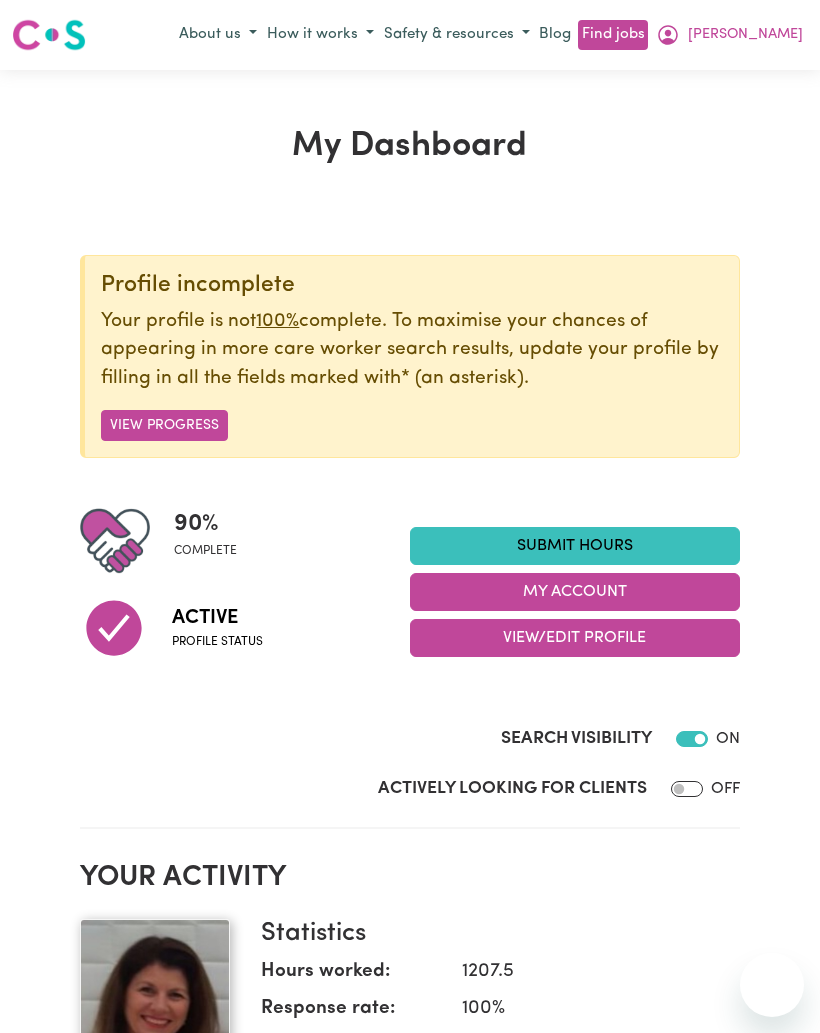 scroll, scrollTop: 0, scrollLeft: 0, axis: both 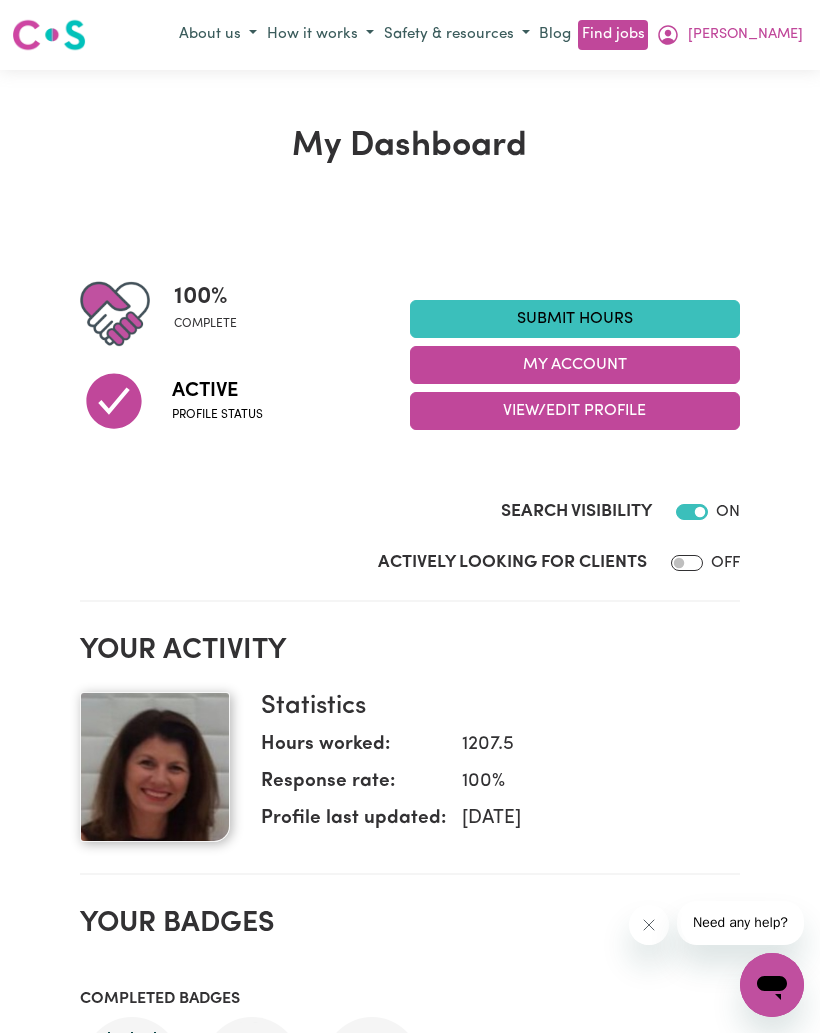 click on "Submit Hours" at bounding box center (575, 319) 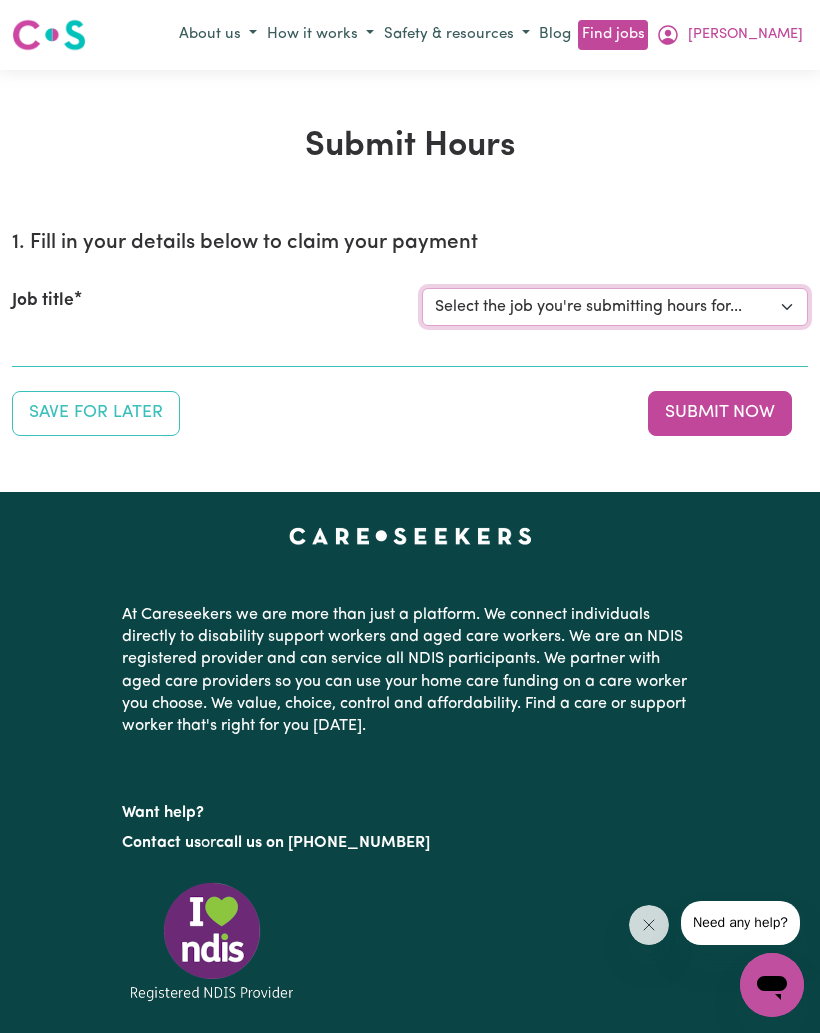 click on "Select the job you're submitting hours for... [[PERSON_NAME]] Looking for an Evening carer at [GEOGRAPHIC_DATA], [GEOGRAPHIC_DATA]  [[PERSON_NAME] ([PERSON_NAME] ] aged care companion needed Vaucluse" at bounding box center (615, 307) 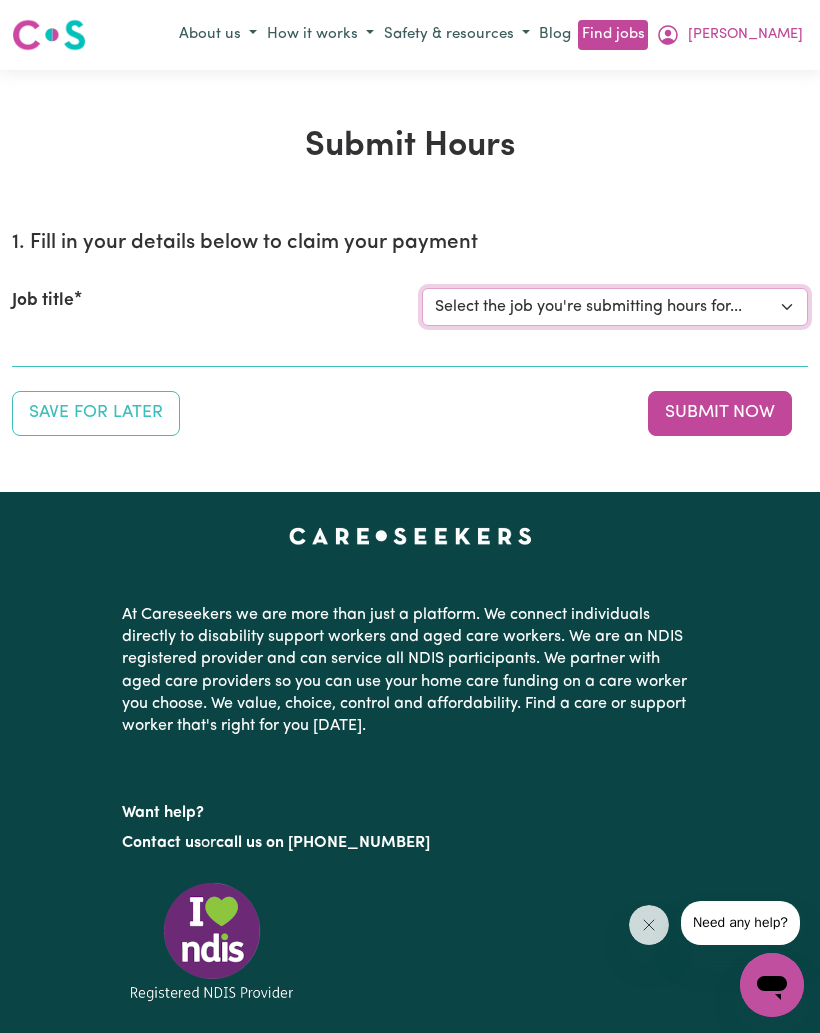 select on "10474" 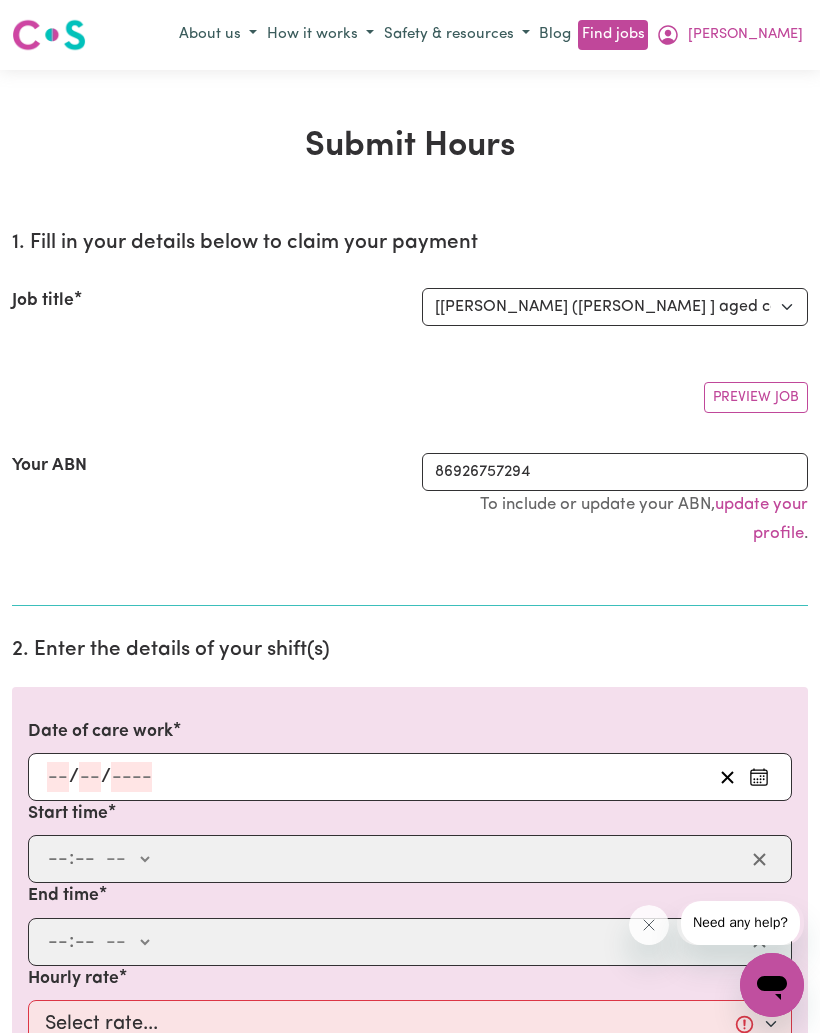 click 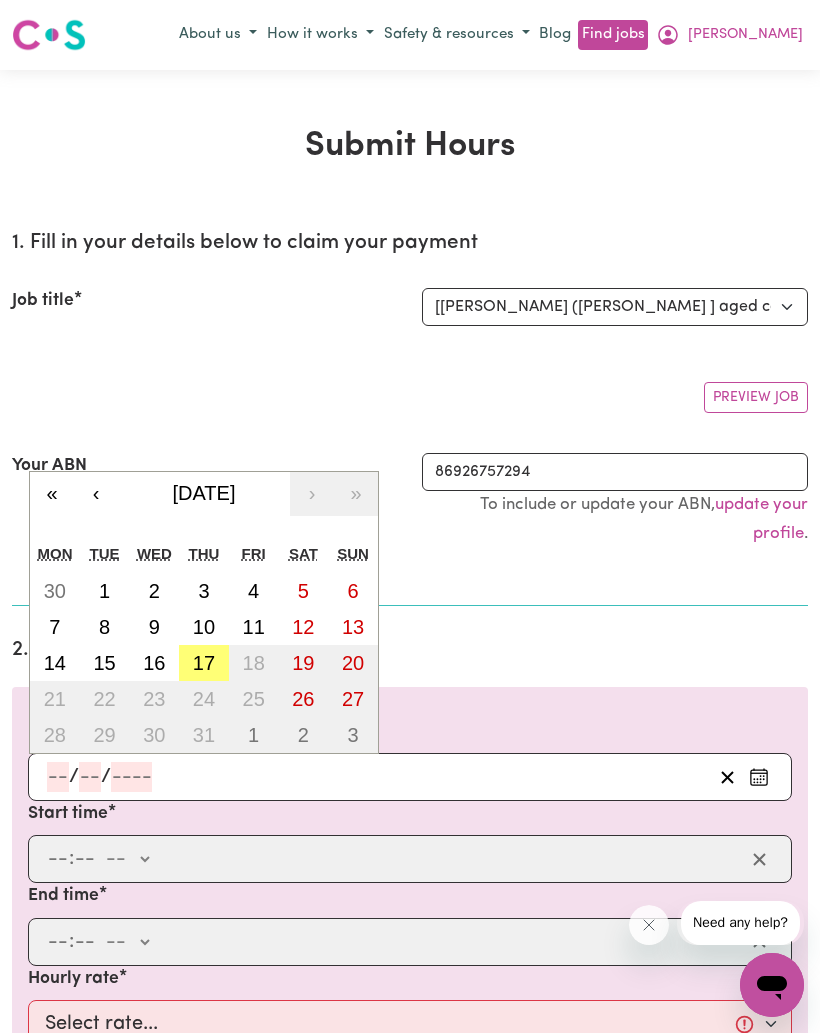 click on "14" at bounding box center (55, 663) 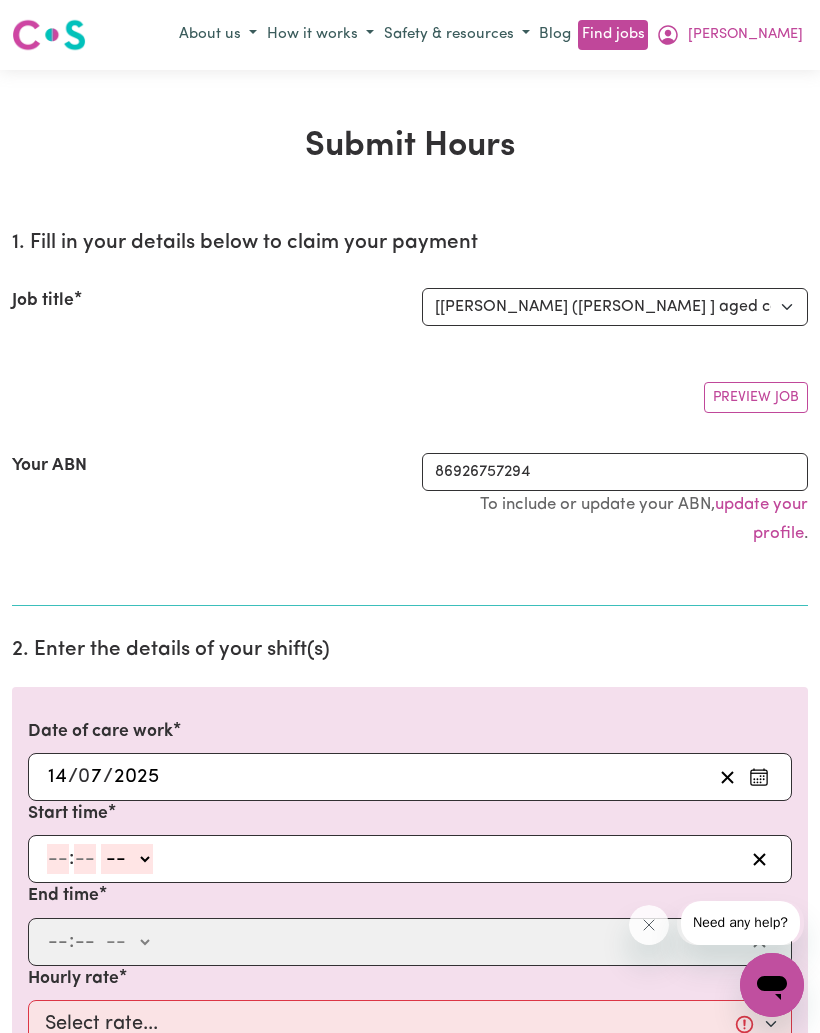 click 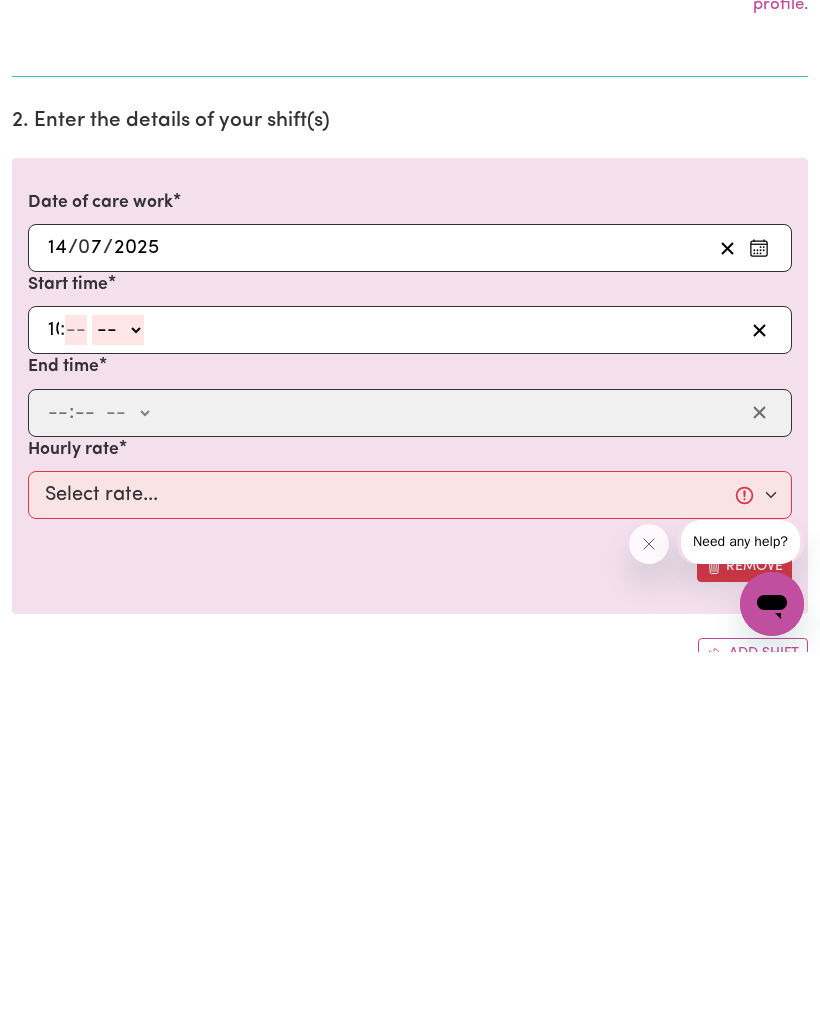 type on "10" 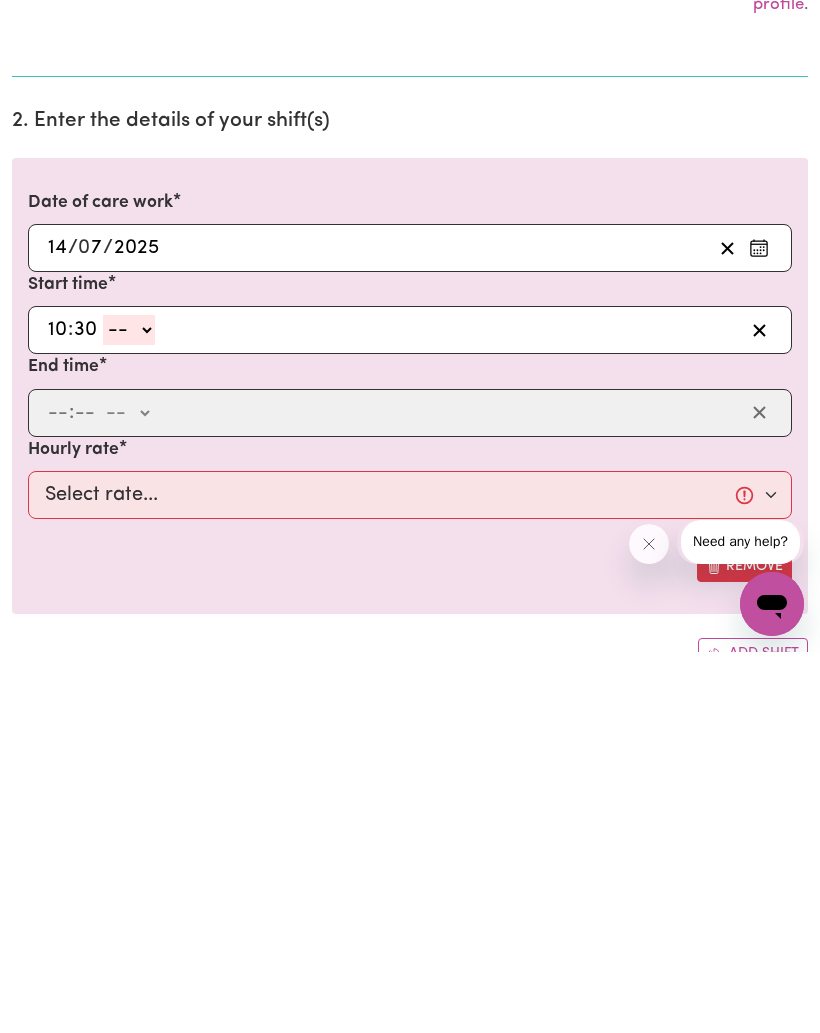type on "30" 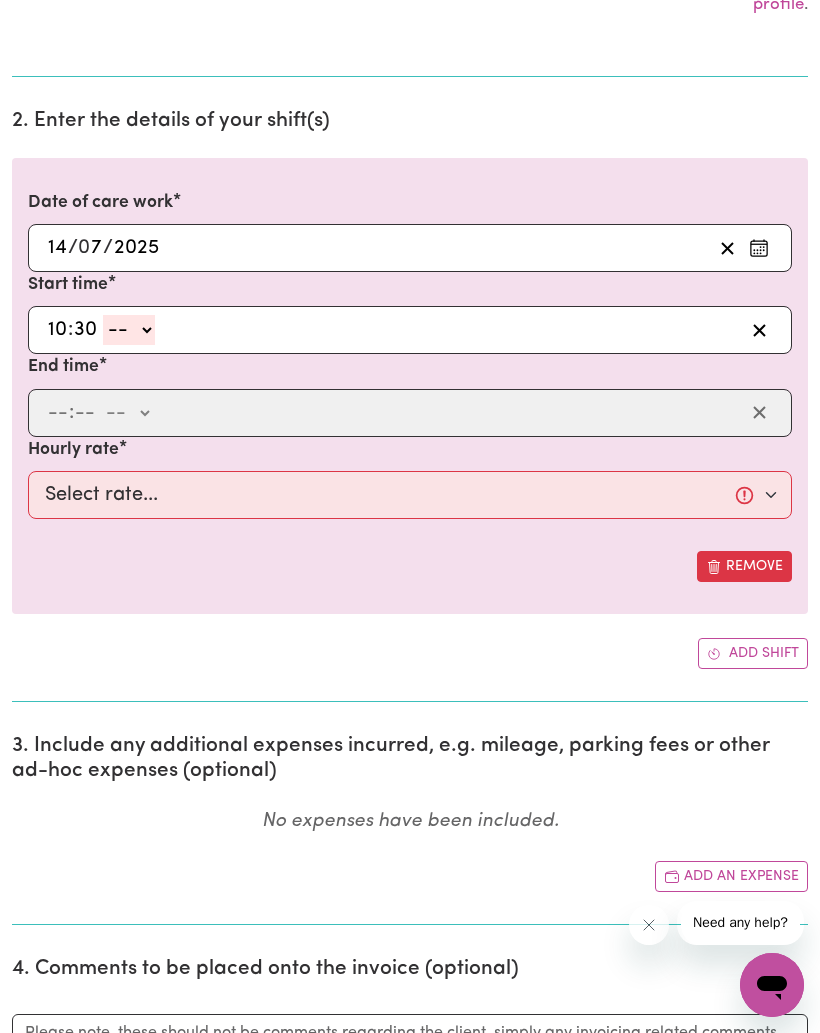 select on "am" 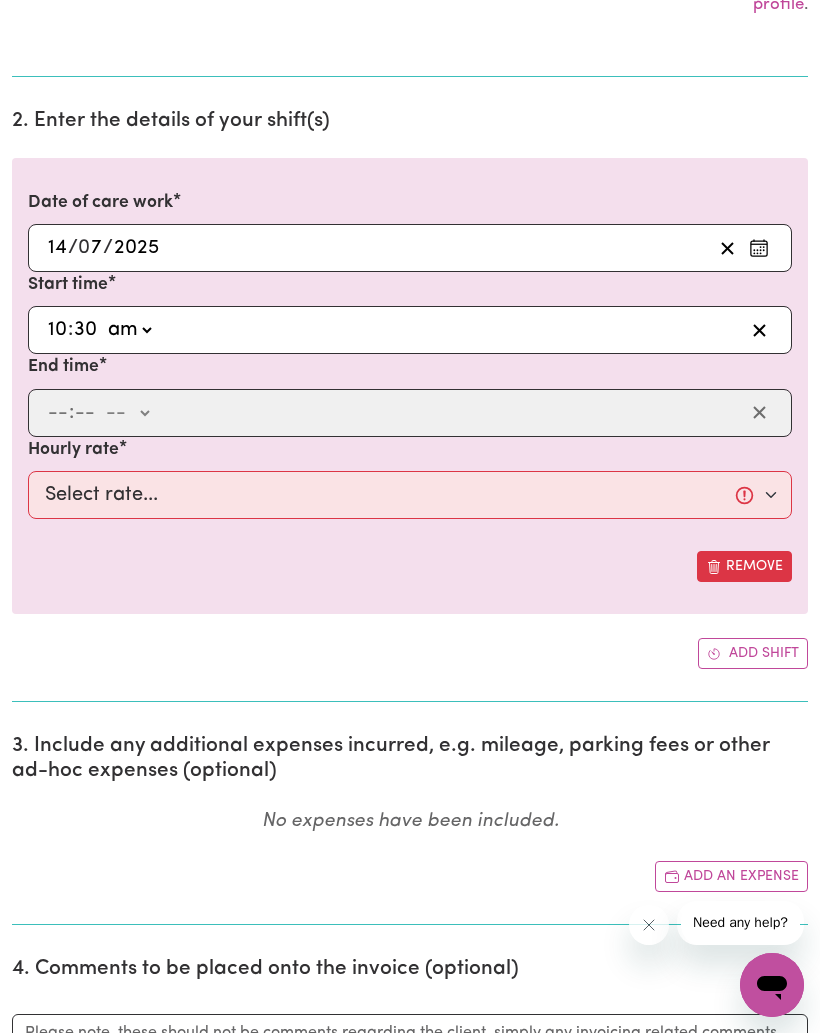 type on "10:30" 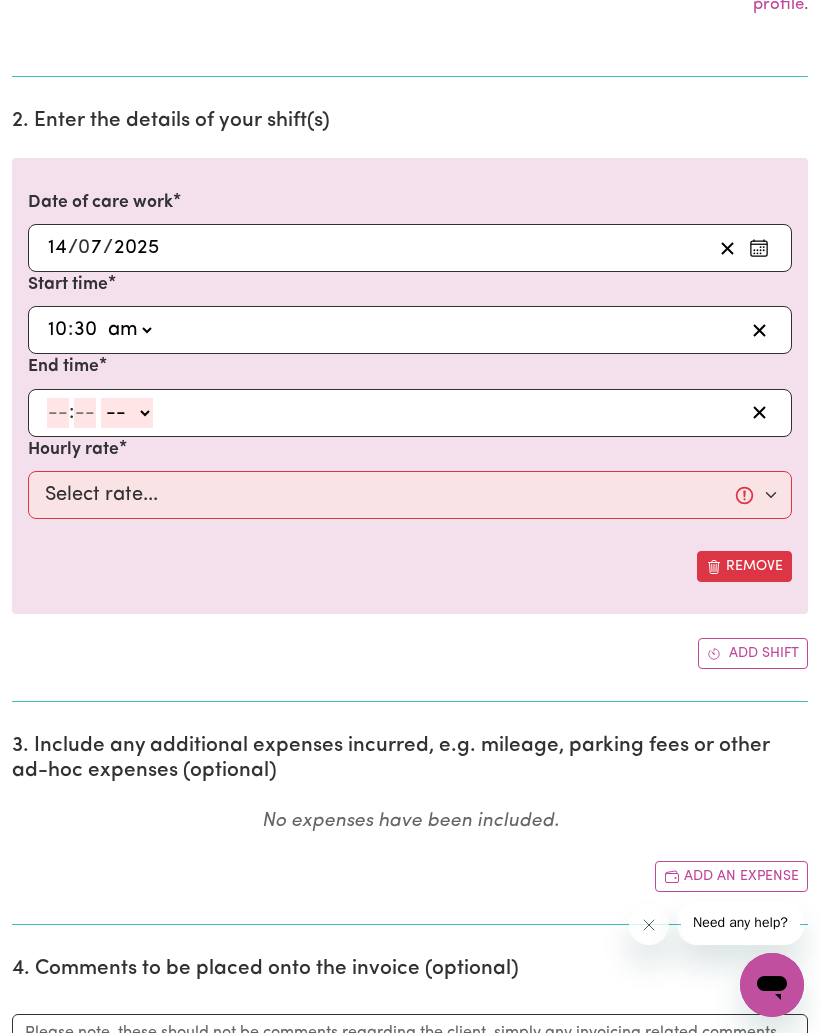 click 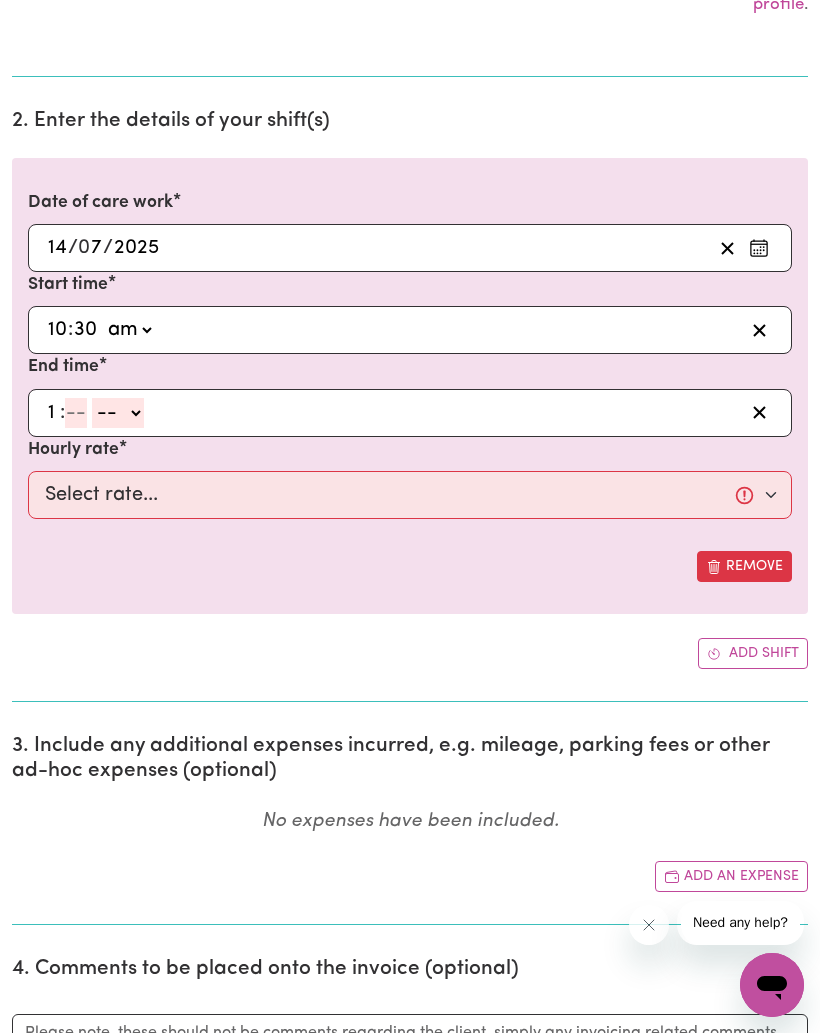 type on "1" 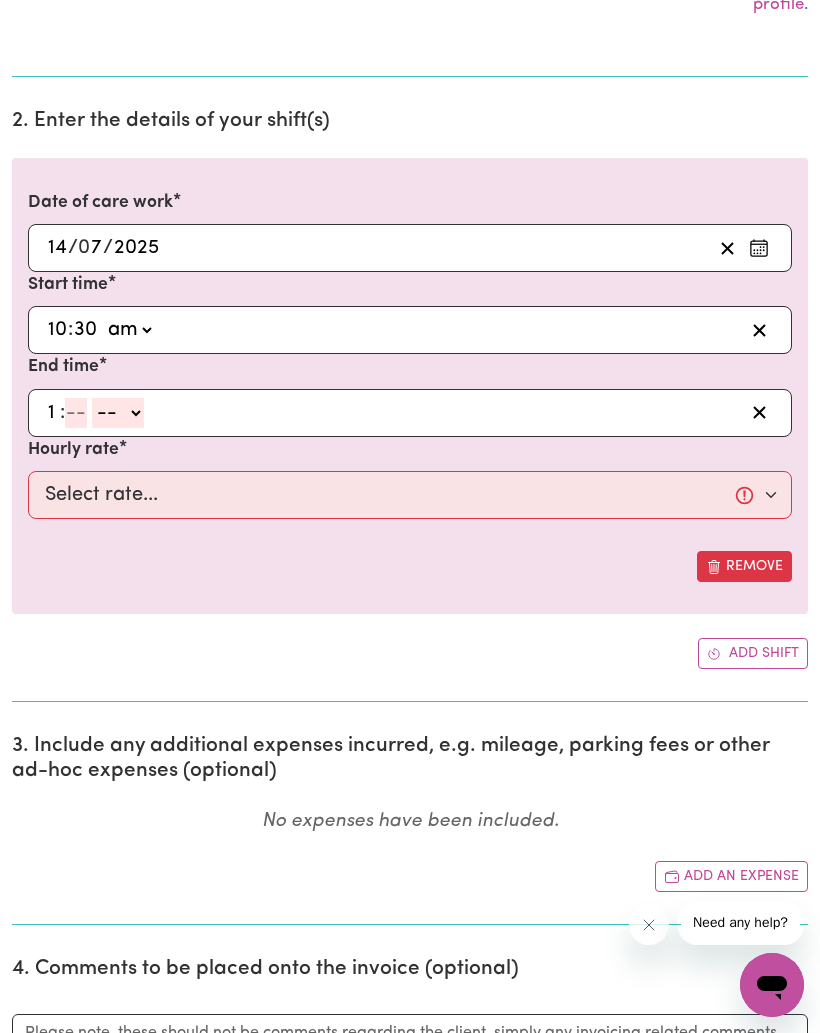 click 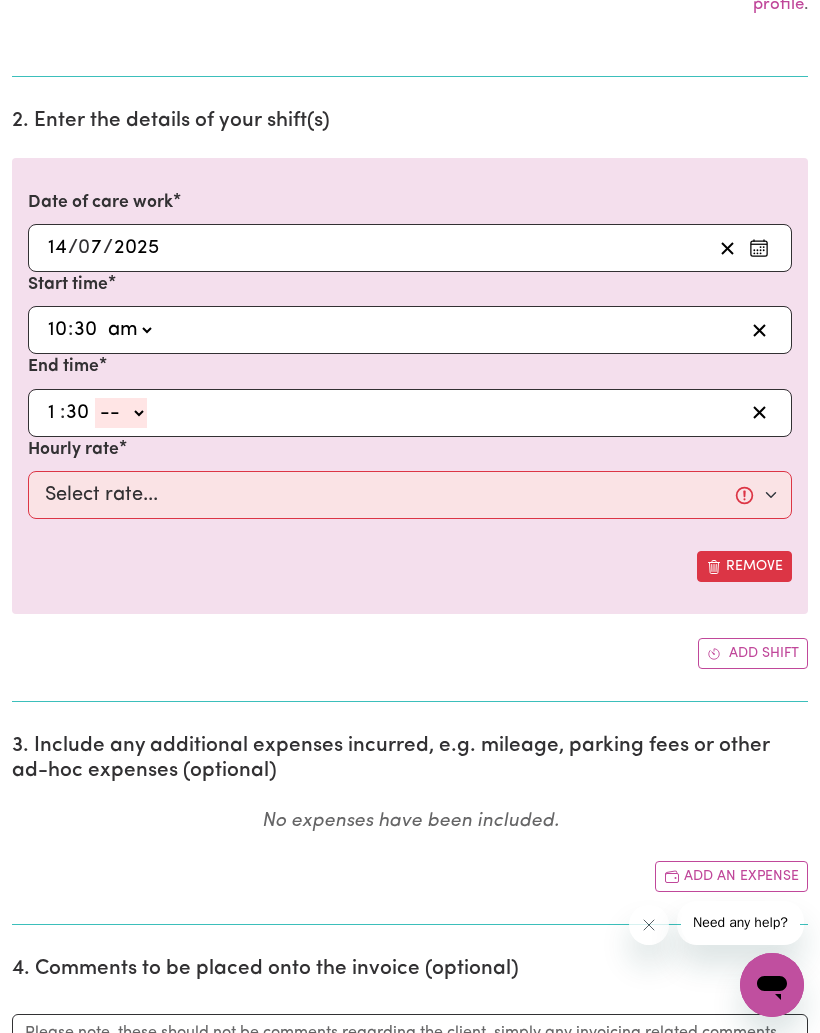 type on "30" 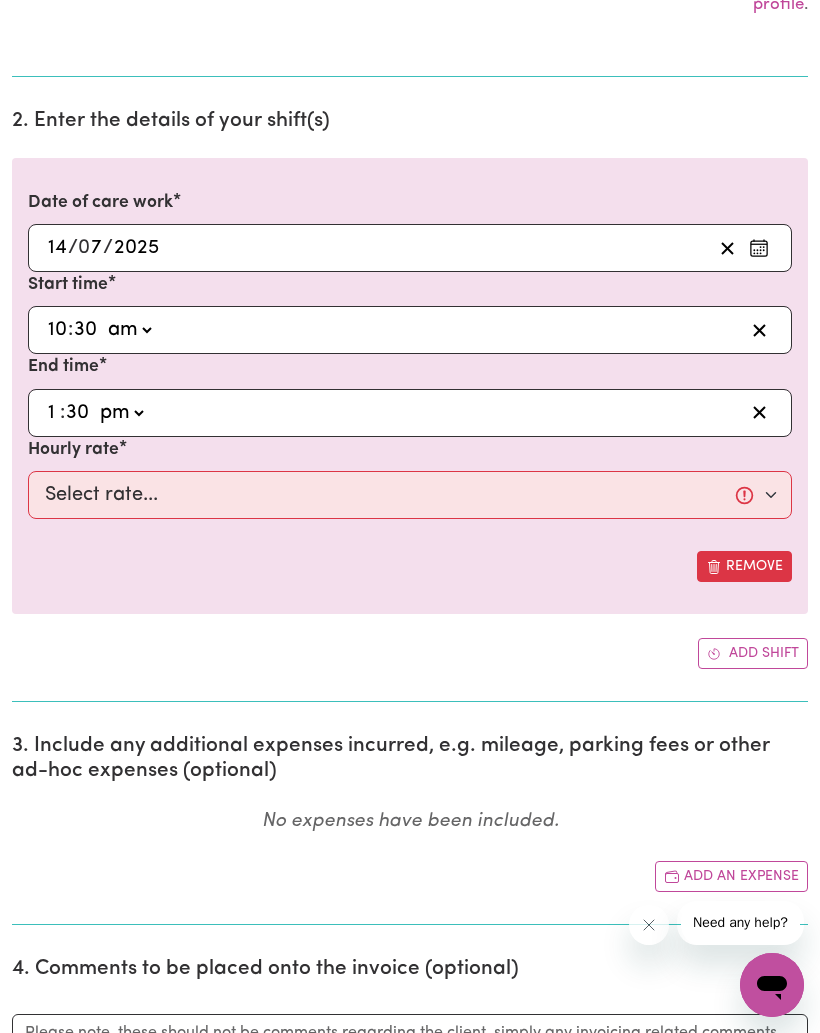 type on "13:30" 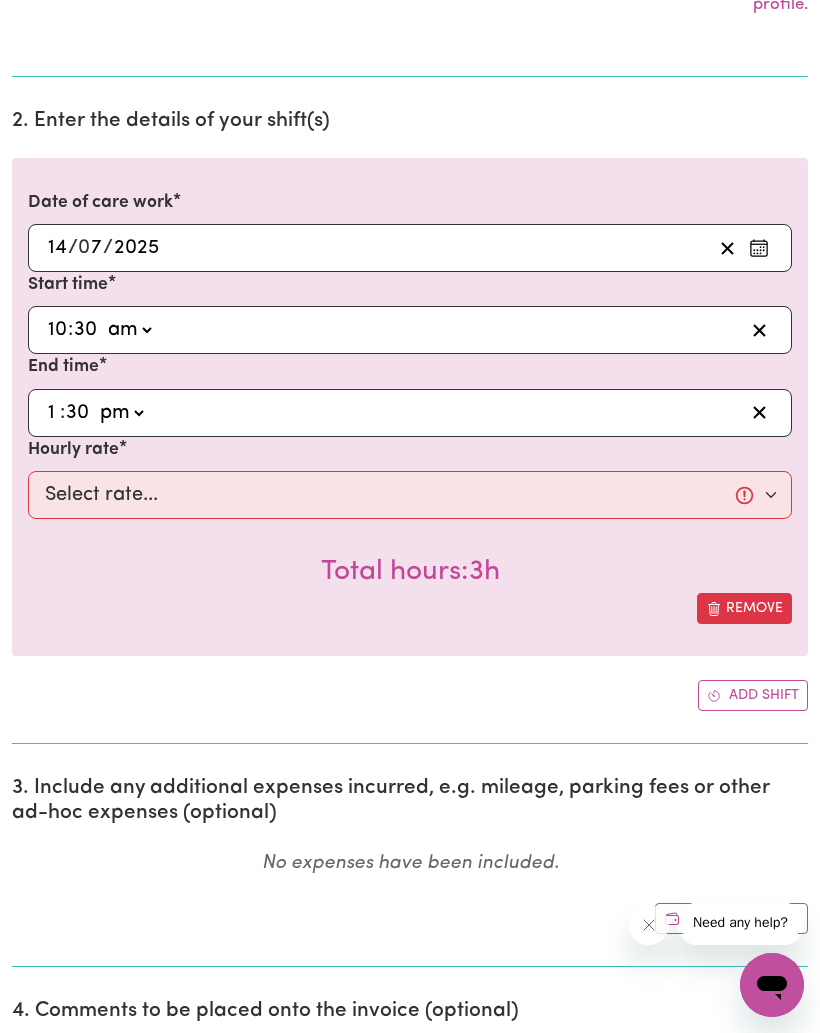 click on "Select rate... $60.00 (Weekday)" at bounding box center [410, 495] 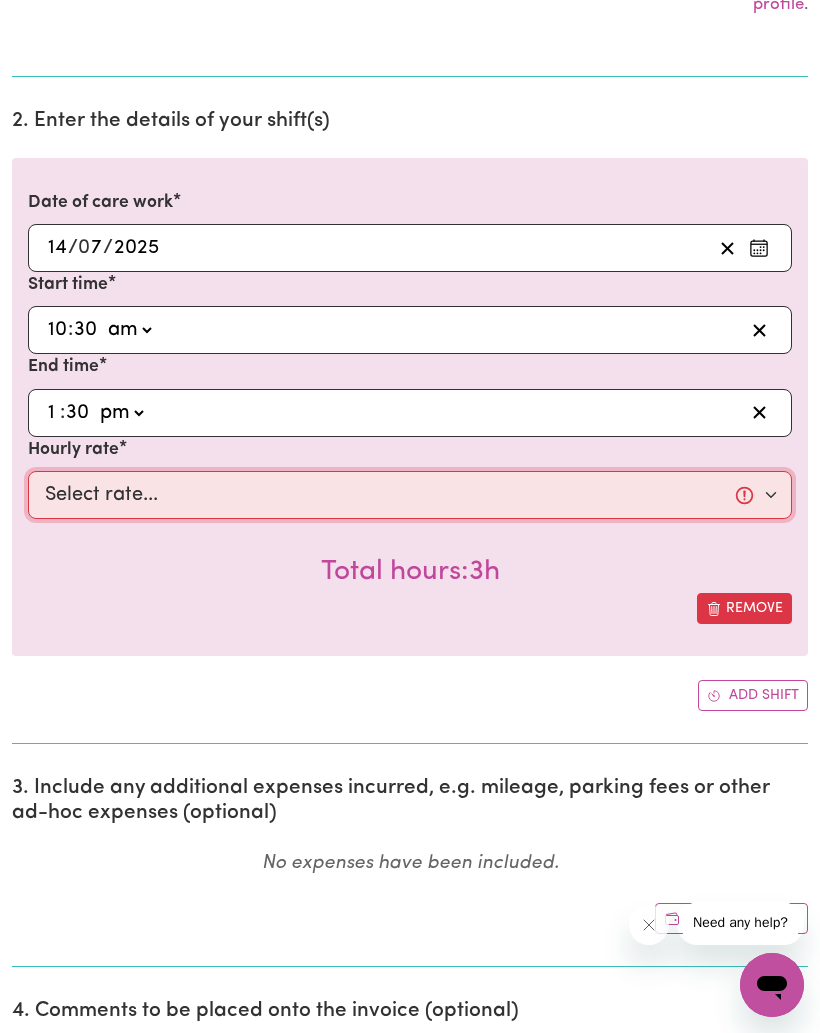 select on "60-Weekday" 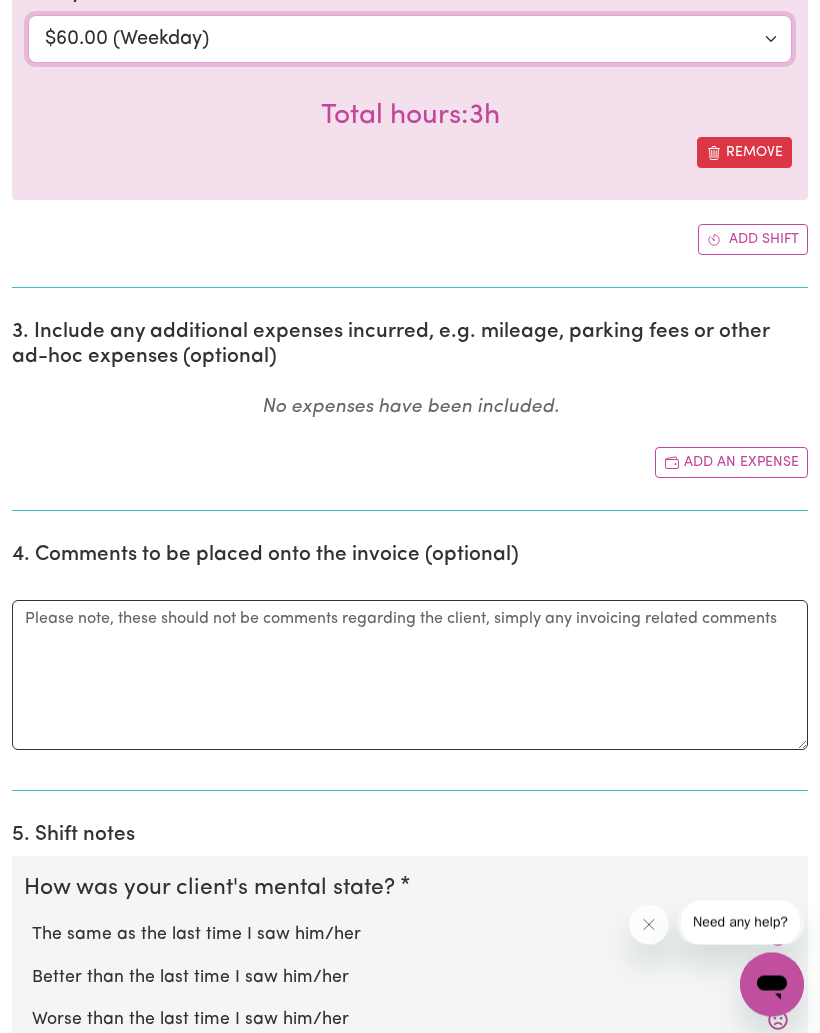 scroll, scrollTop: 990, scrollLeft: 0, axis: vertical 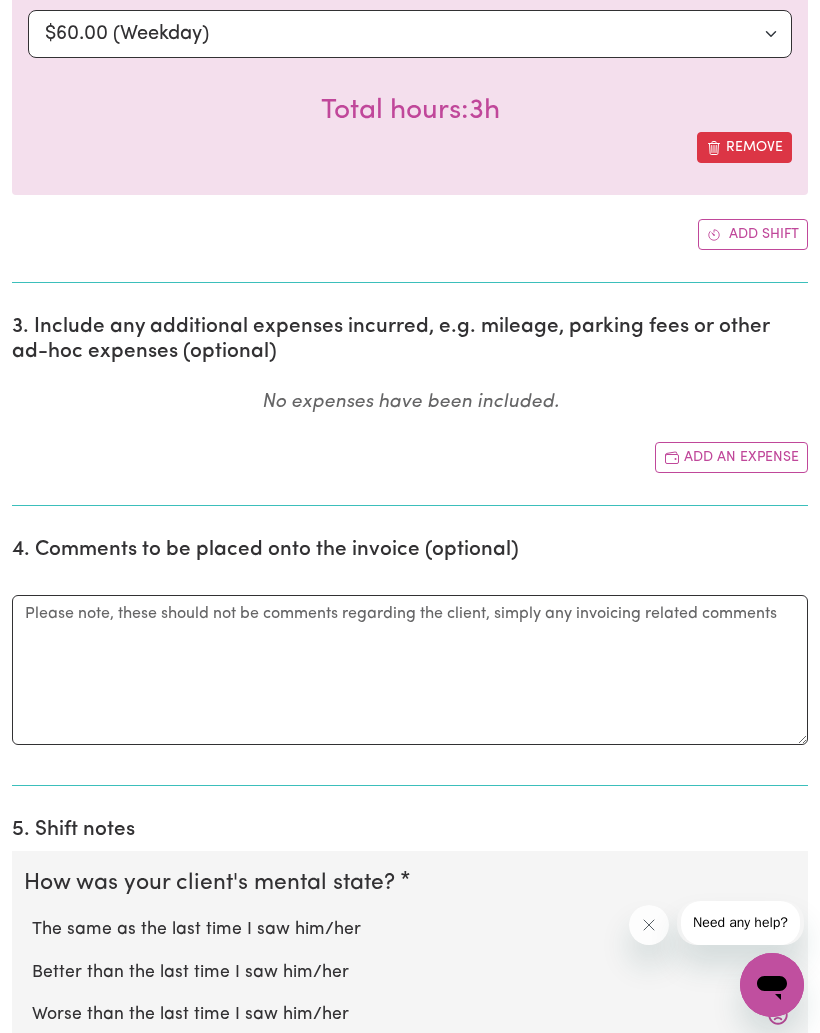 click on "Better than the last time I saw him/her" at bounding box center (410, 973) 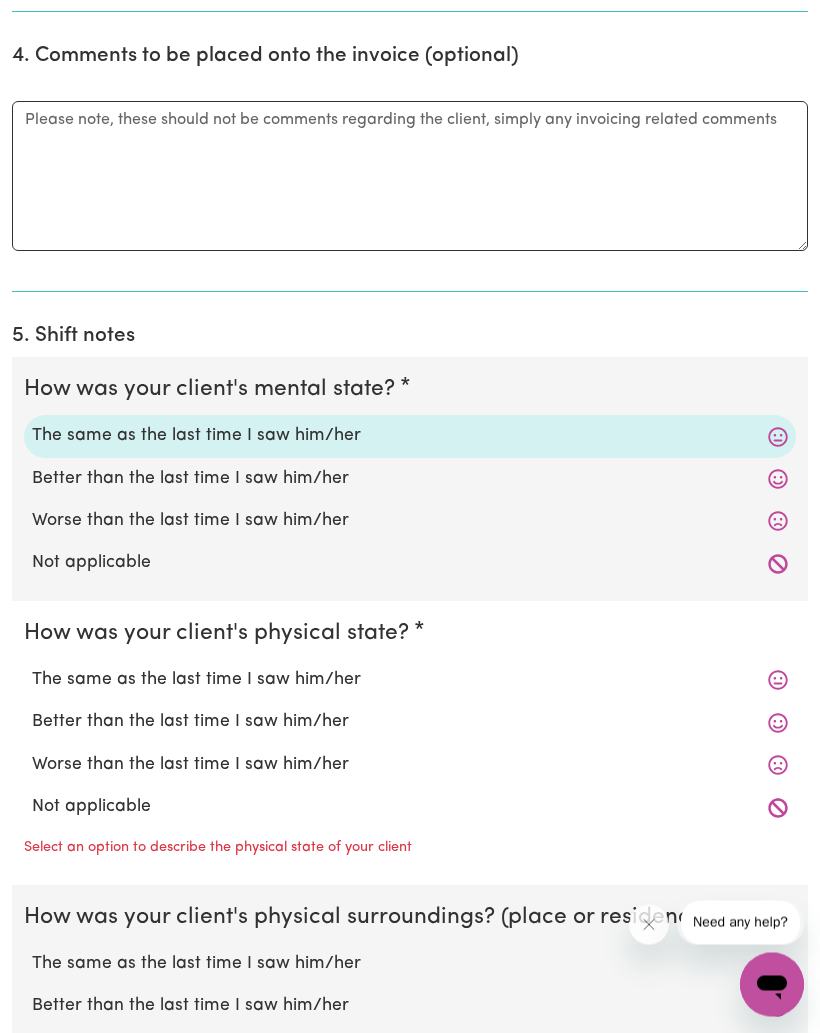 scroll, scrollTop: 1535, scrollLeft: 0, axis: vertical 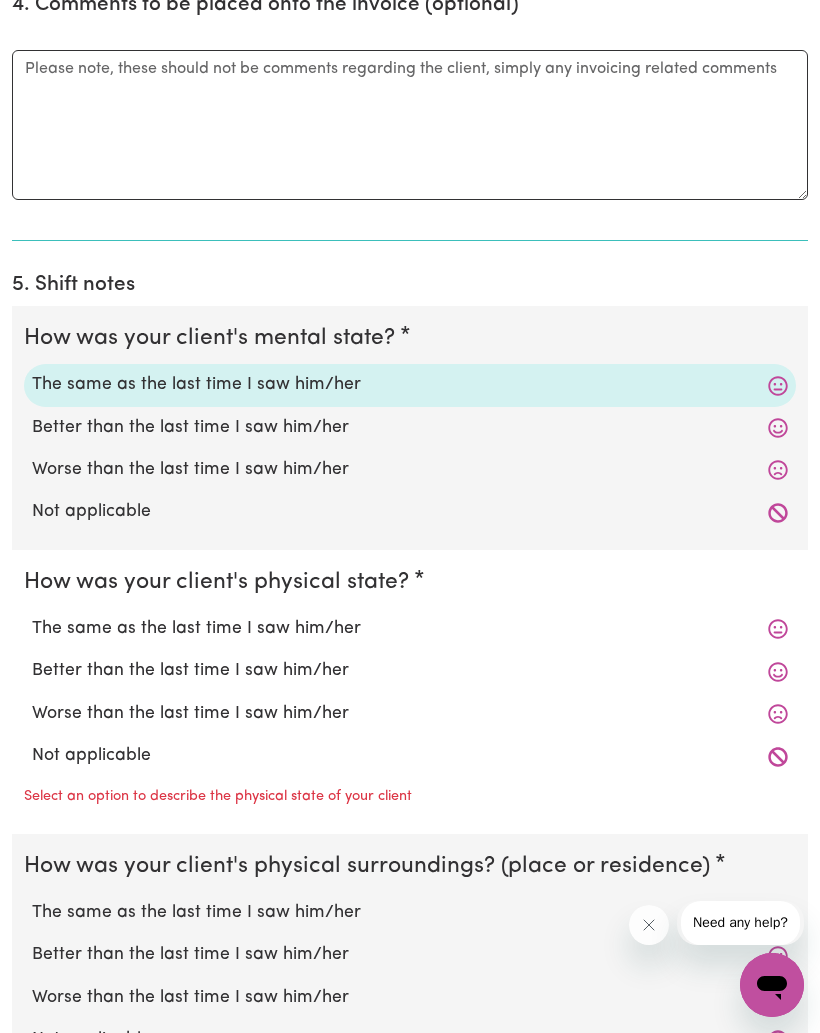 click on "The same as the last time I saw him/her" at bounding box center [410, 629] 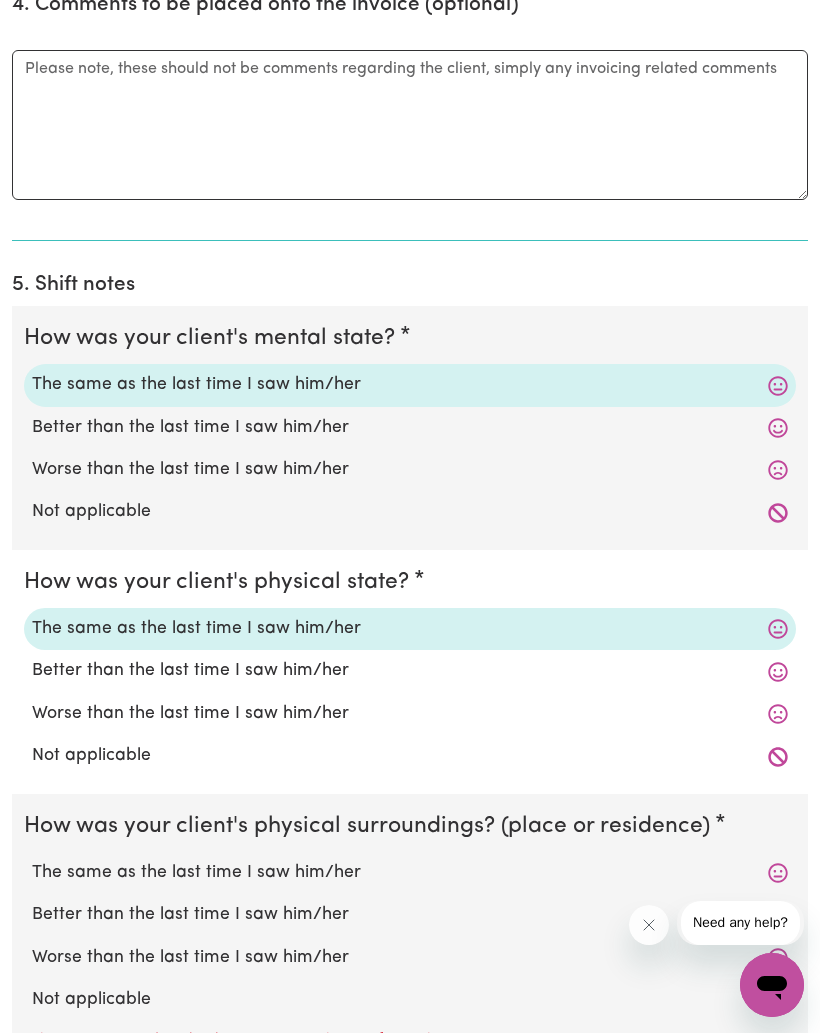 click on "The same as the last time I saw him/her" at bounding box center (410, 873) 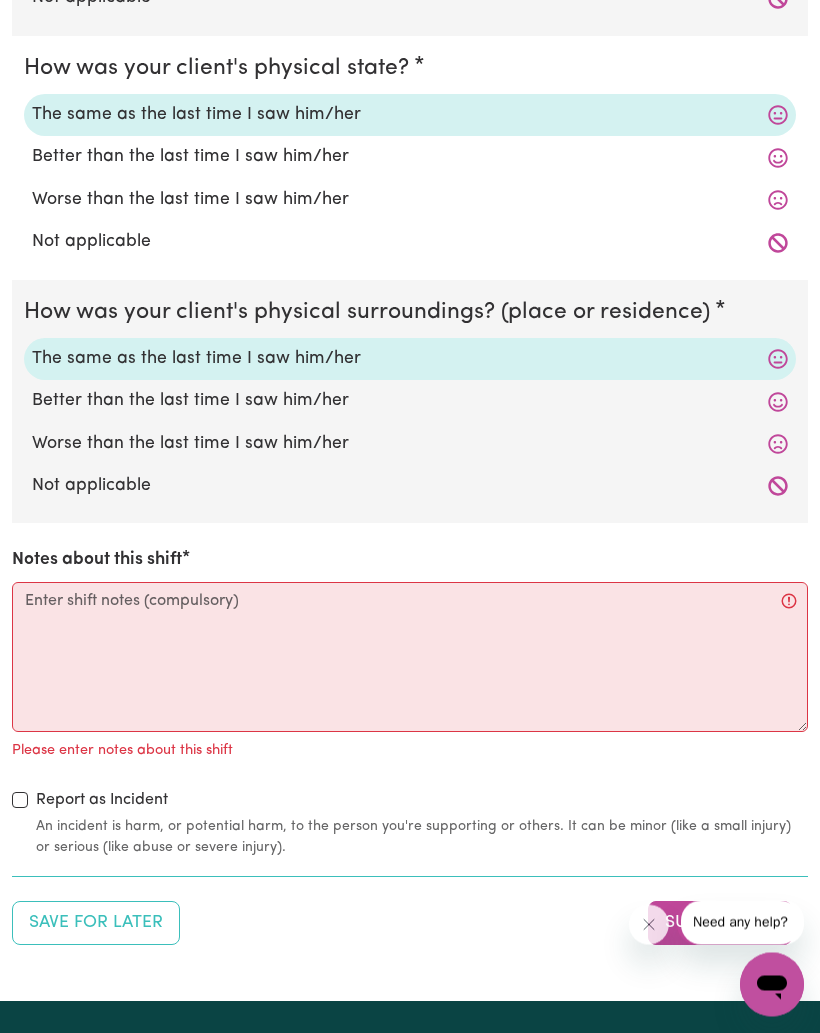 scroll, scrollTop: 2047, scrollLeft: 0, axis: vertical 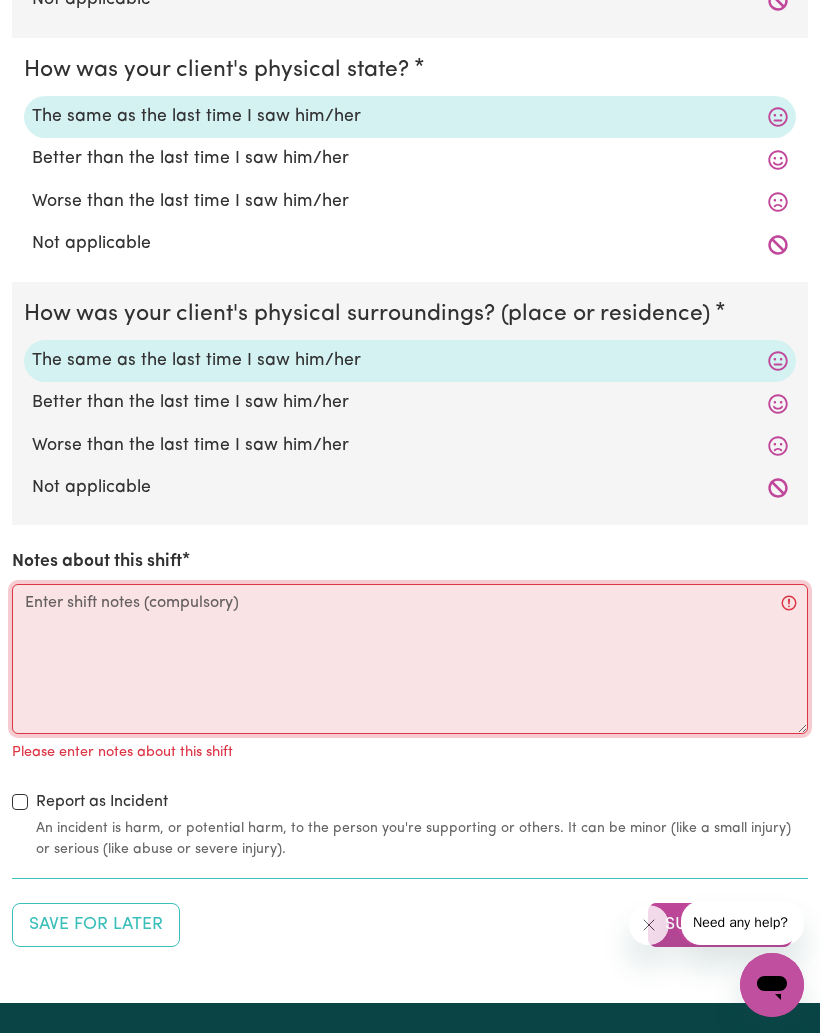 click on "Notes about this shift" at bounding box center [410, 659] 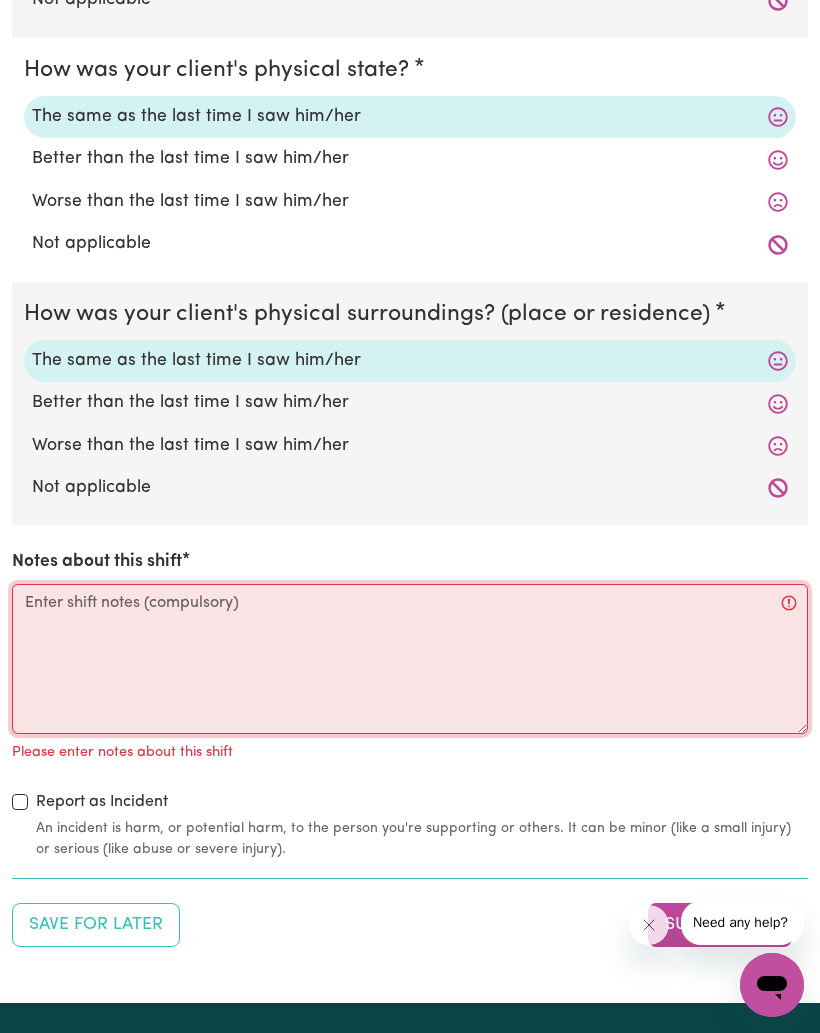 click on "Notes about this shift" at bounding box center (410, 659) 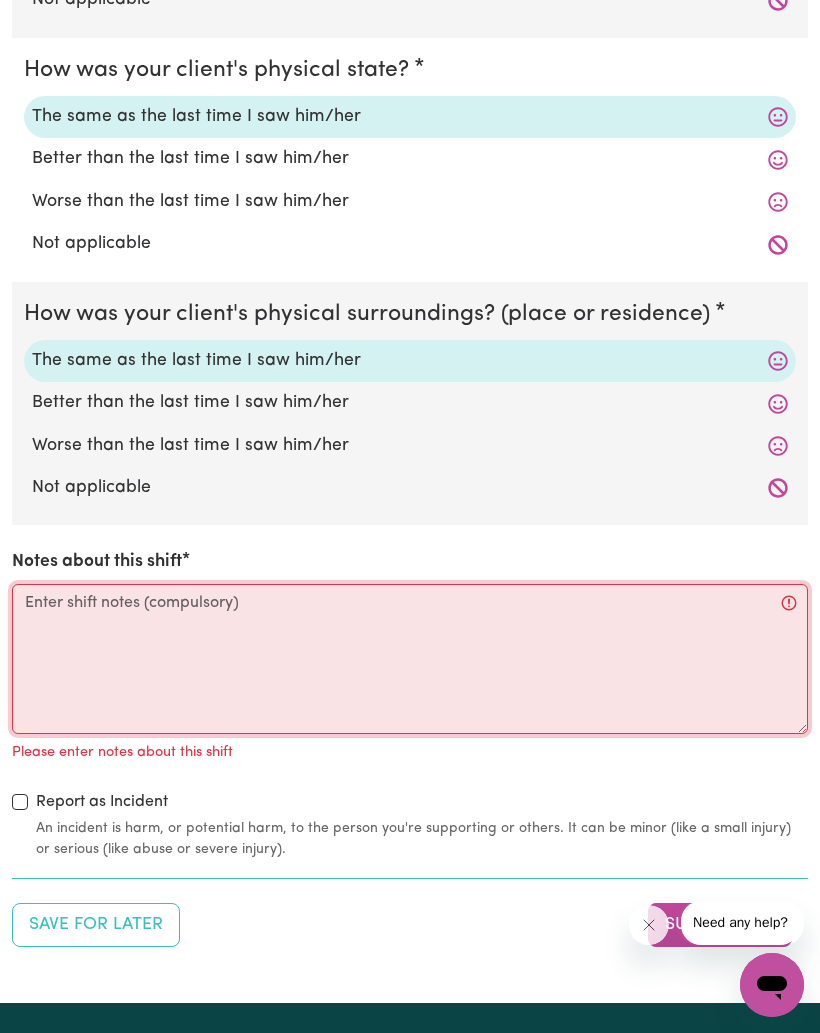 paste on "[DATE] we played Rummikub and cards.  RN had difficulty dressing [PERSON_NAME]’s wound and giving her medication. She was fine with me but pushed the RN away when she tried to do the wound." 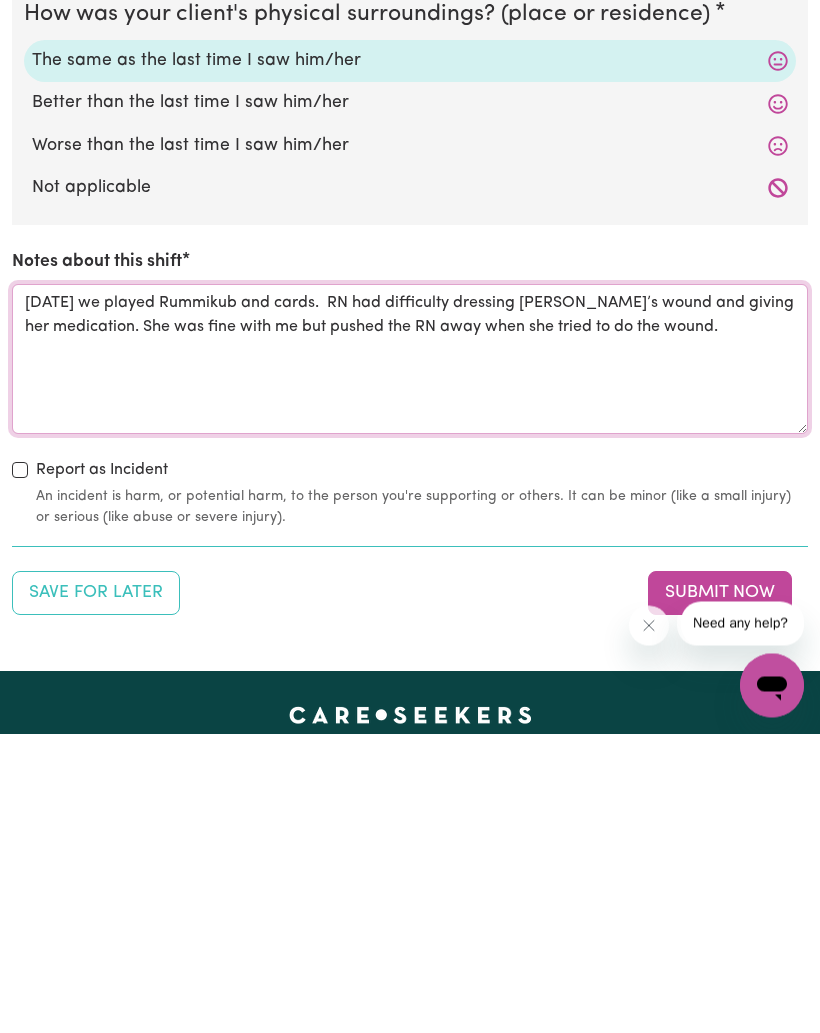 click on "[DATE] we played Rummikub and cards.  RN had difficulty dressing [PERSON_NAME]’s wound and giving her medication. She was fine with me but pushed the RN away when she tried to do the wound." at bounding box center (410, 659) 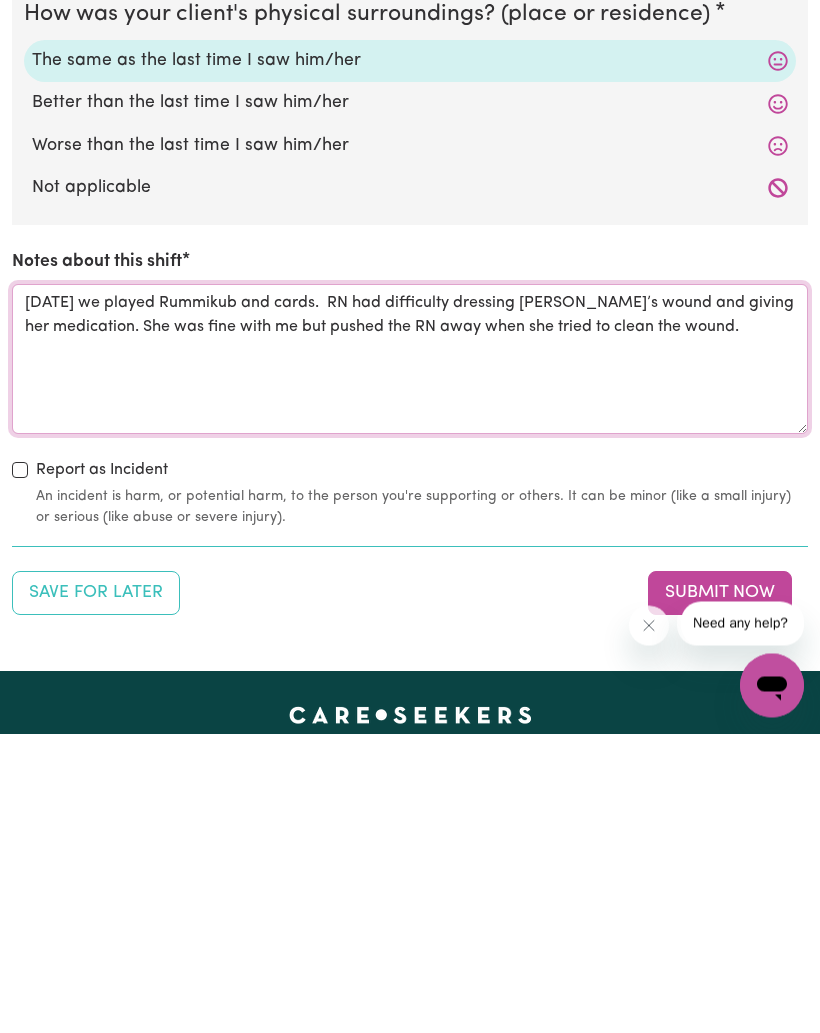 type on "[DATE] we played Rummikub and cards.  RN had difficulty dressing [PERSON_NAME]’s wound and giving her medication. She was fine with me but pushed the RN away when she tried to clean the wound." 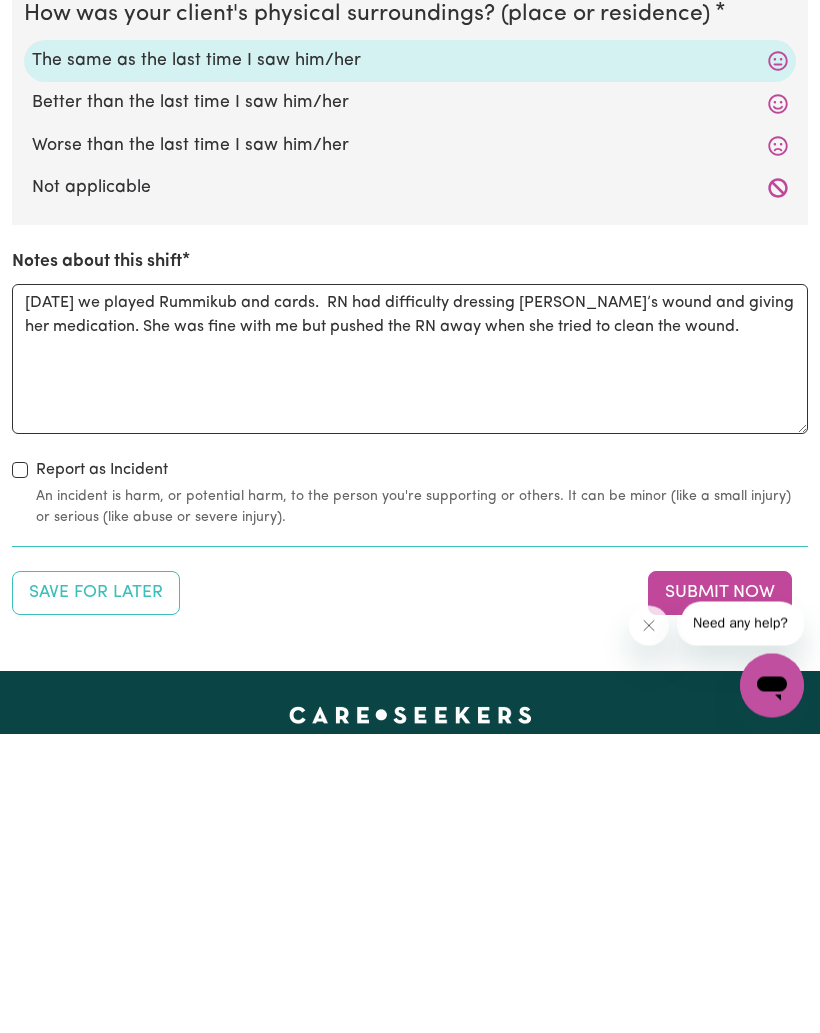 click on "Submit Now" at bounding box center (720, 893) 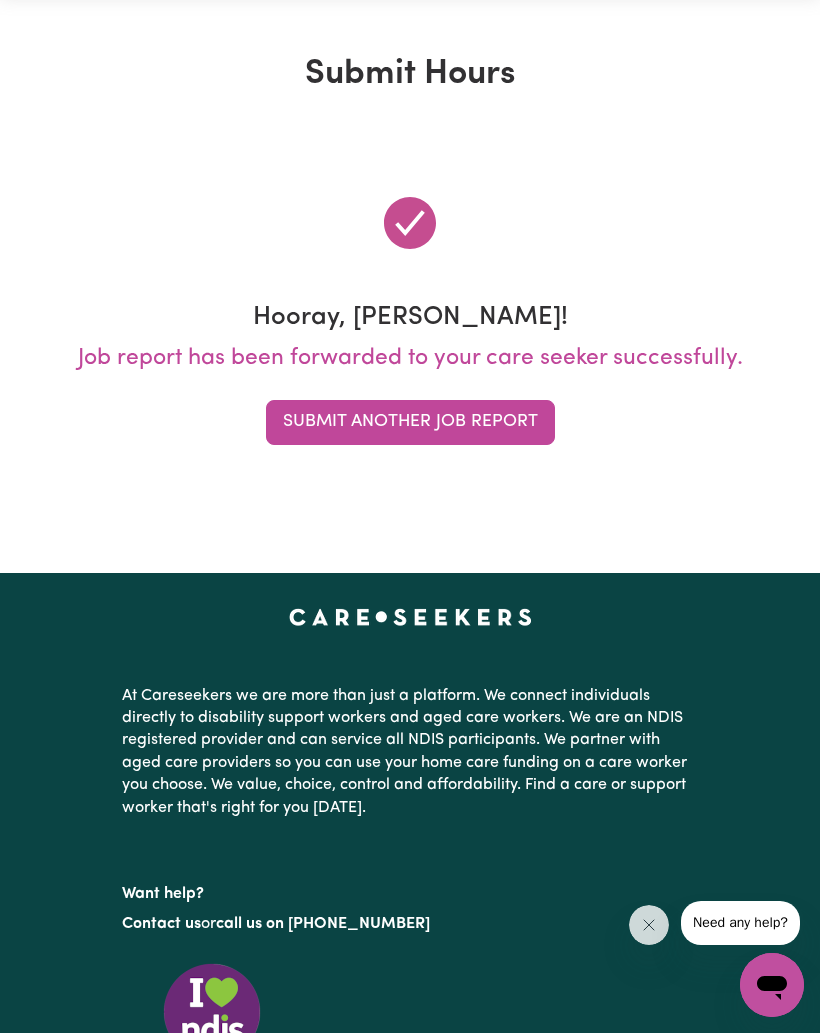 scroll, scrollTop: 0, scrollLeft: 0, axis: both 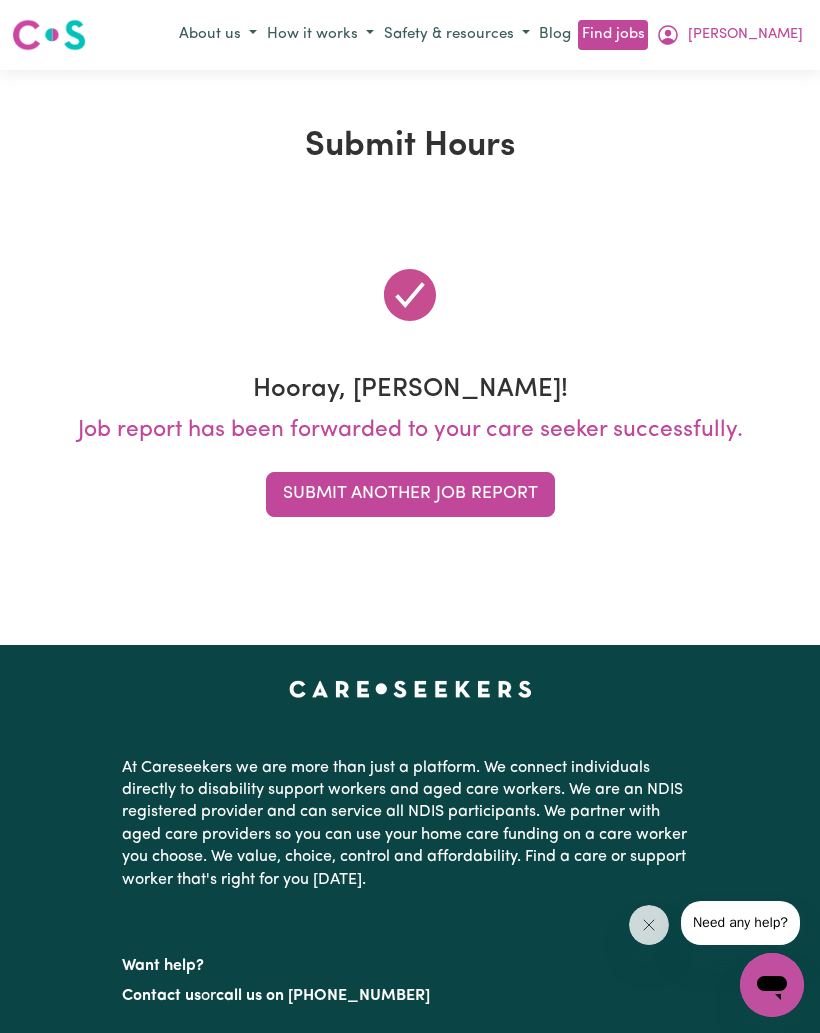 click on "Submit Another Job Report" at bounding box center (410, 494) 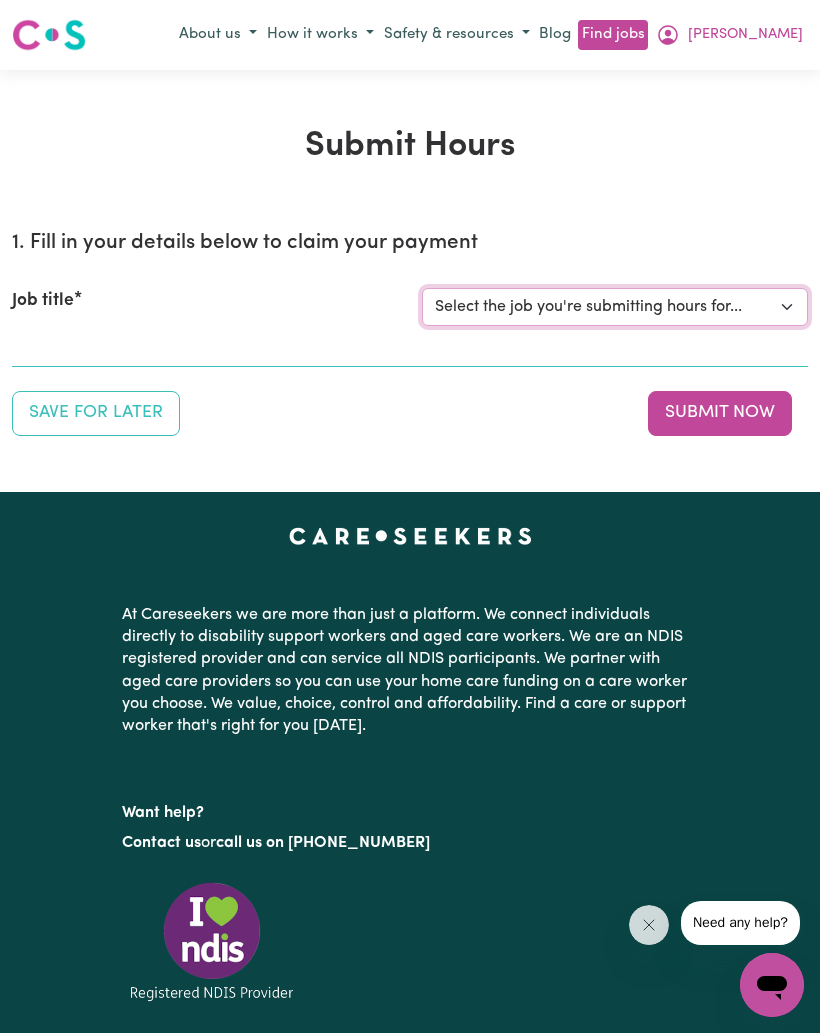 click on "Select the job you're submitting hours for... [[PERSON_NAME]] Looking for an Evening carer at [GEOGRAPHIC_DATA], [GEOGRAPHIC_DATA]  [[PERSON_NAME] ([PERSON_NAME] ] aged care companion needed Vaucluse" at bounding box center [615, 307] 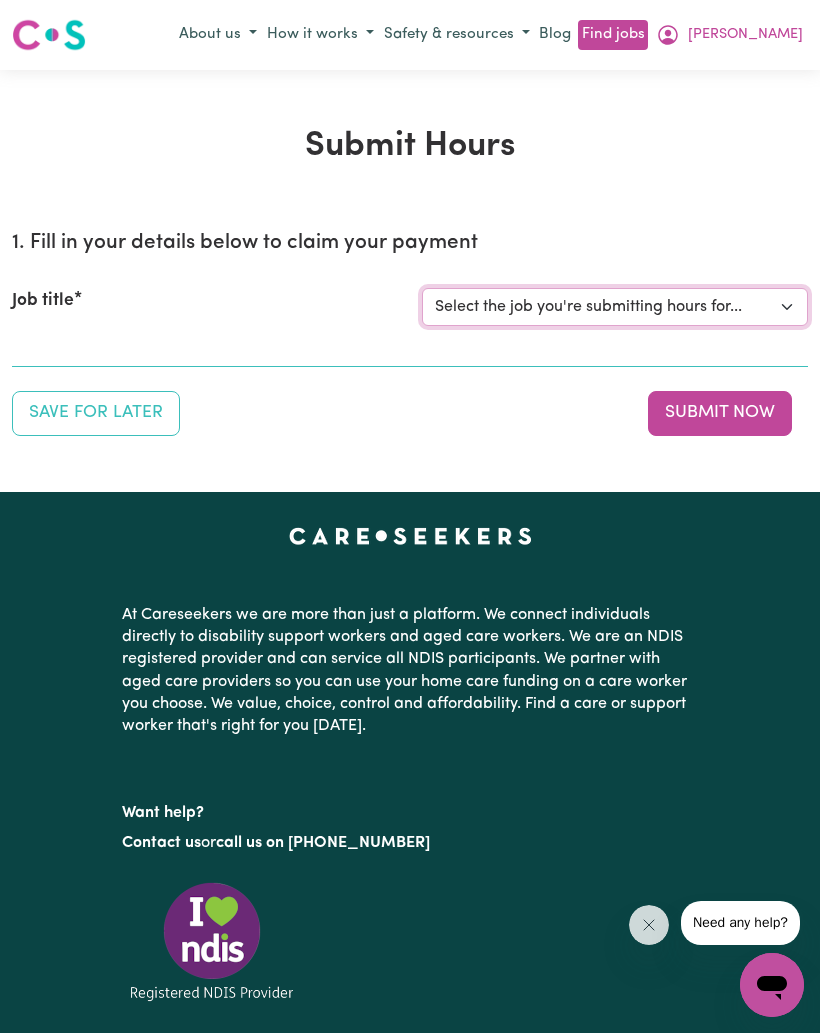 select on "10474" 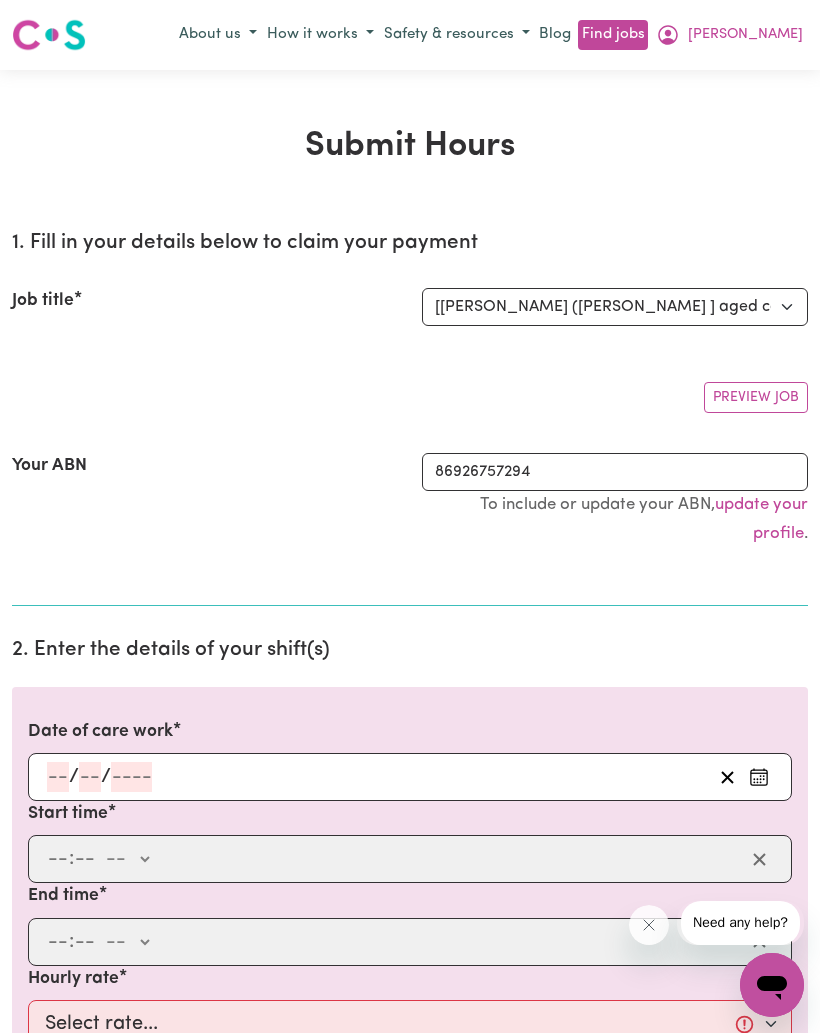 click 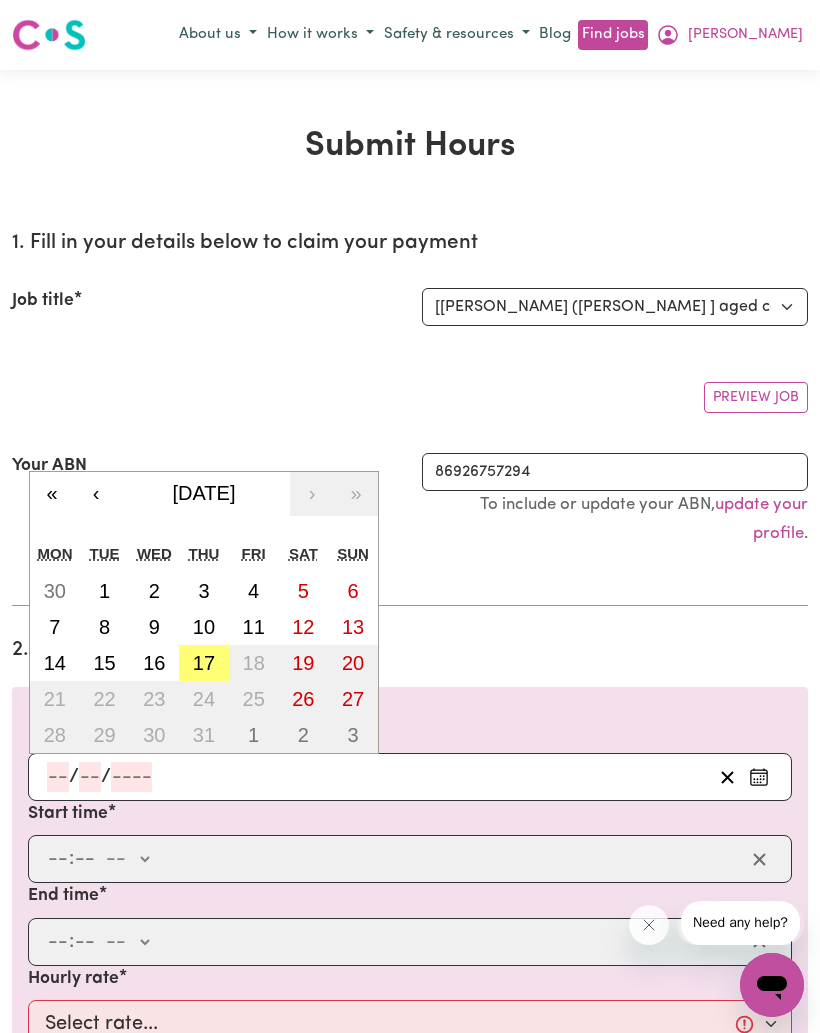 scroll, scrollTop: 20, scrollLeft: 0, axis: vertical 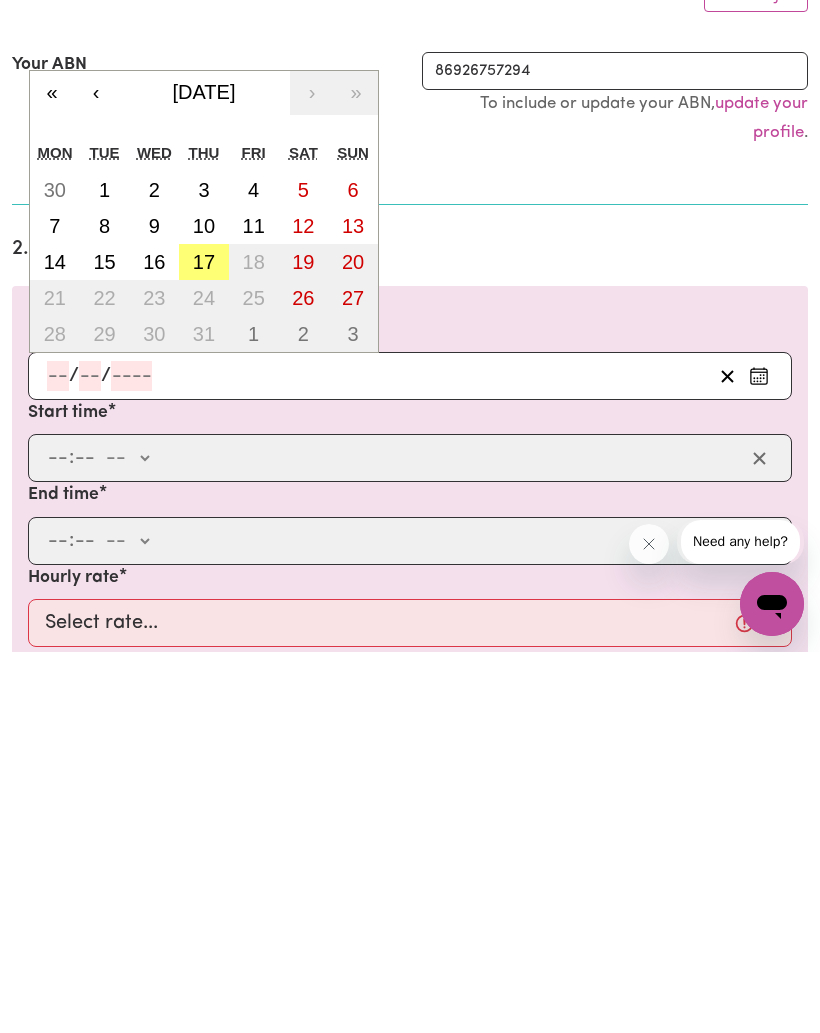click on "16" at bounding box center (154, 643) 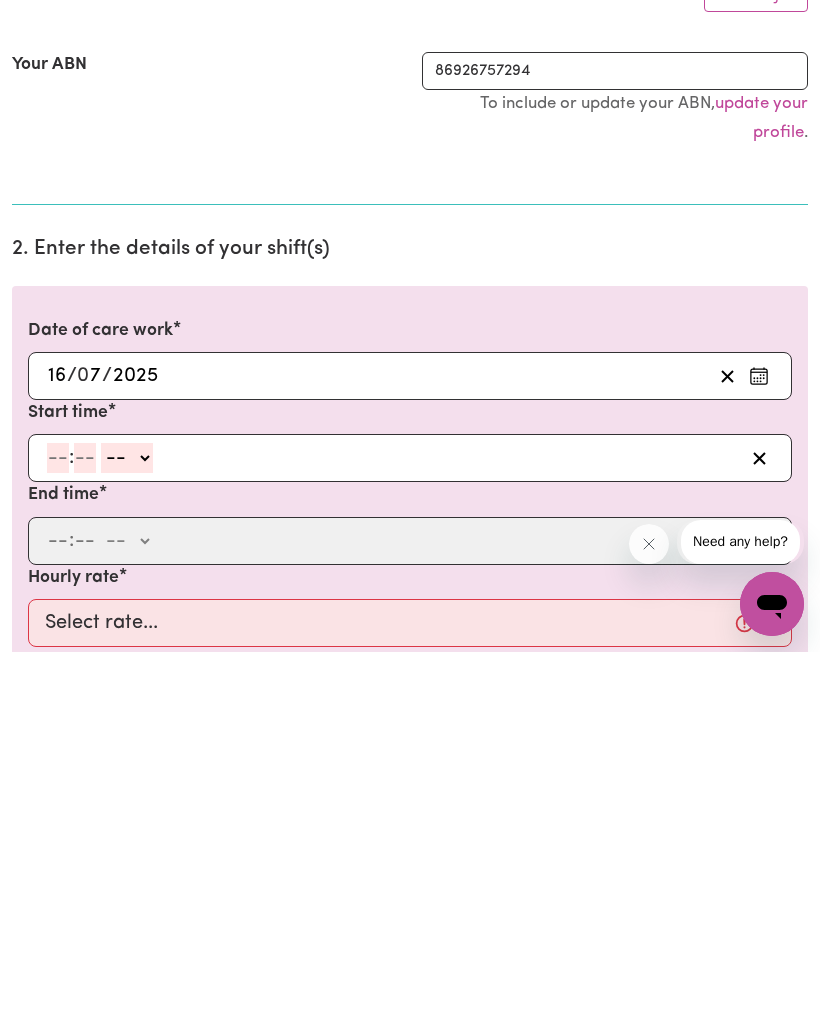 type on "[DATE]" 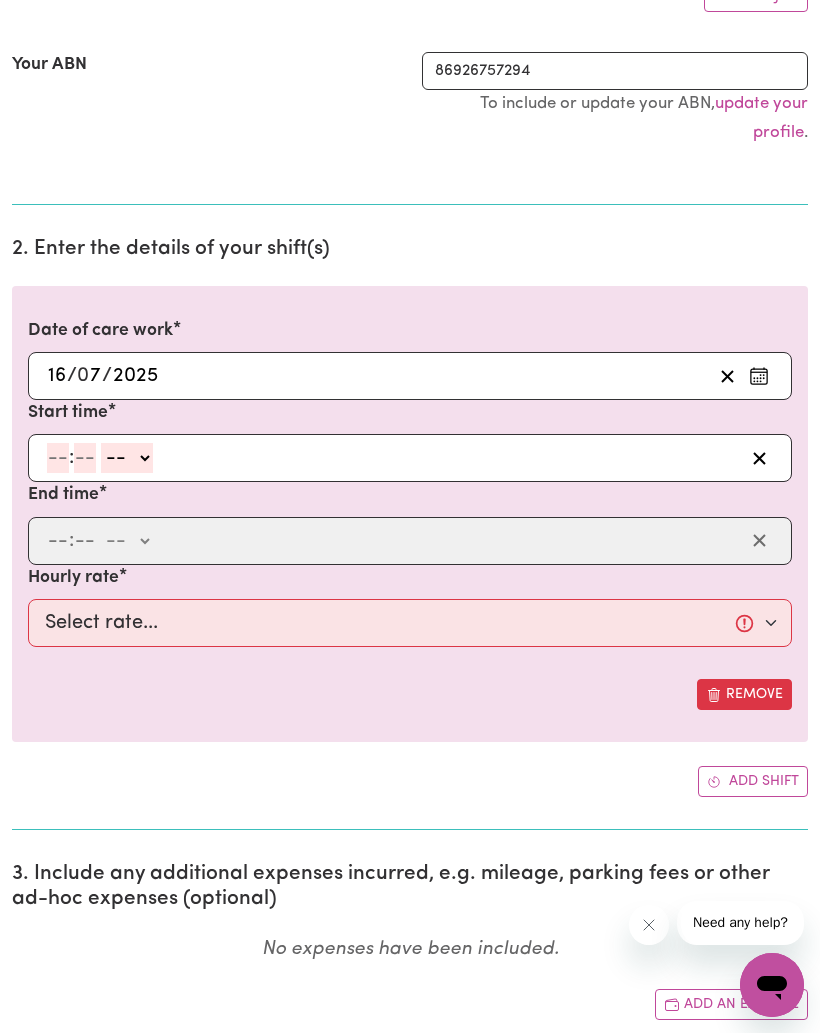 click 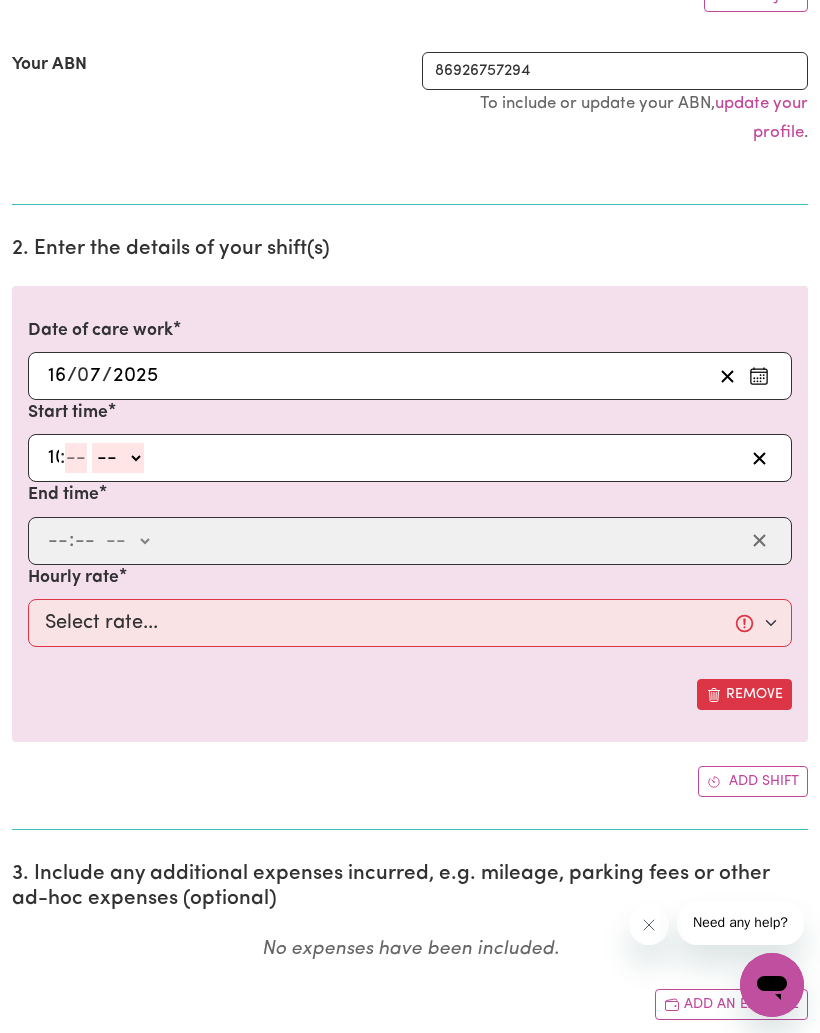 type on "10" 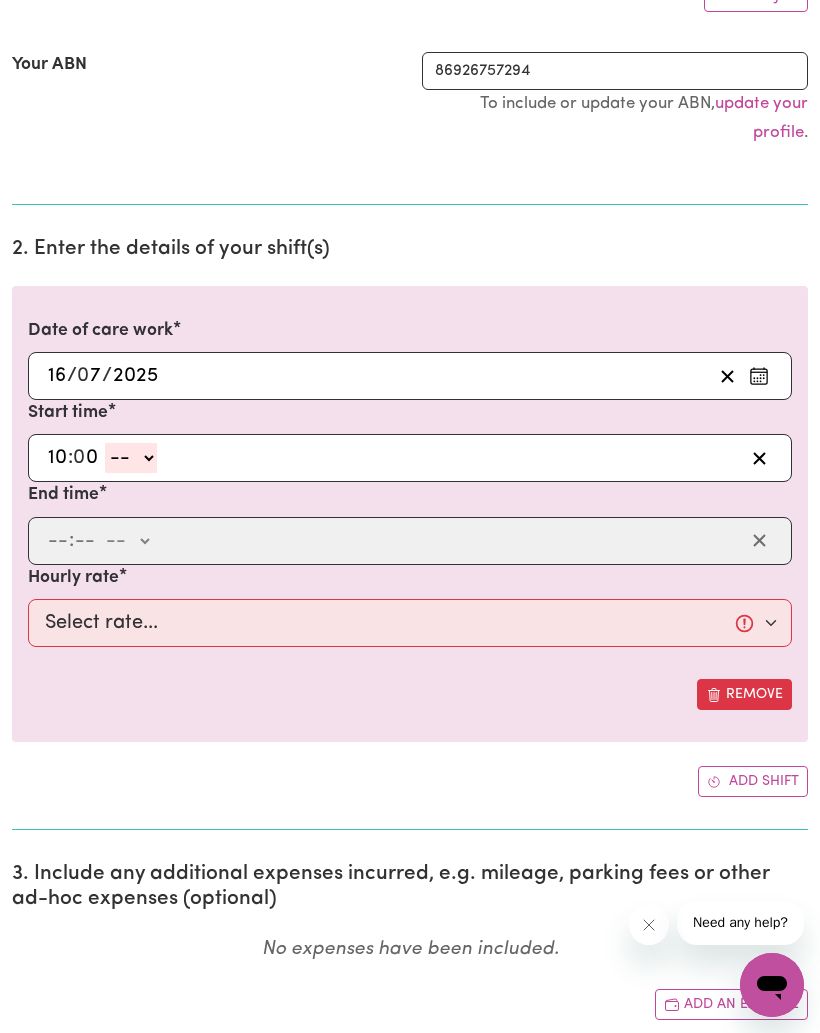 type on "0" 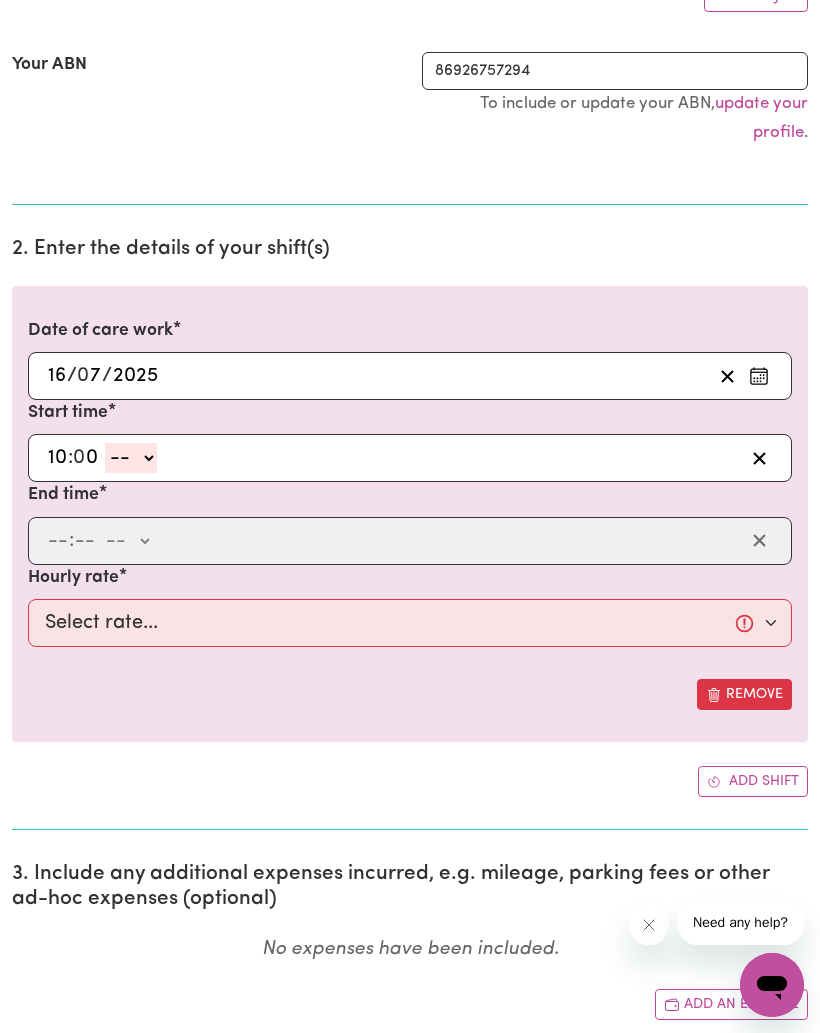 click on "-- am pm" 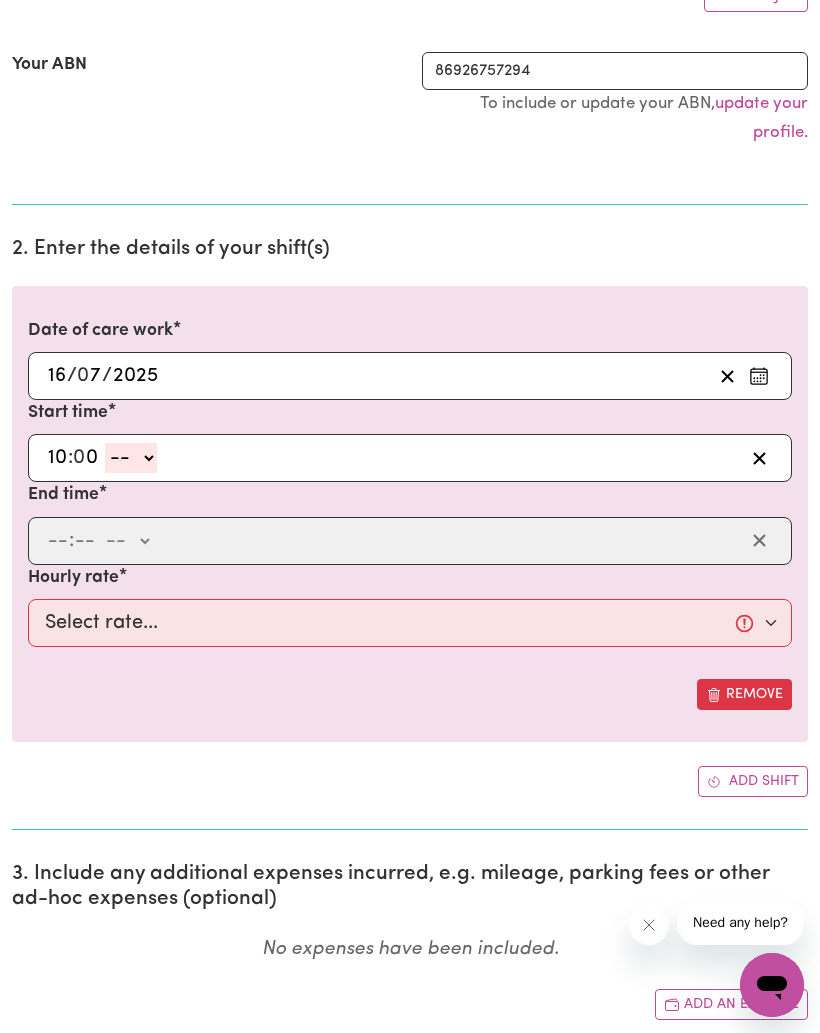 select on "am" 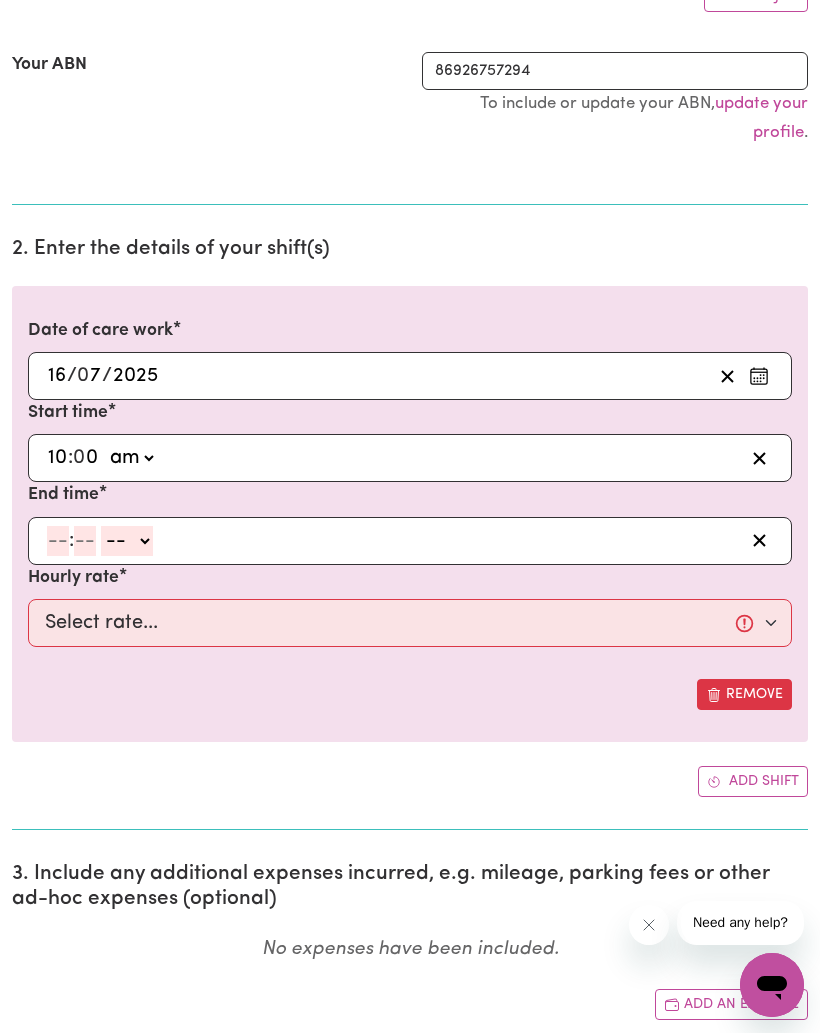 click on "0" 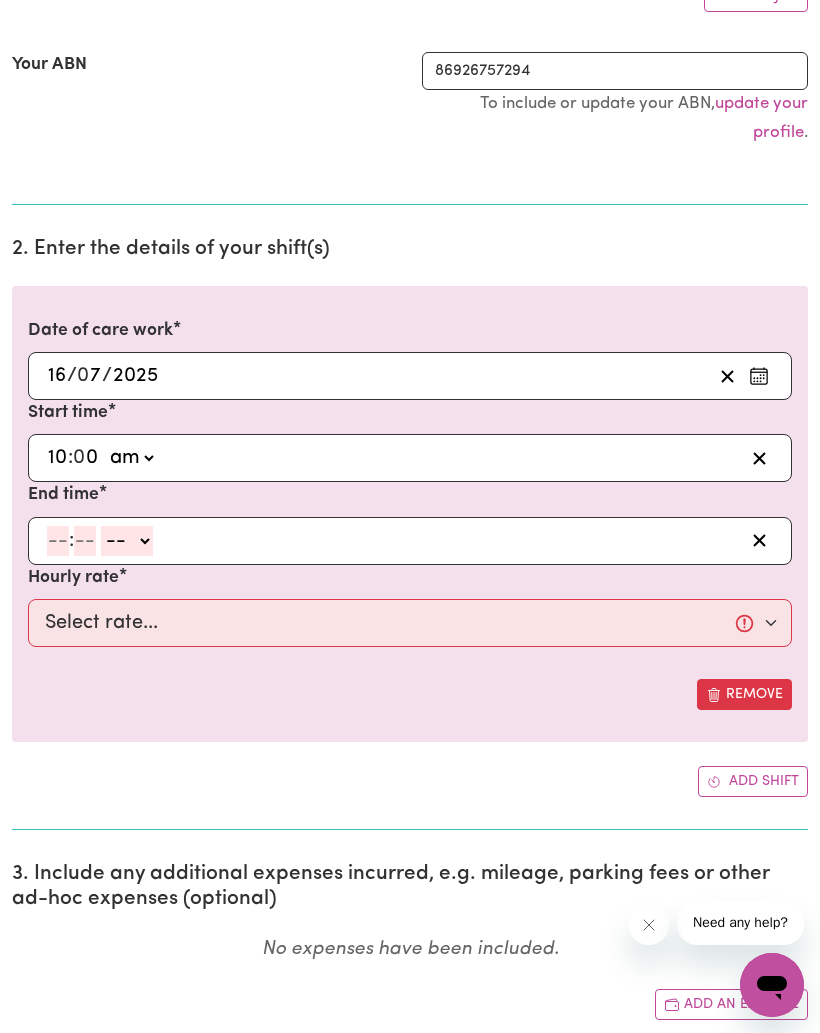 type on "10:03" 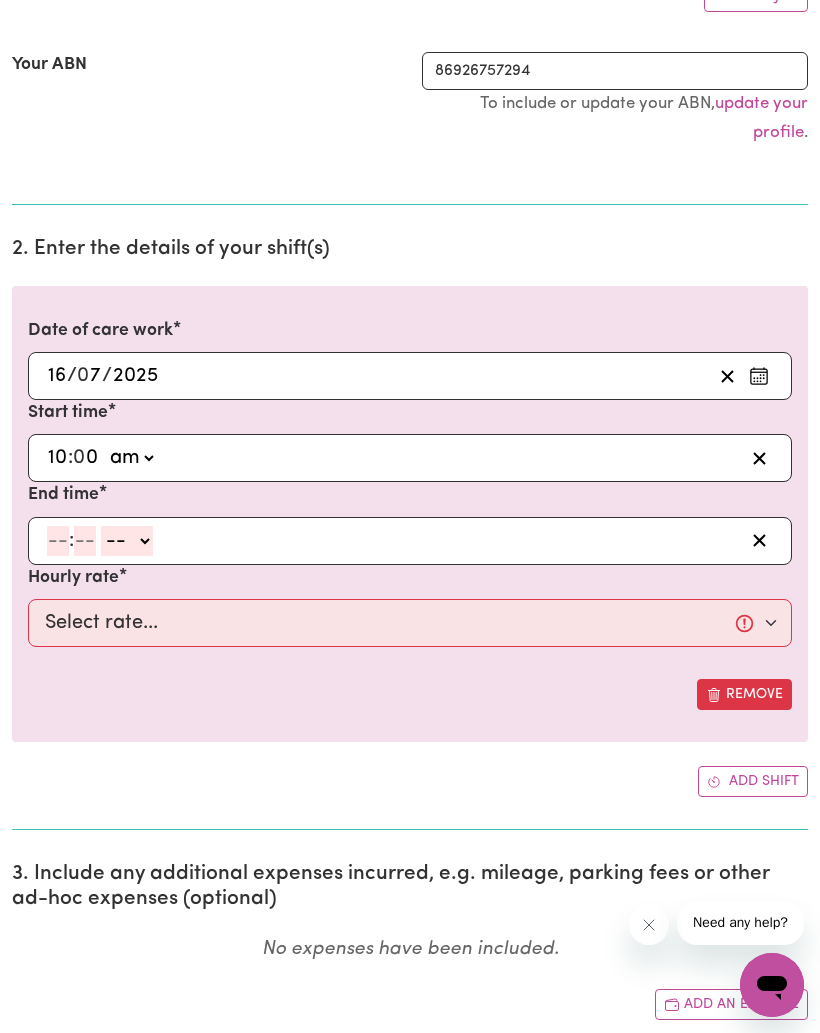 type on "3" 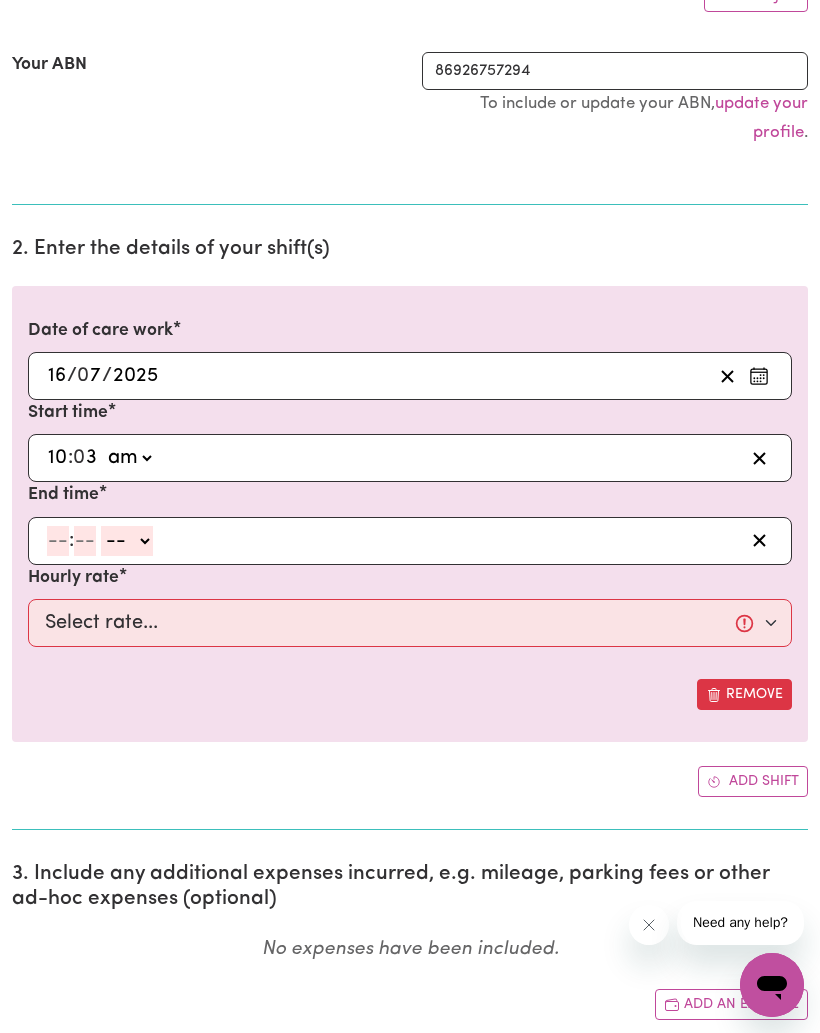 type on "10:30" 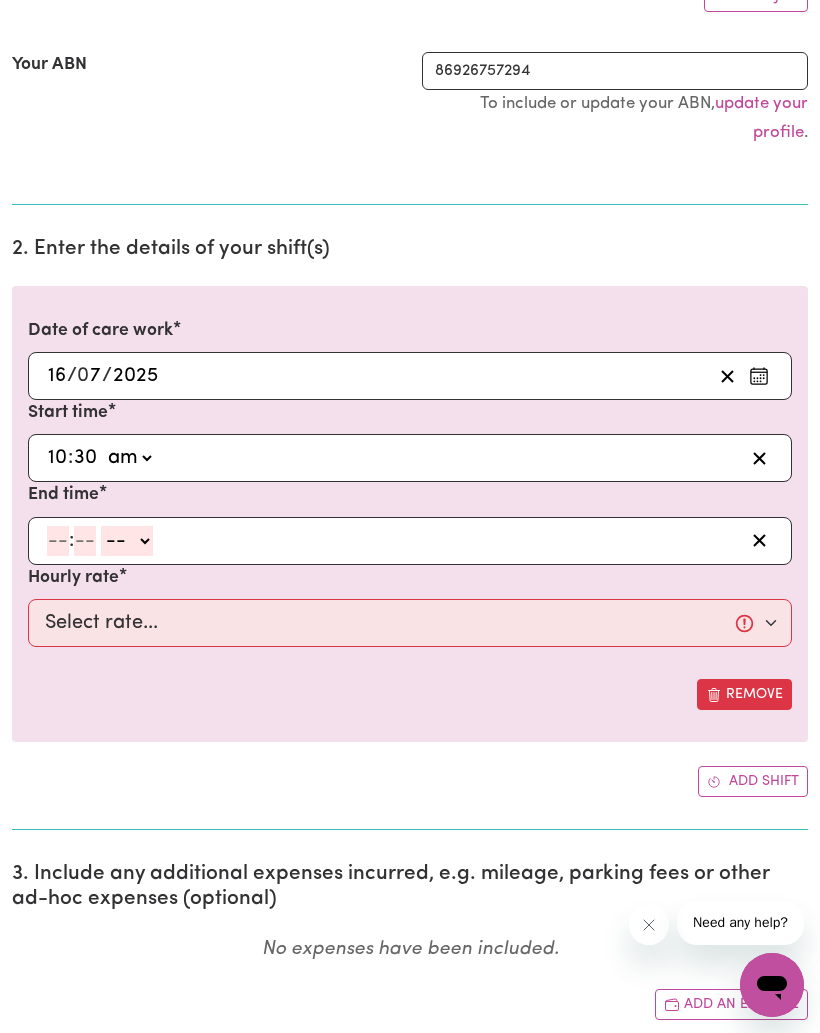 type on "30" 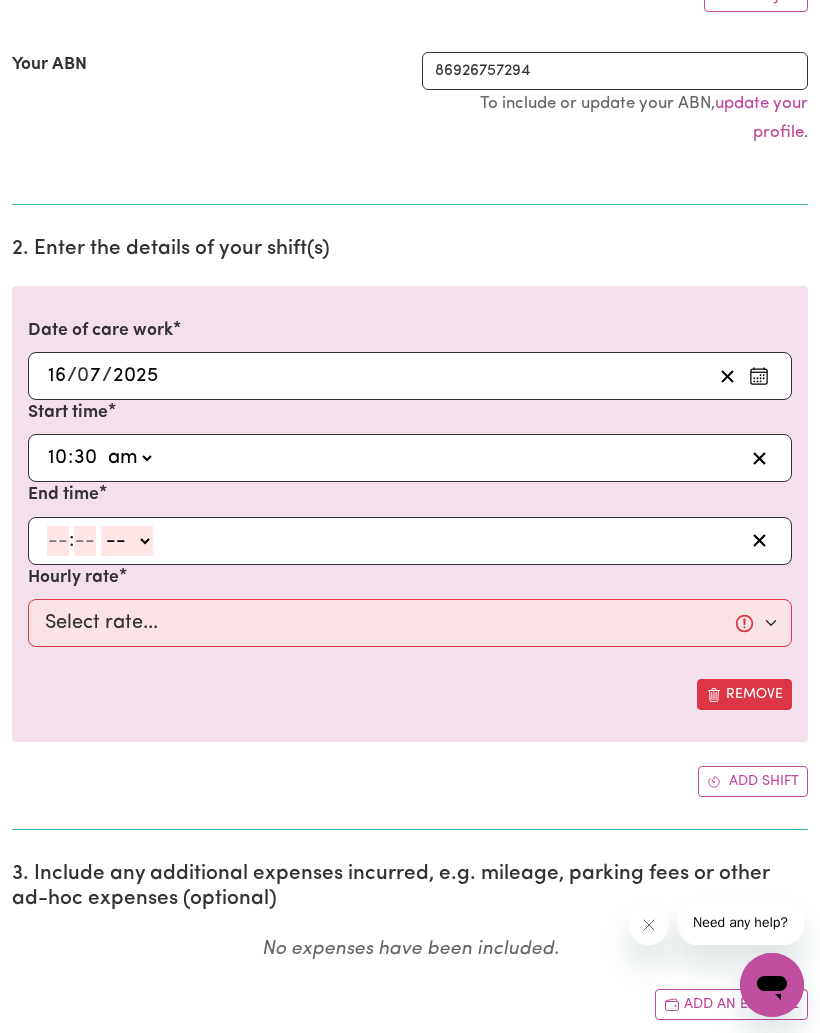 click 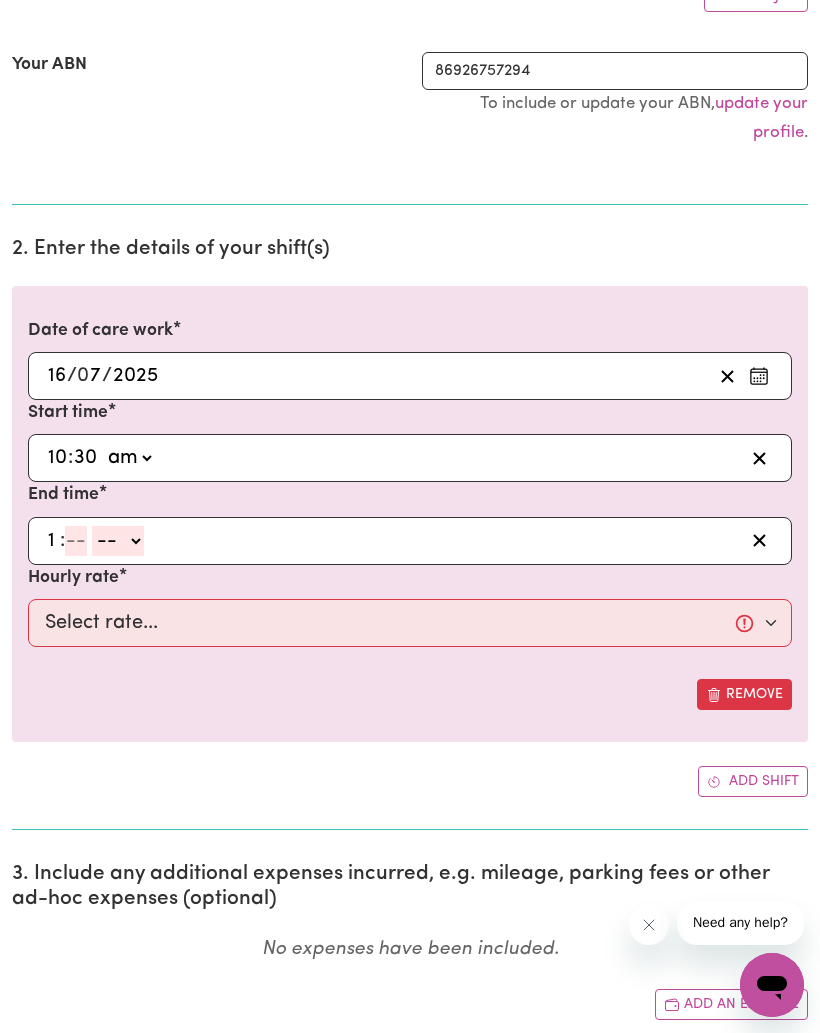 type on "1" 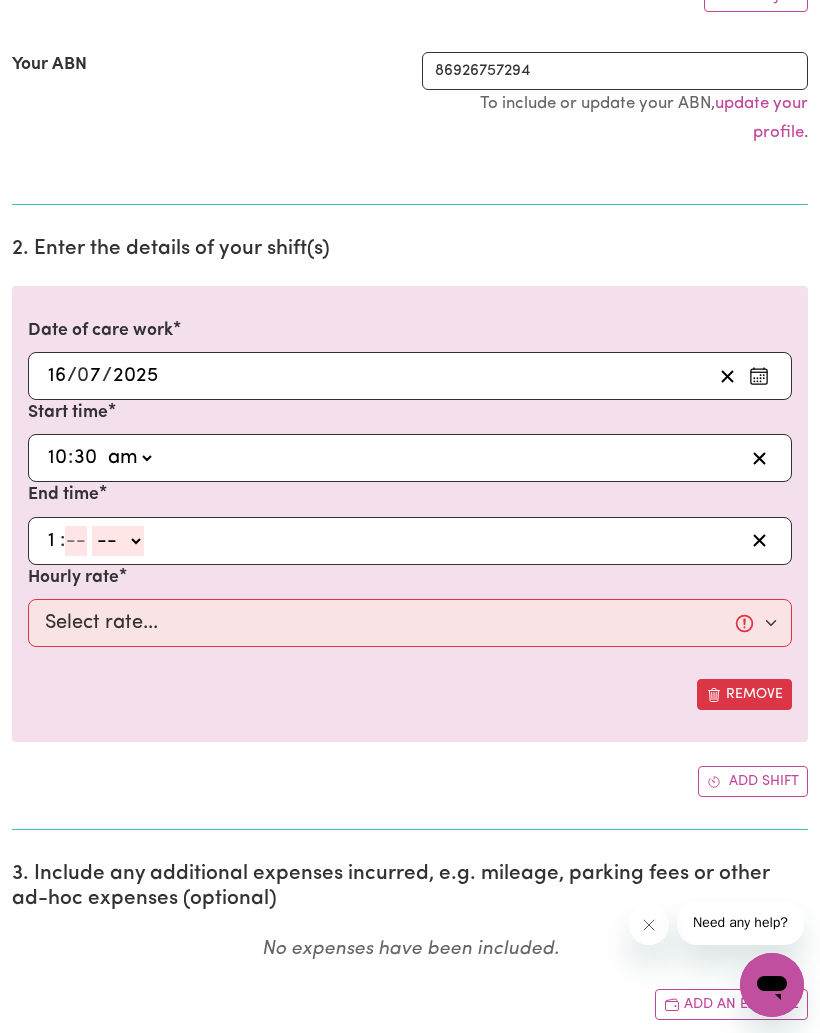 click 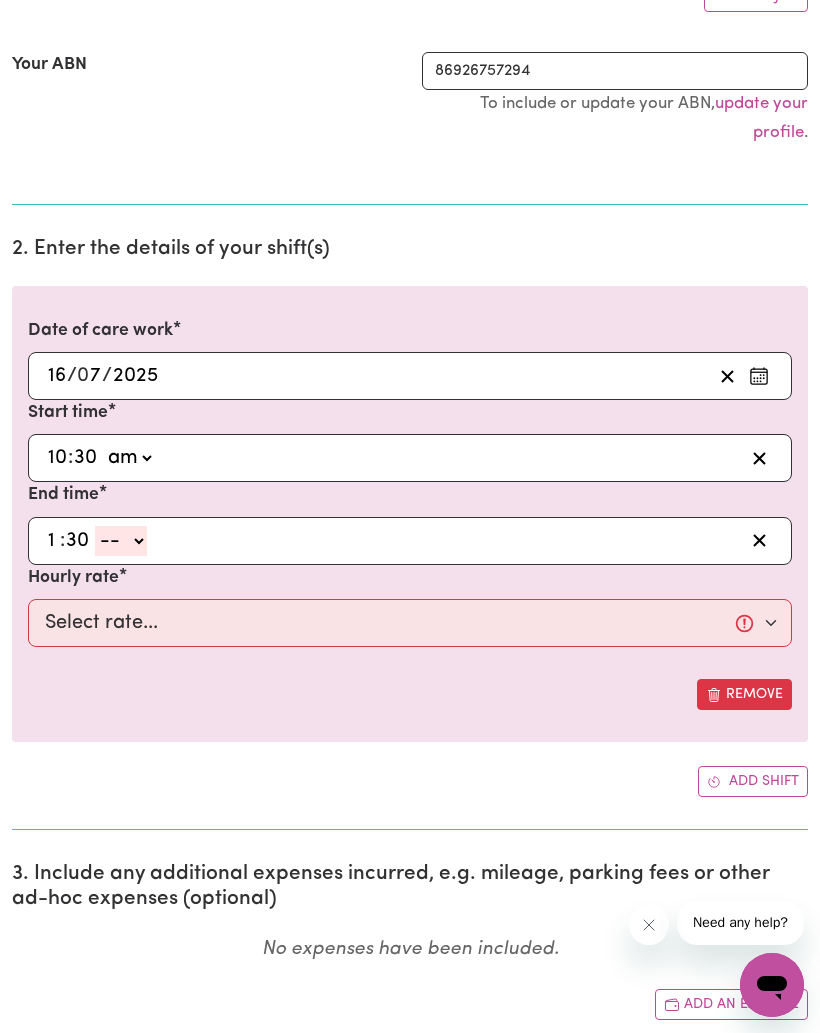 type on "30" 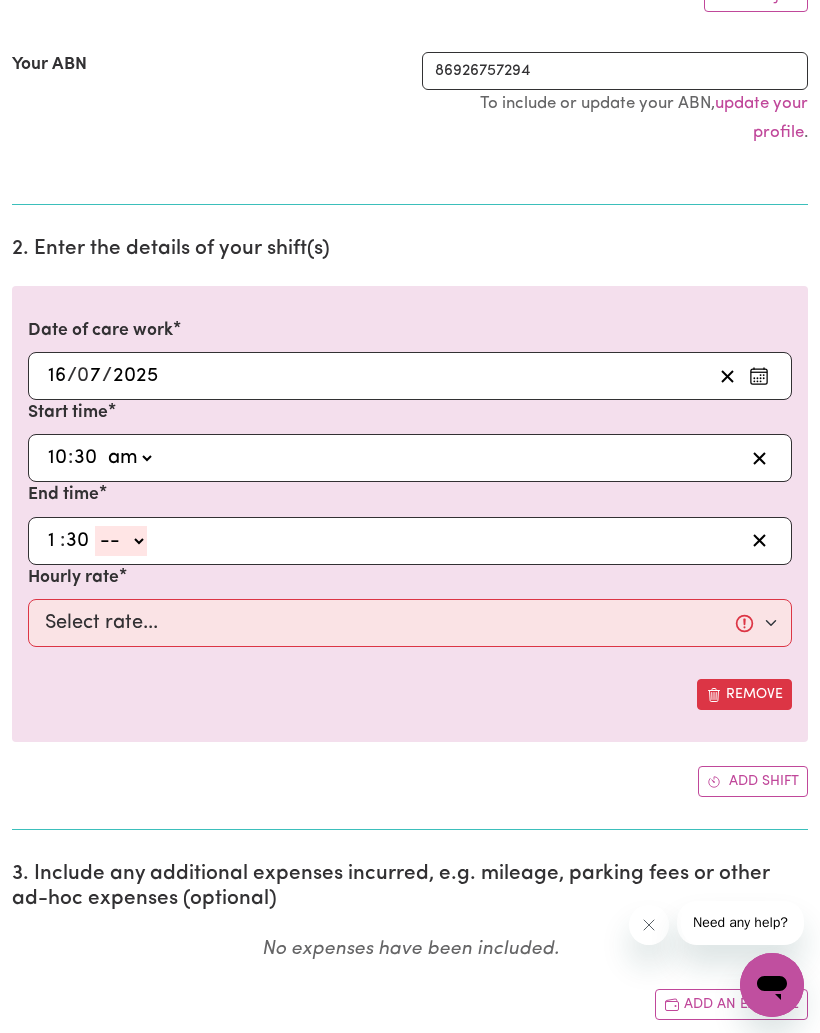 click on "-- am pm" 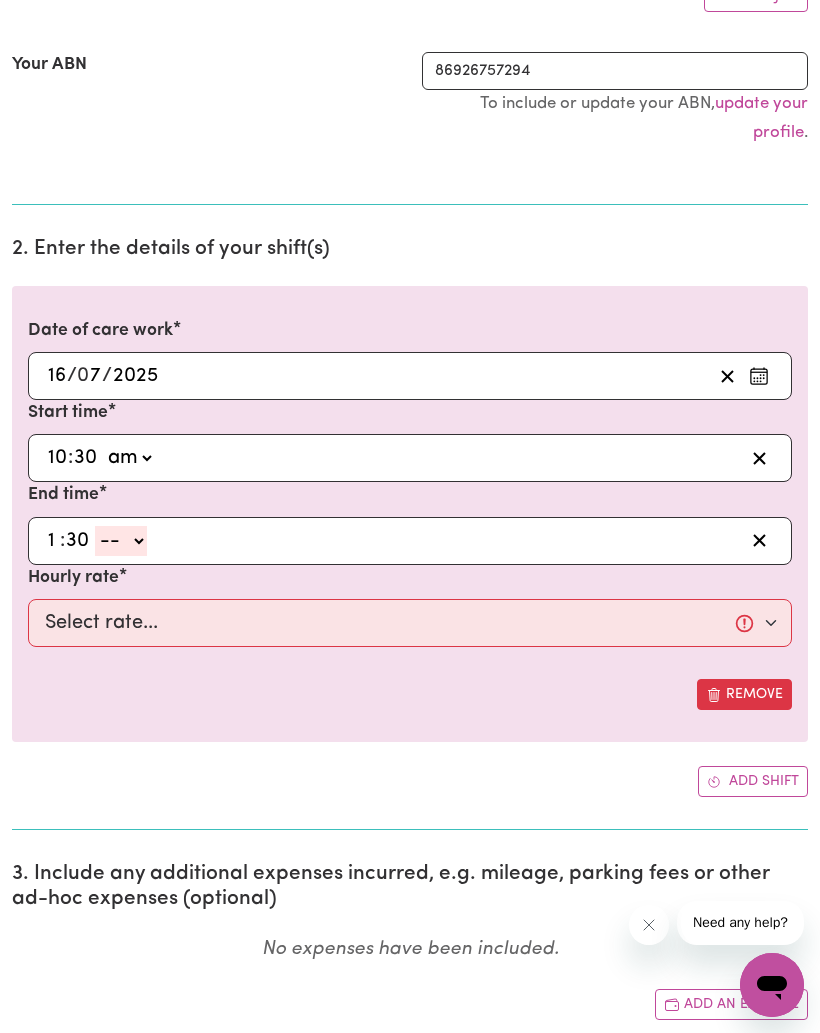 select on "am" 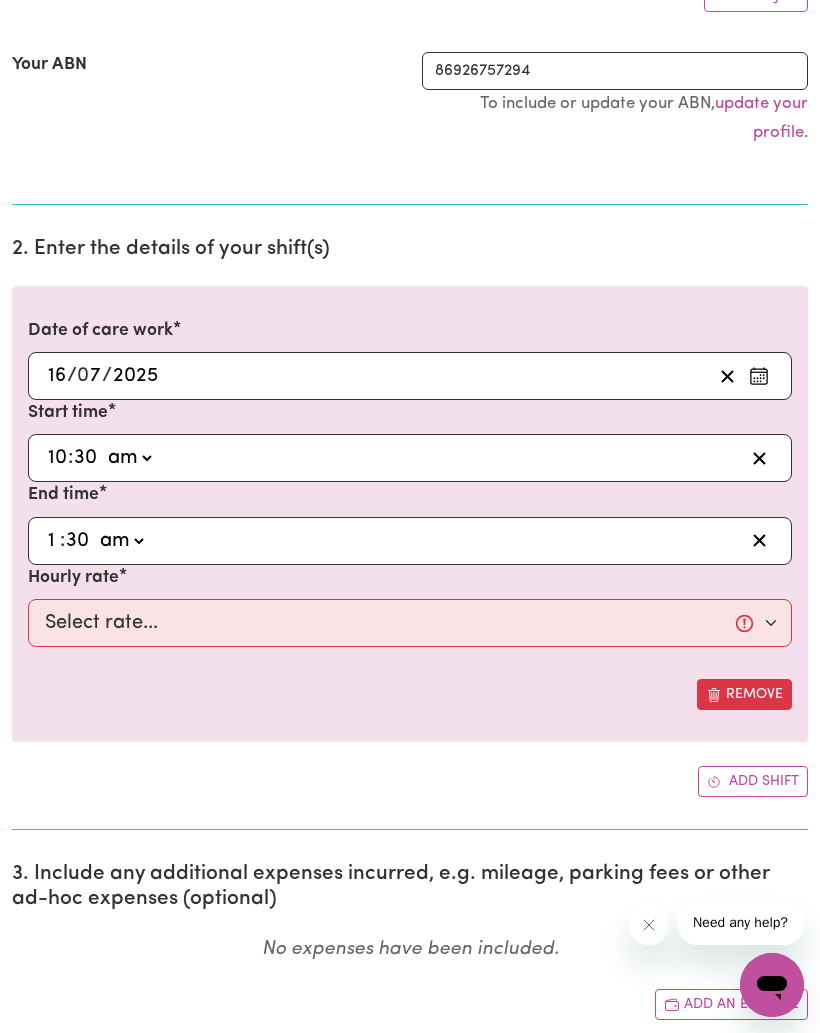 type on "01:30" 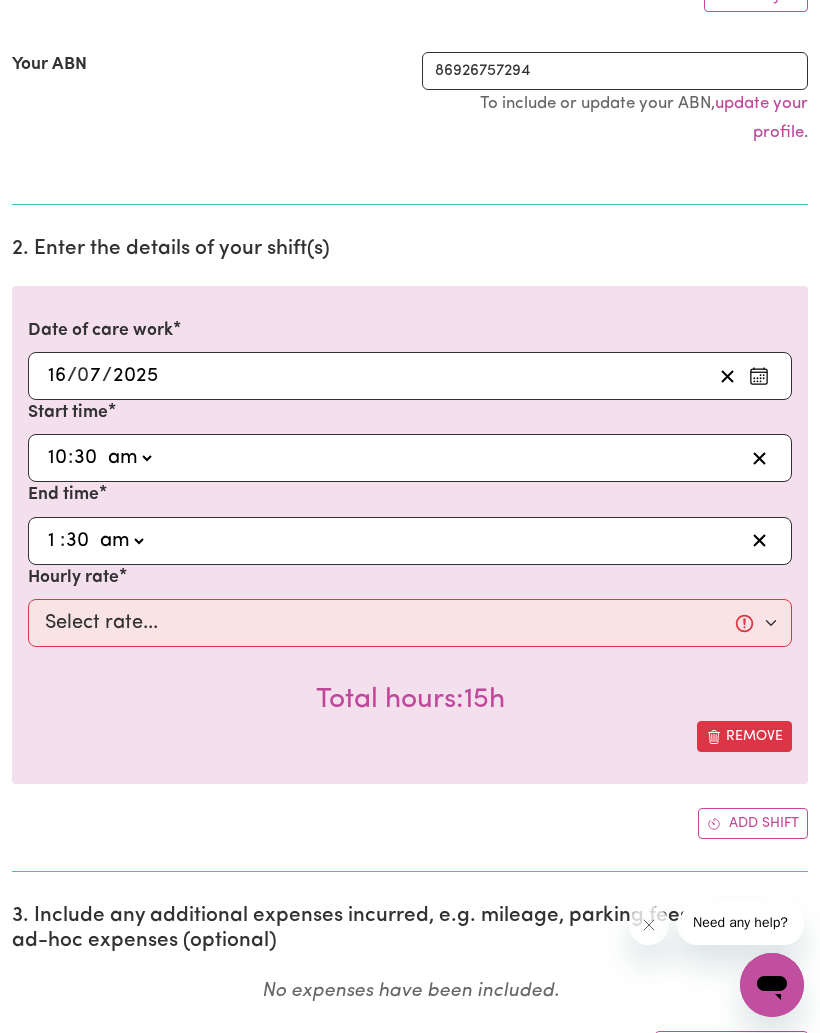 click on "Select rate... $60.00 (Weekday)" at bounding box center [410, 623] 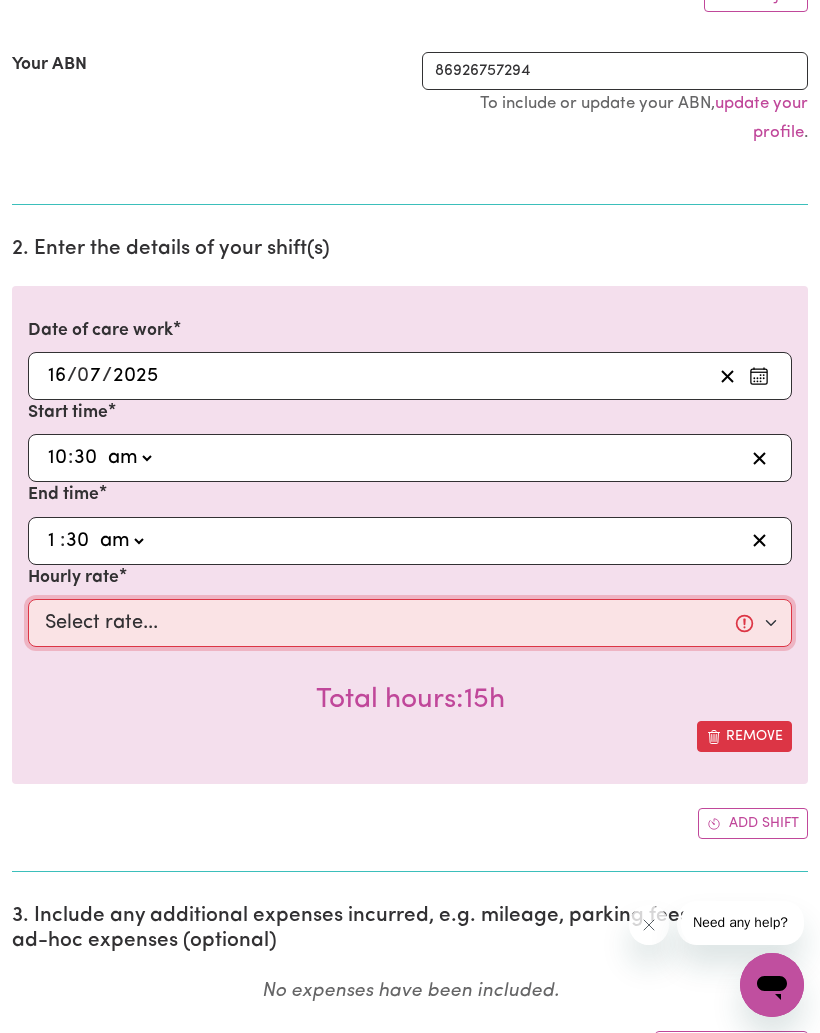 select on "60-Weekday" 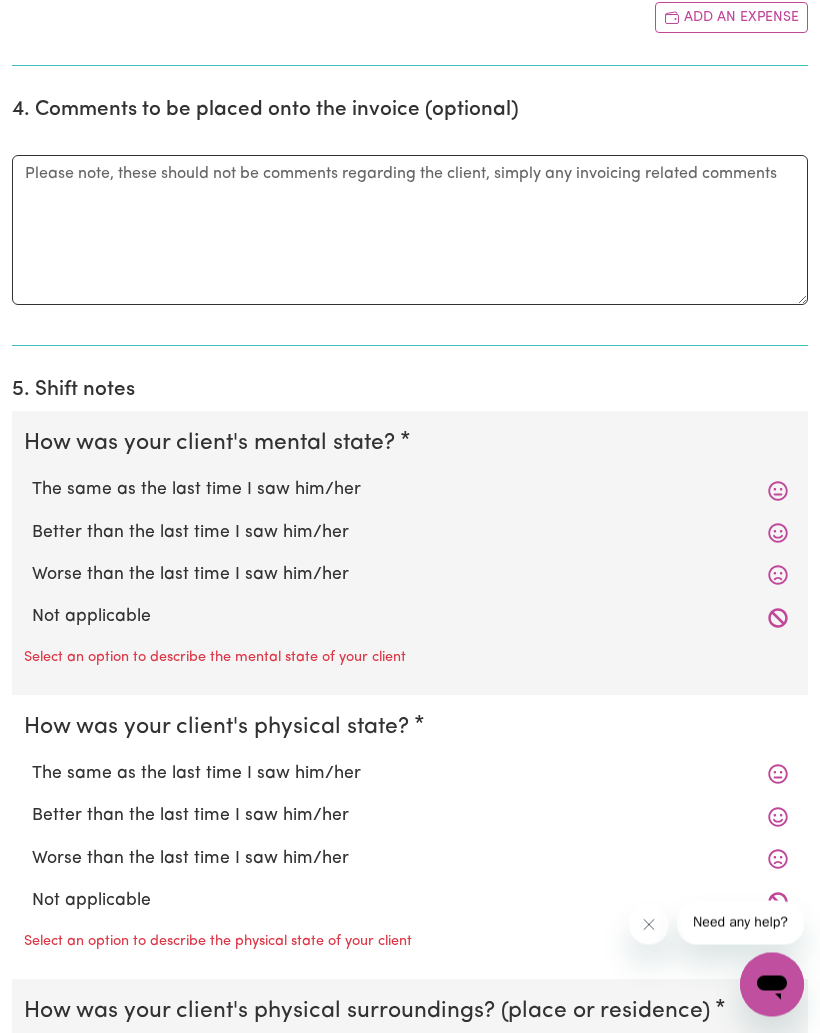 scroll, scrollTop: 1432, scrollLeft: 0, axis: vertical 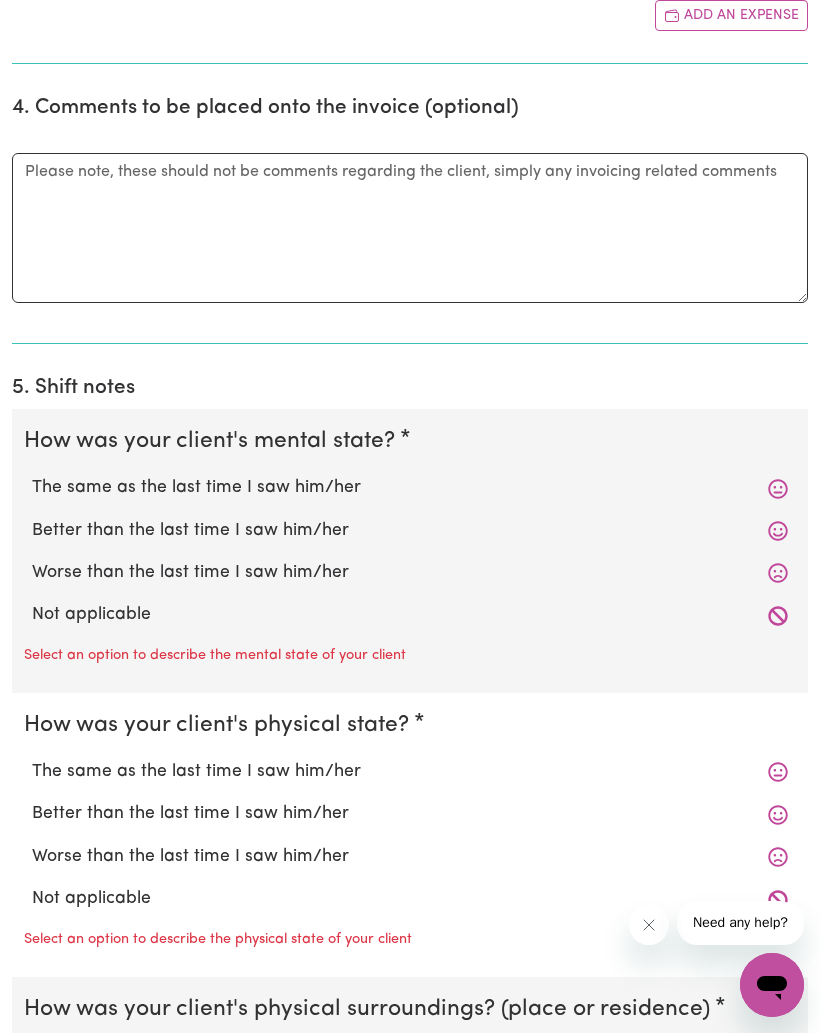 click on "The same as the last time I saw him/her" at bounding box center (410, 488) 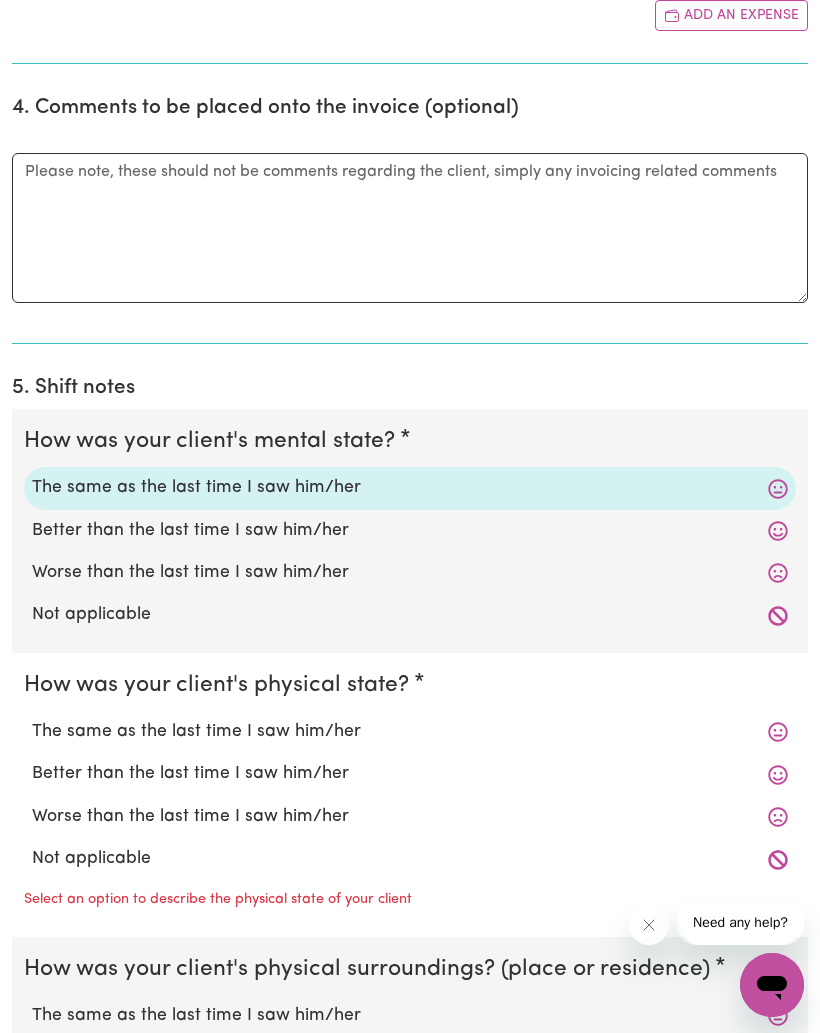 click on "The same as the last time I saw him/her" at bounding box center [410, 732] 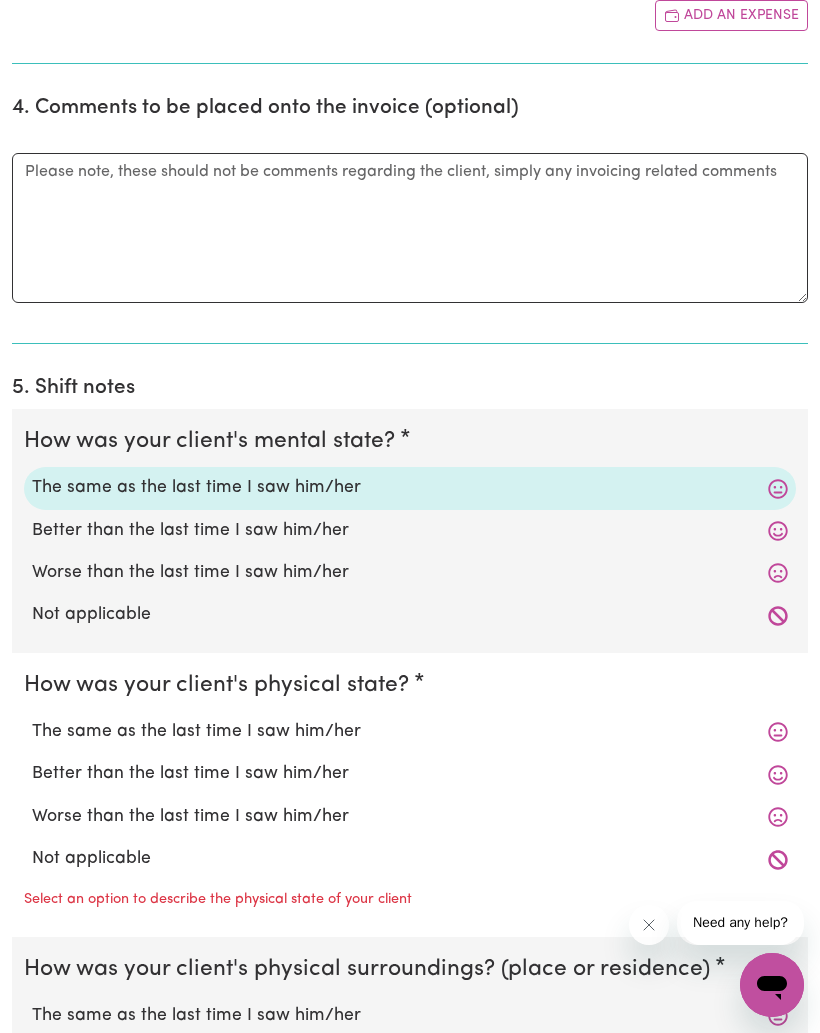 click on "The same as the last time I saw him/her" at bounding box center (31, 718) 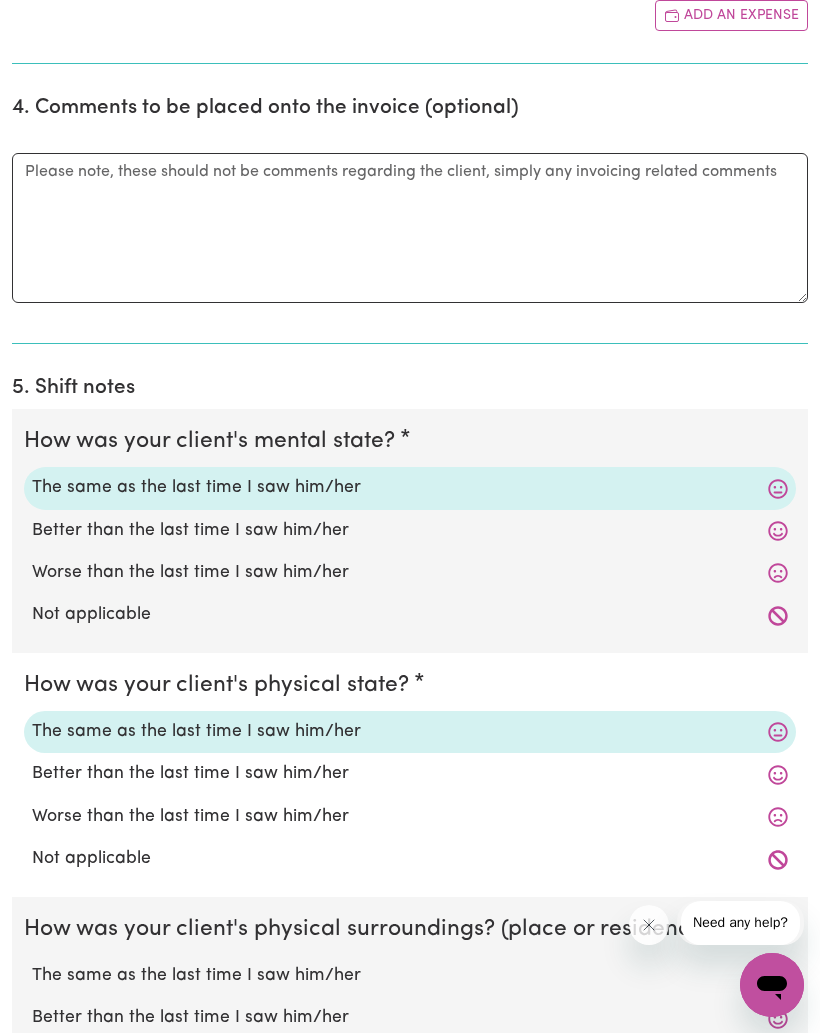 click on "The same as the last time I saw him/her" at bounding box center (410, 976) 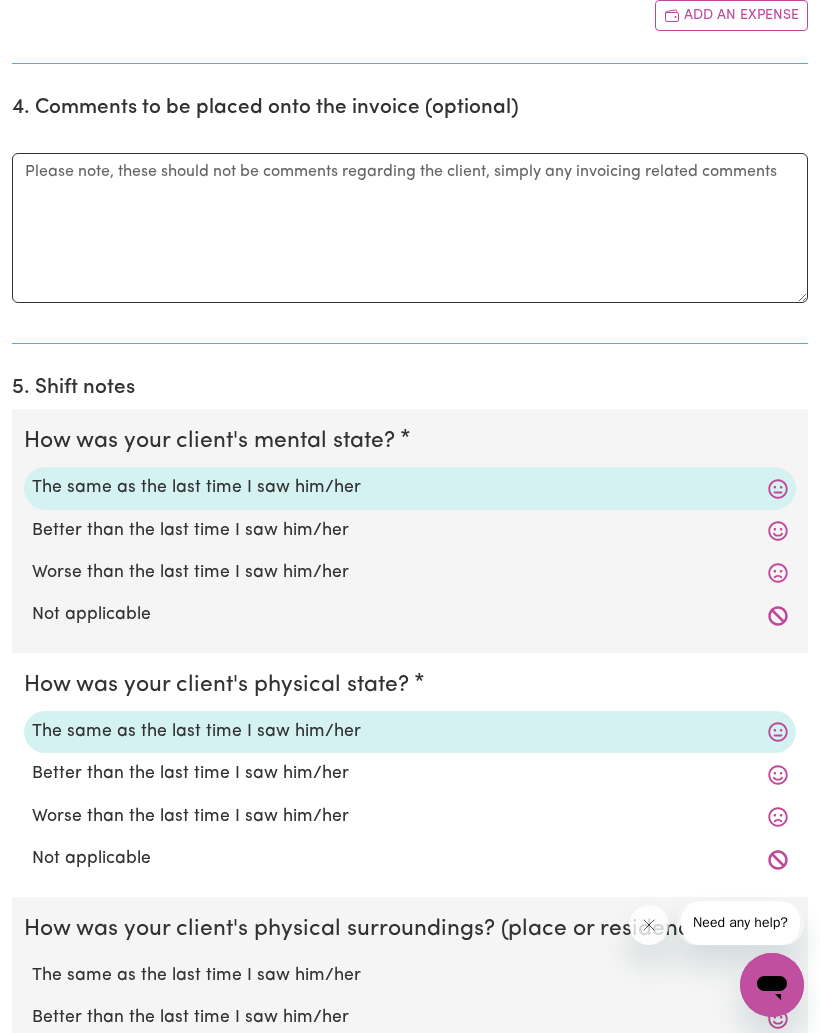 click on "The same as the last time I saw him/her" at bounding box center (31, 962) 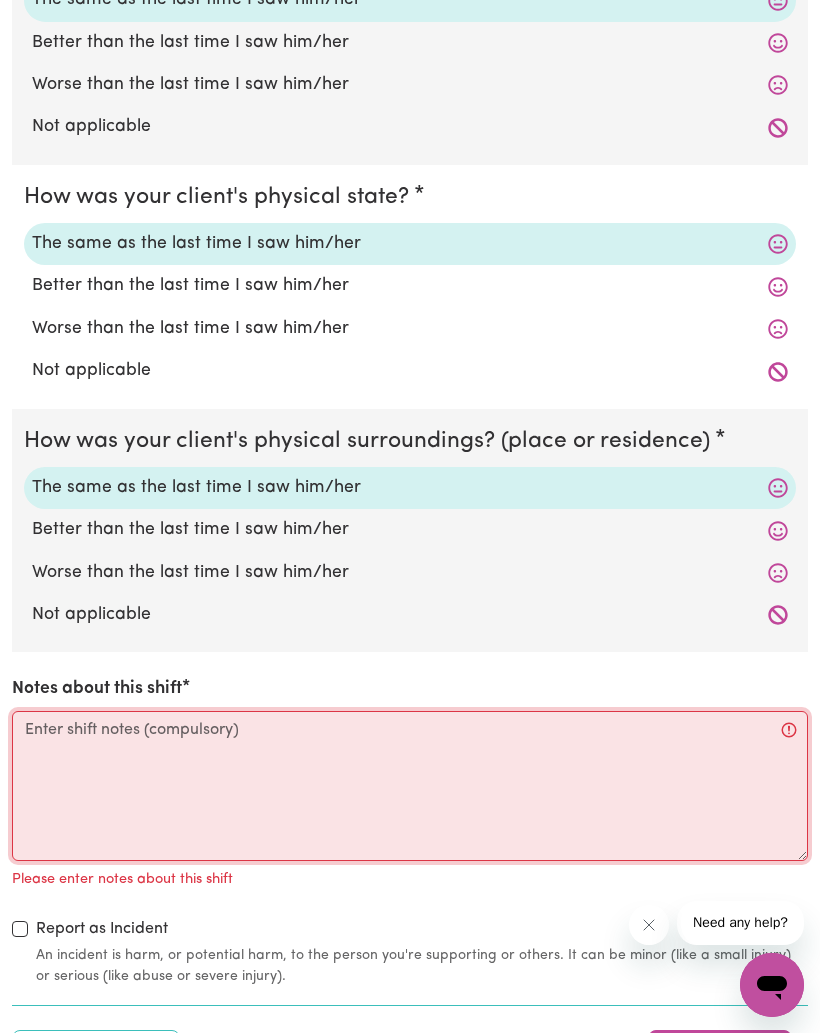 click on "Notes about this shift" at bounding box center [410, 786] 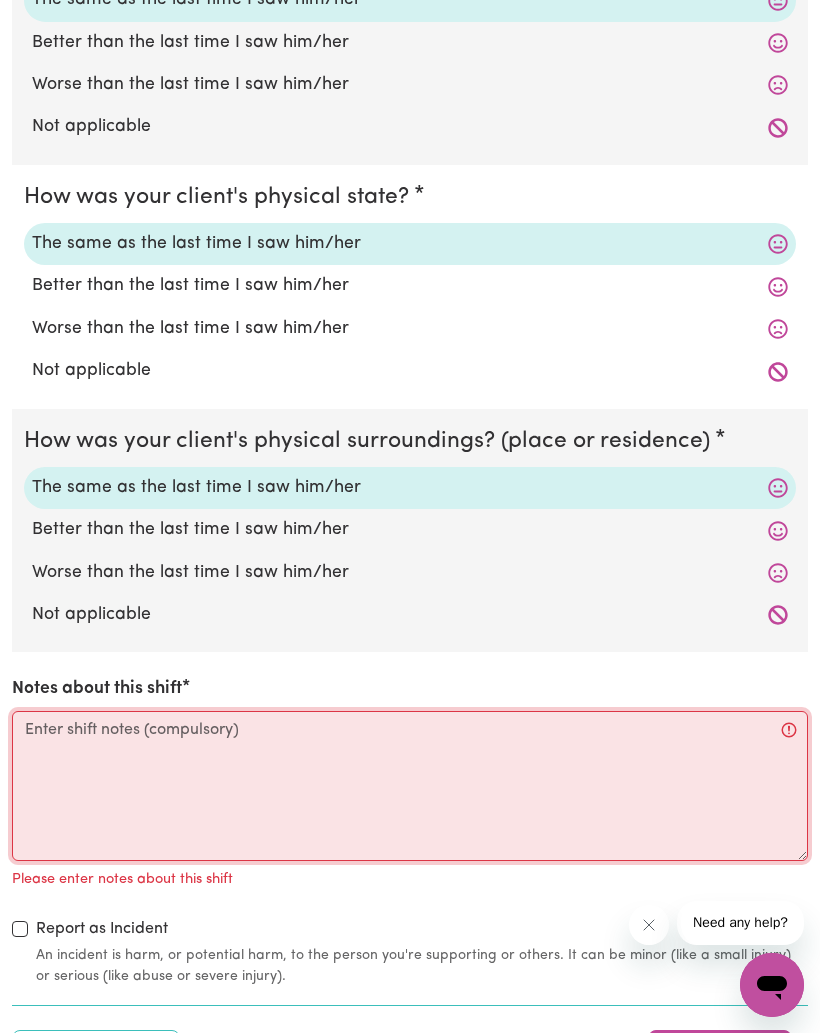 scroll, scrollTop: 1937, scrollLeft: 0, axis: vertical 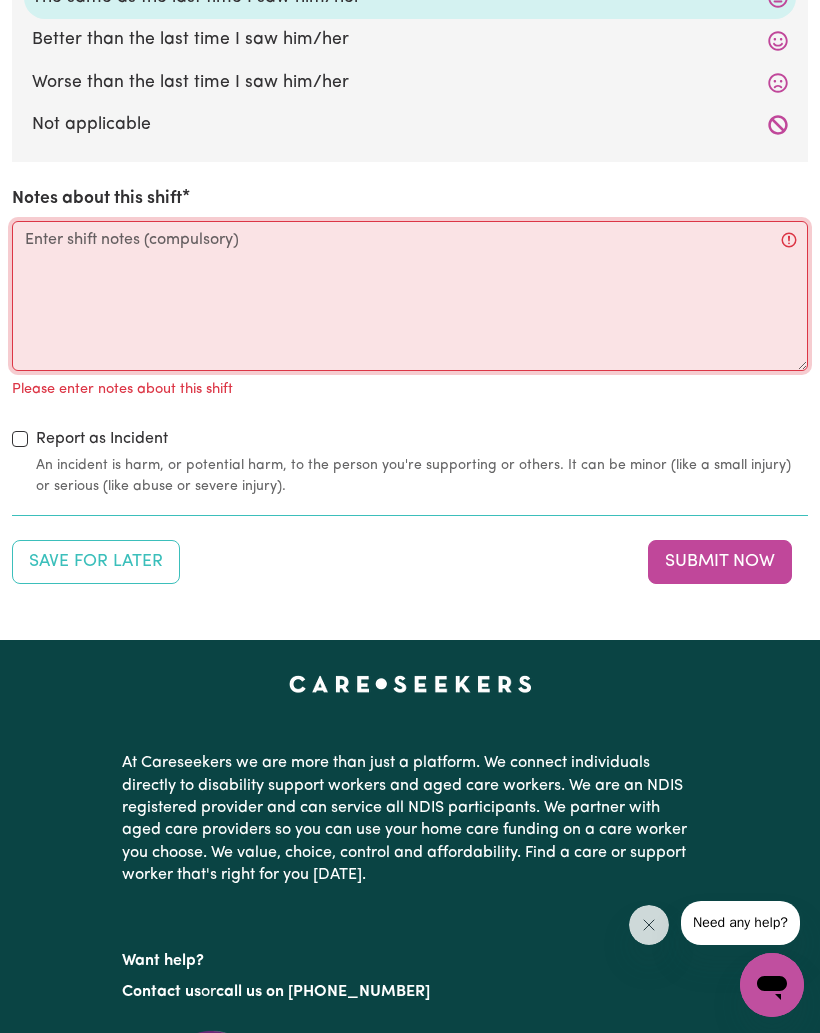 click on "Notes about this shift" at bounding box center [410, 296] 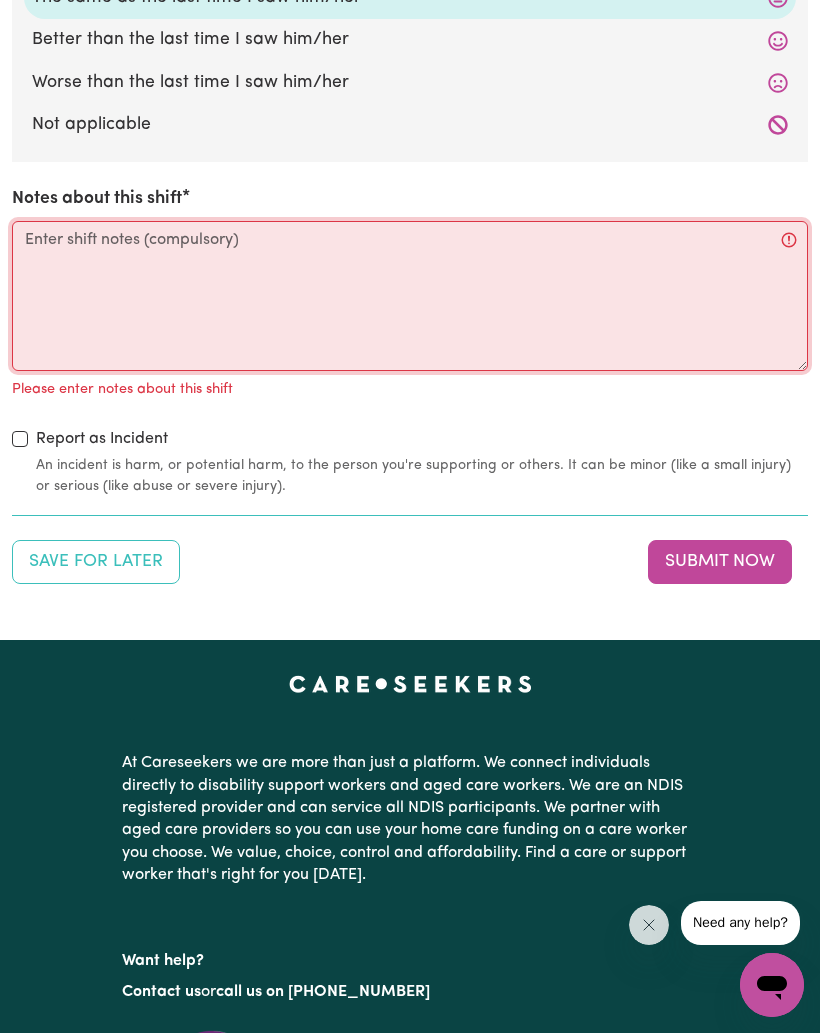 paste on "[PERSON_NAME] was in a mood when I arrived and I found her slow to settle. Most probably because the RN had dressed her wound. After a while she settled and enjoyed playing. After lunch we painted." 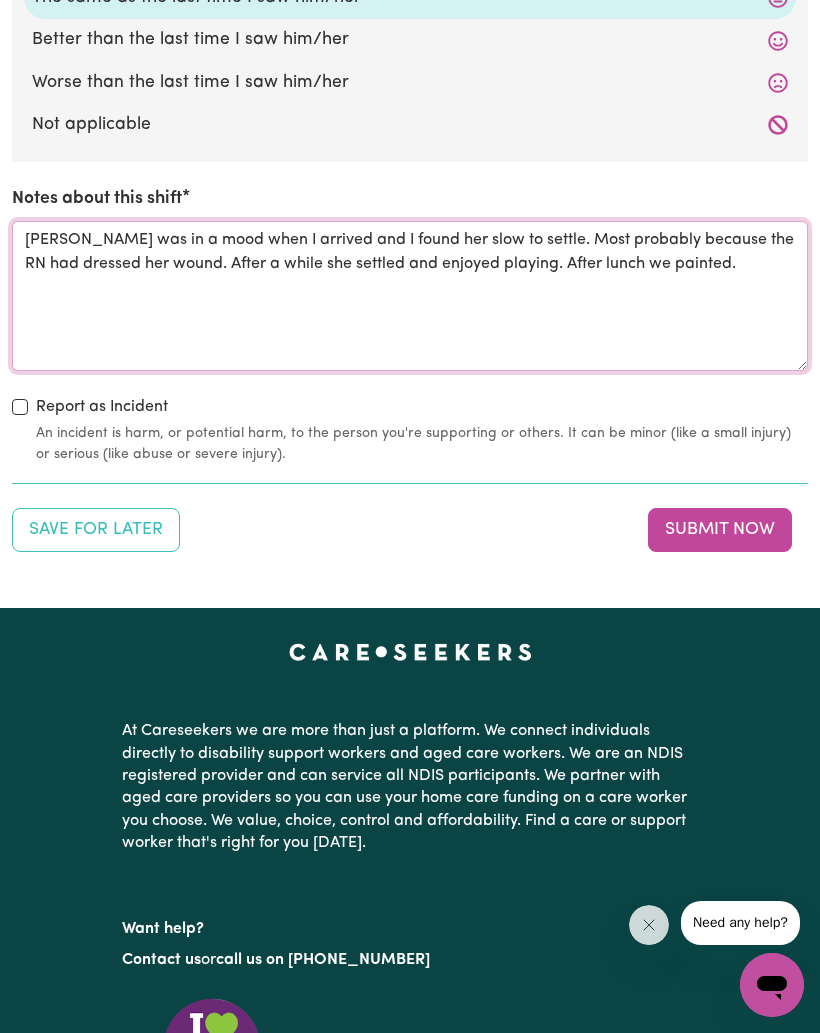 type on "[PERSON_NAME] was in a mood when I arrived and I found her slow to settle. Most probably because the RN had dressed her wound. After a while she settled and enjoyed playing. After lunch we painted." 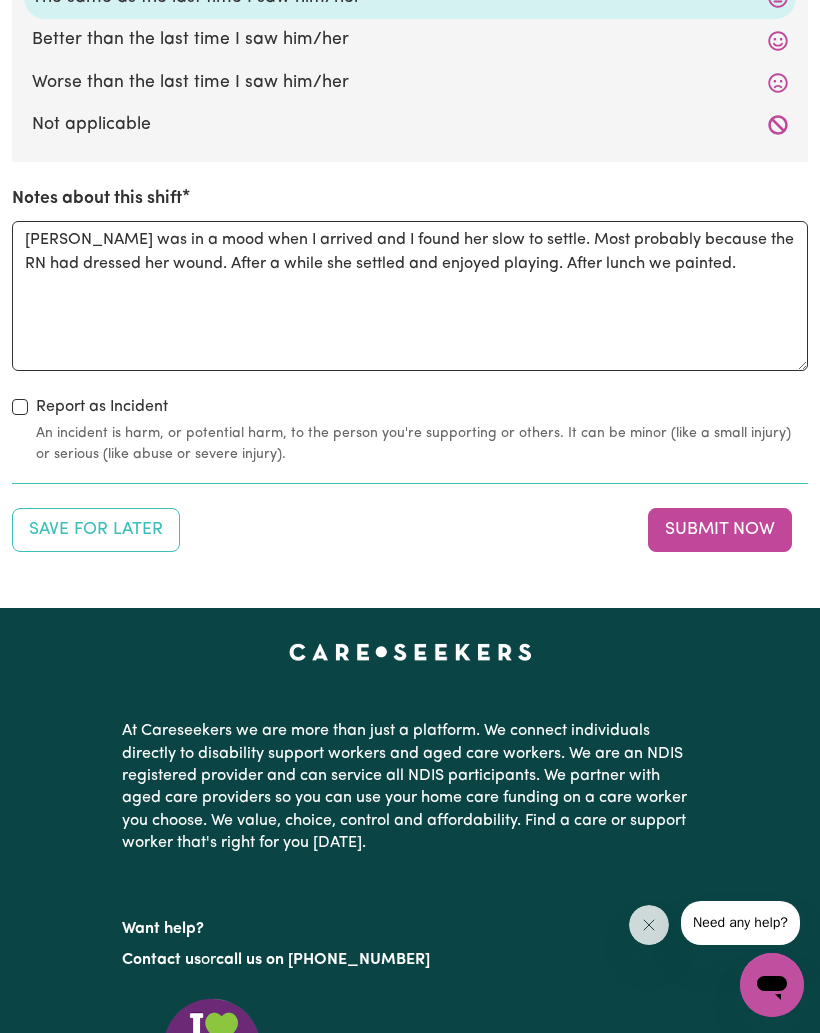 click on "Submit Now" at bounding box center [720, 530] 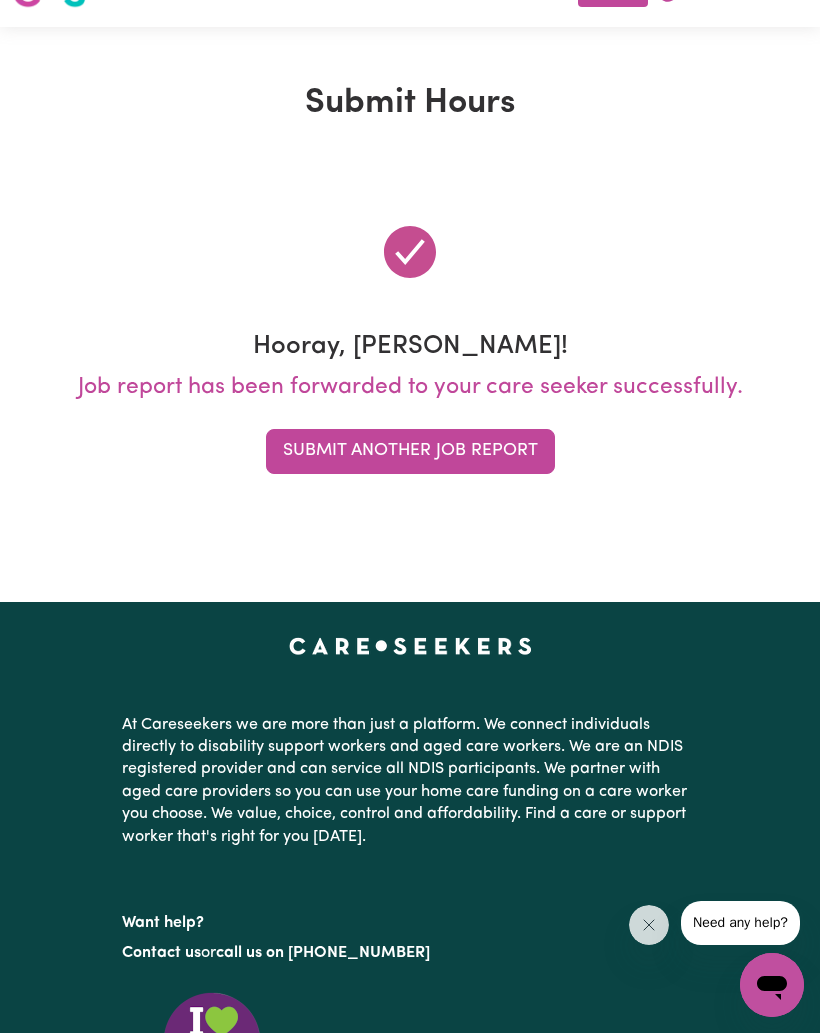 scroll, scrollTop: 0, scrollLeft: 0, axis: both 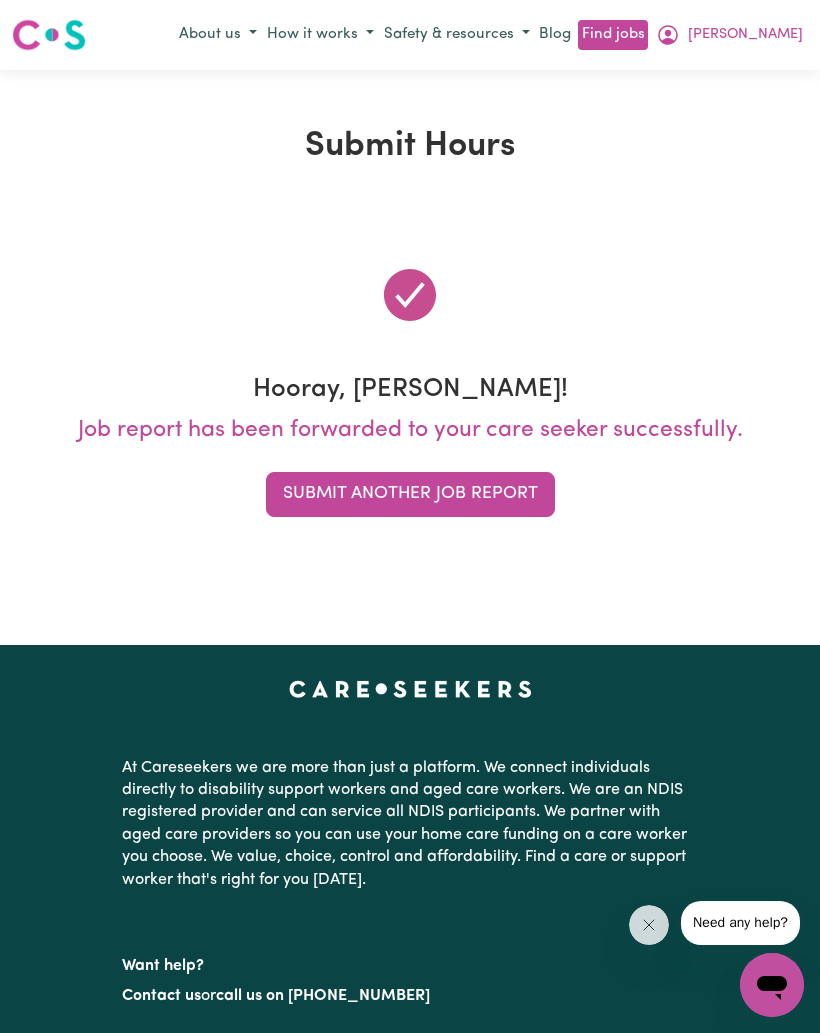 click on "Submit Another Job Report" at bounding box center (410, 494) 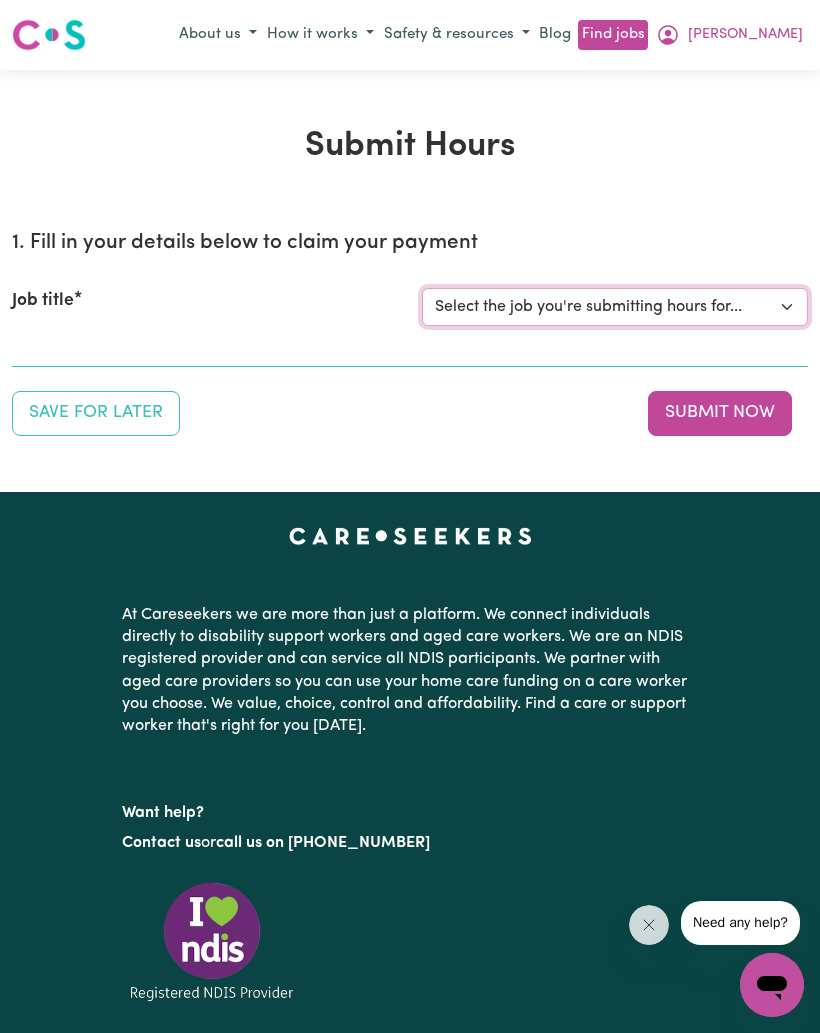 click on "Select the job you're submitting hours for... [[PERSON_NAME]] Looking for an Evening carer at [GEOGRAPHIC_DATA], [GEOGRAPHIC_DATA]  [[PERSON_NAME] ([PERSON_NAME] ] aged care companion needed Vaucluse" at bounding box center (615, 307) 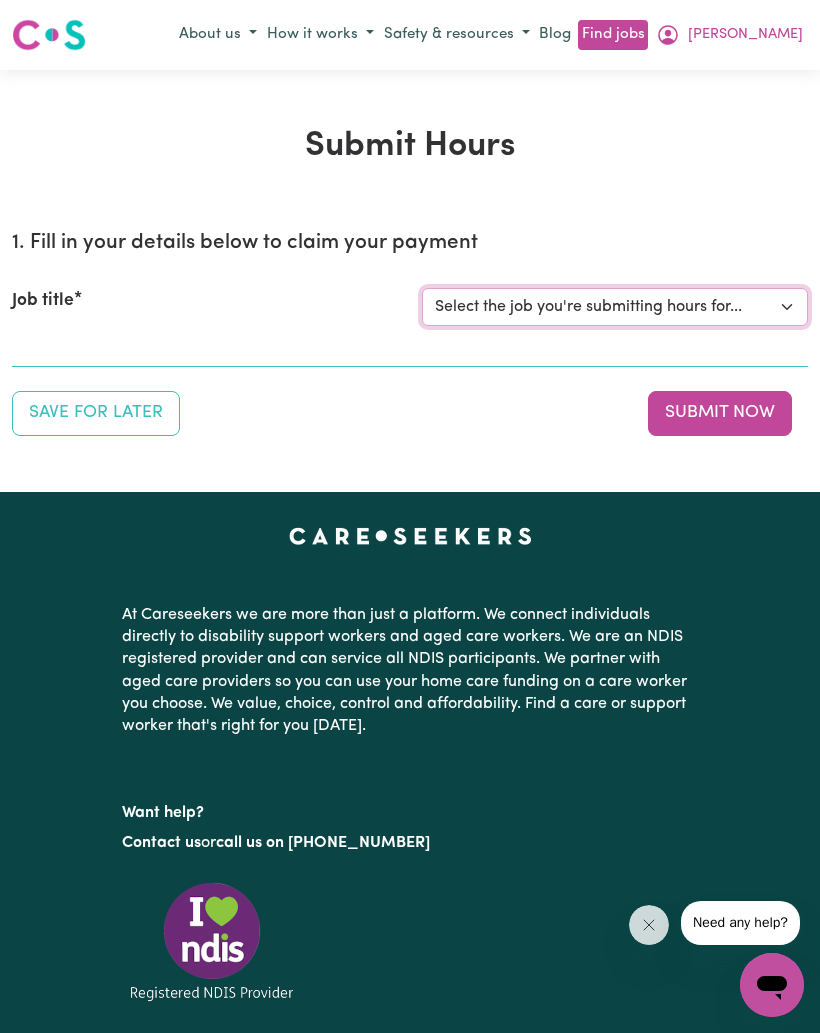 select on "12525" 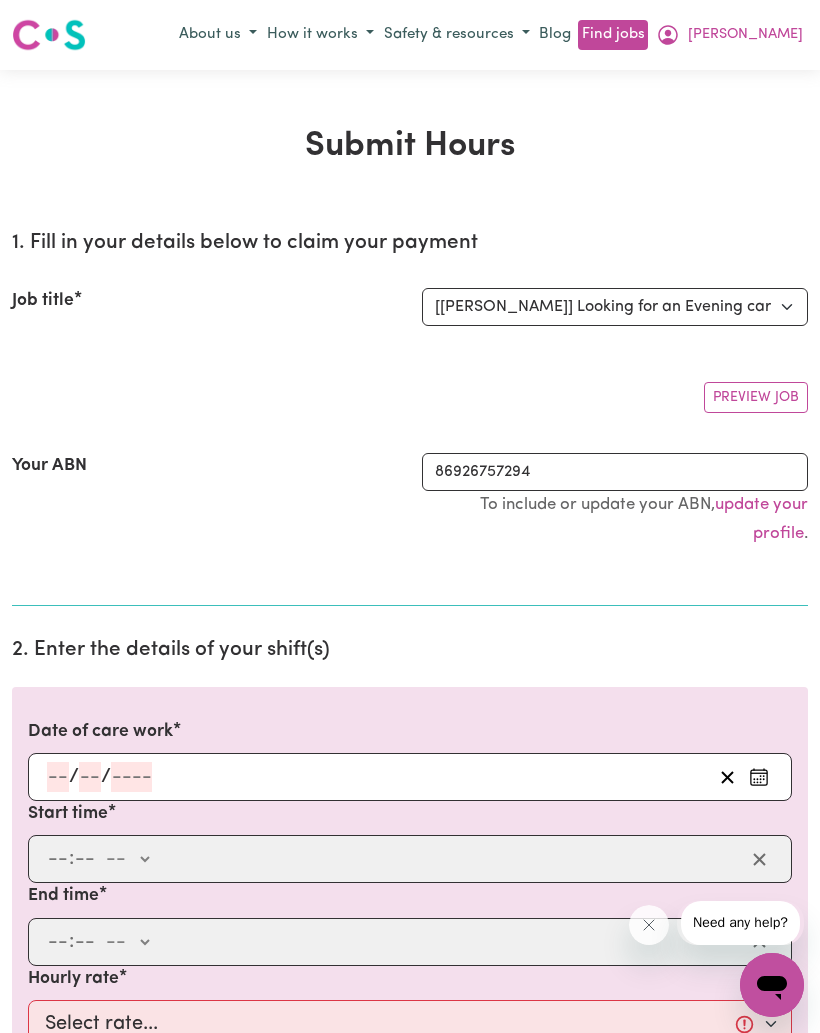 click 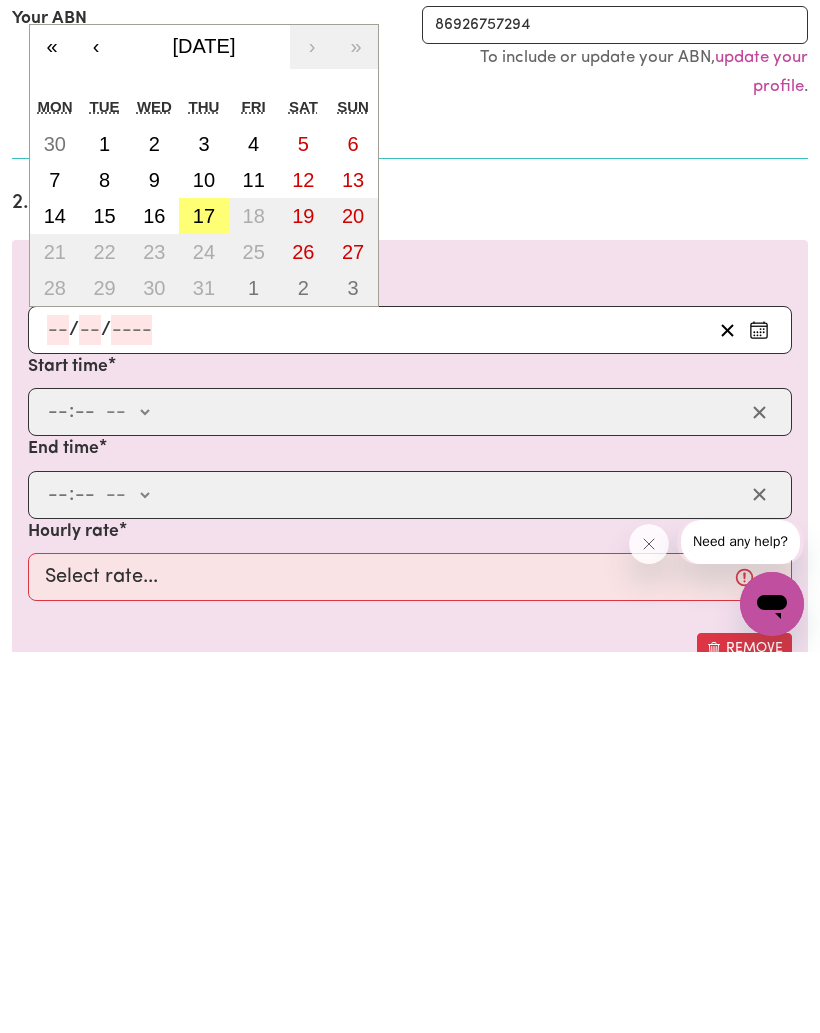 click on "14" at bounding box center [55, 597] 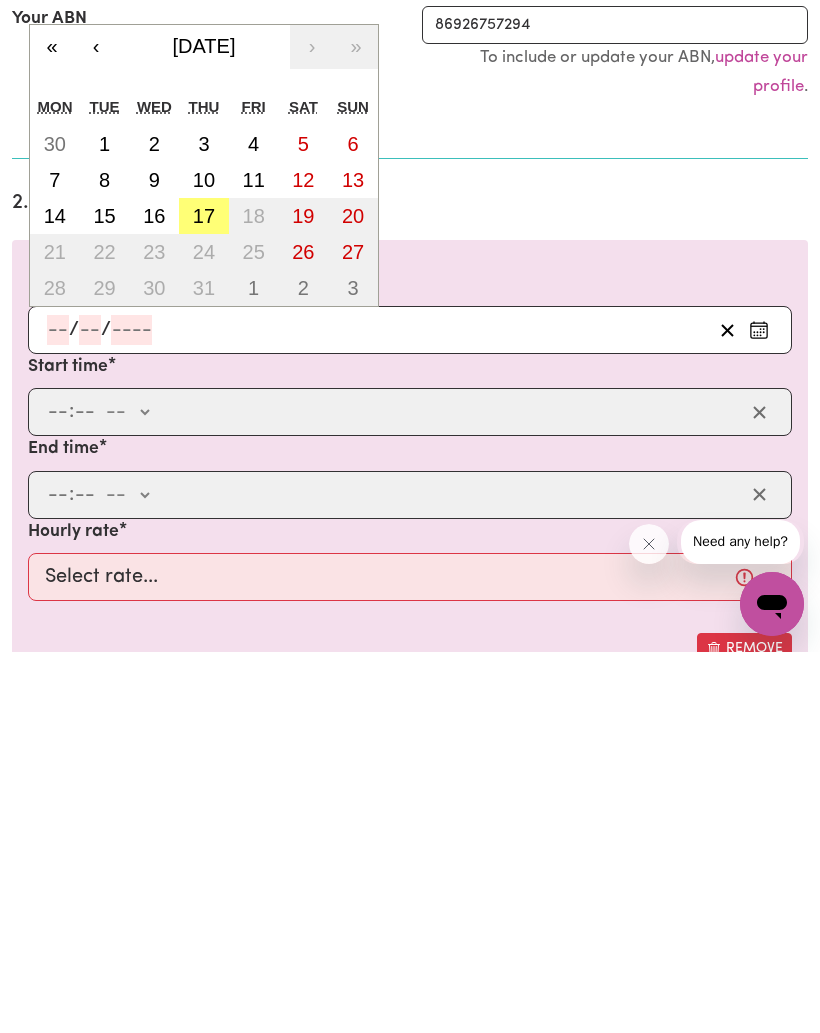 type on "[DATE]" 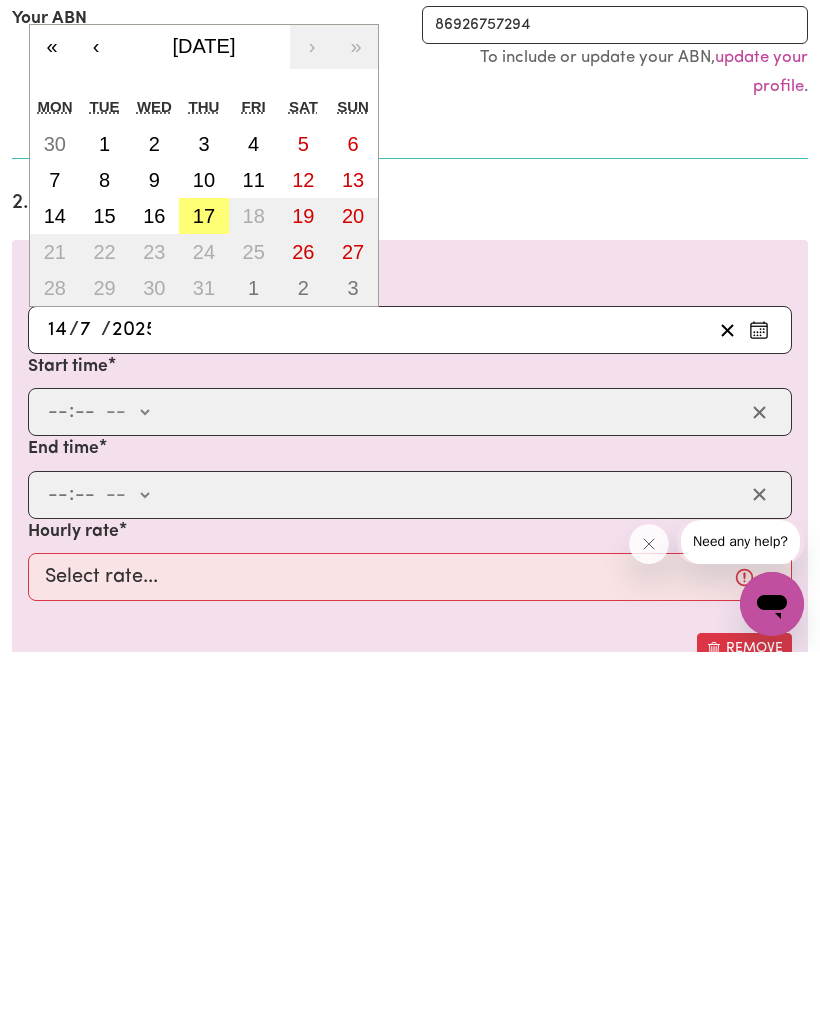 scroll, scrollTop: 447, scrollLeft: 0, axis: vertical 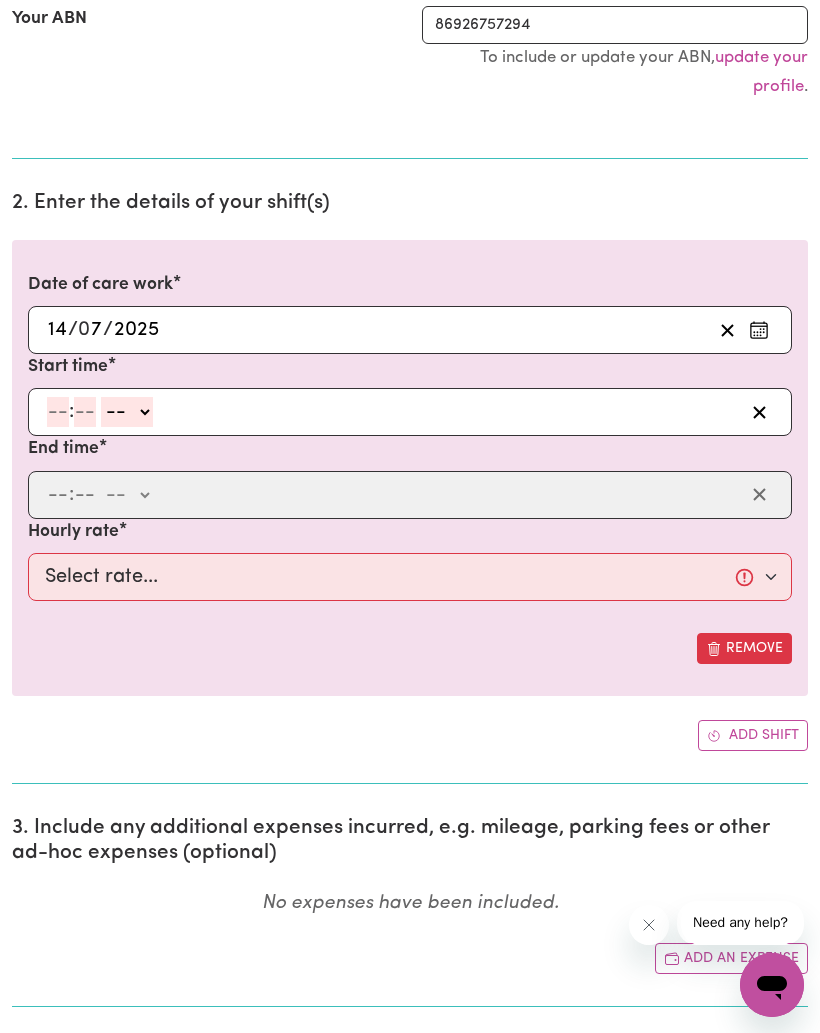 click on ":   -- am pm" at bounding box center (410, 412) 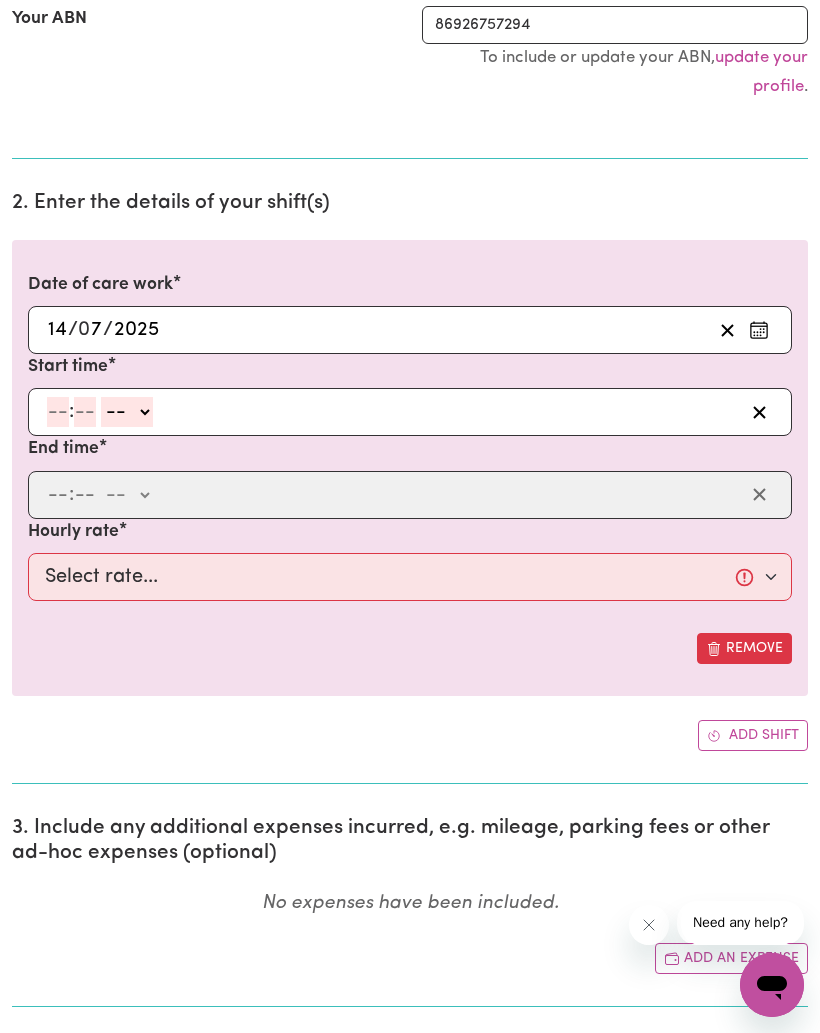 click 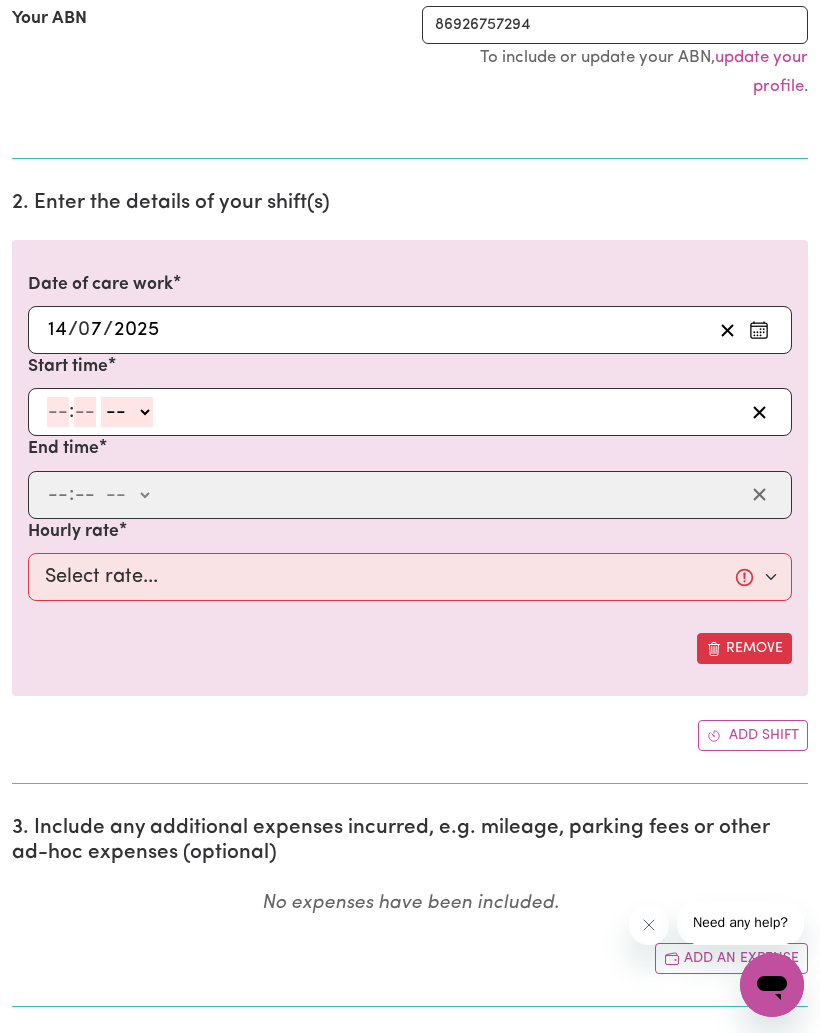 type on "6" 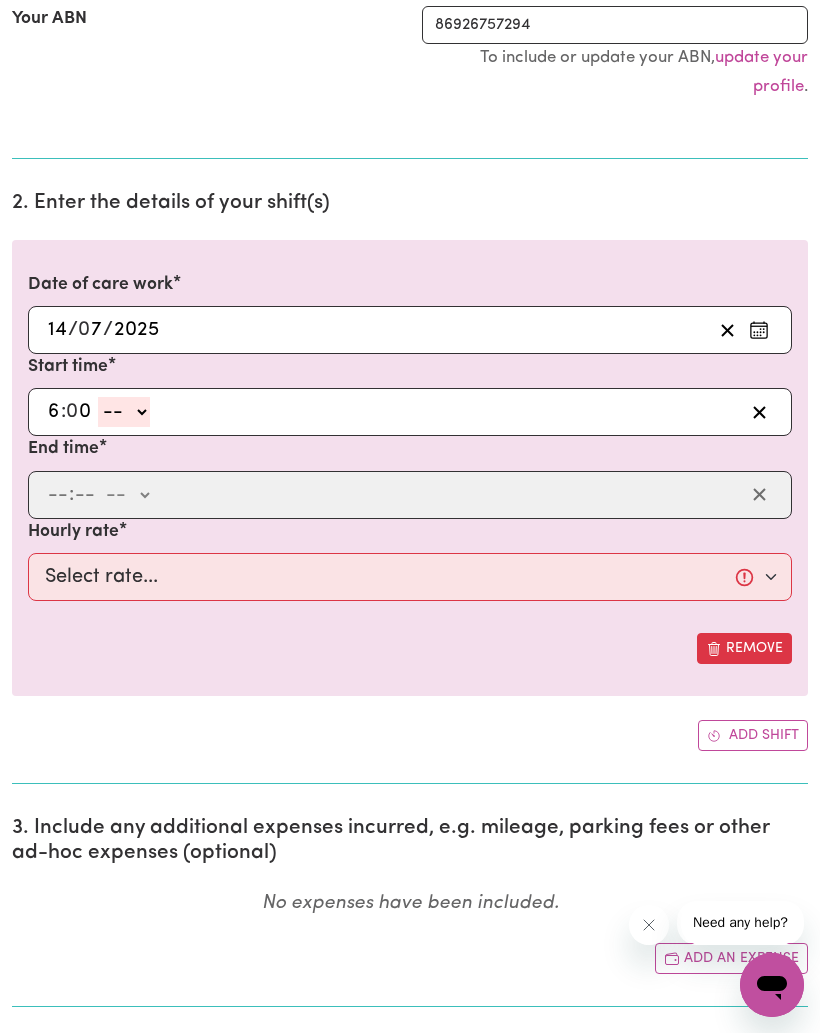 type on "0" 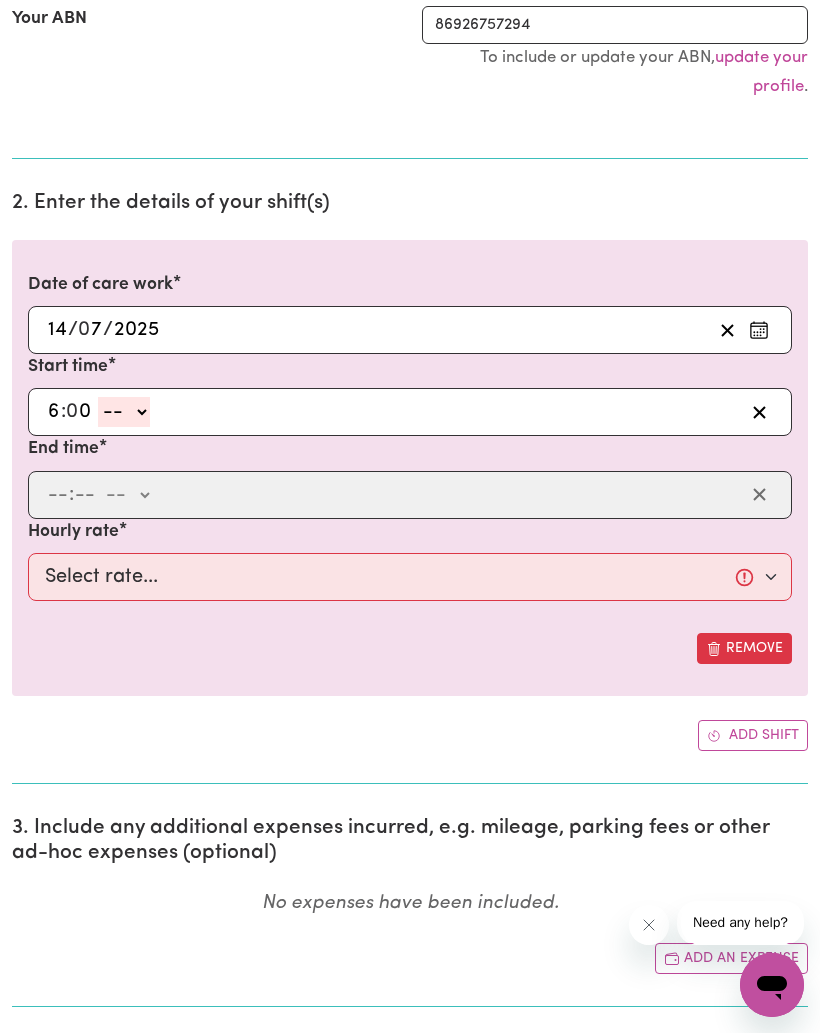click on "-- am pm" 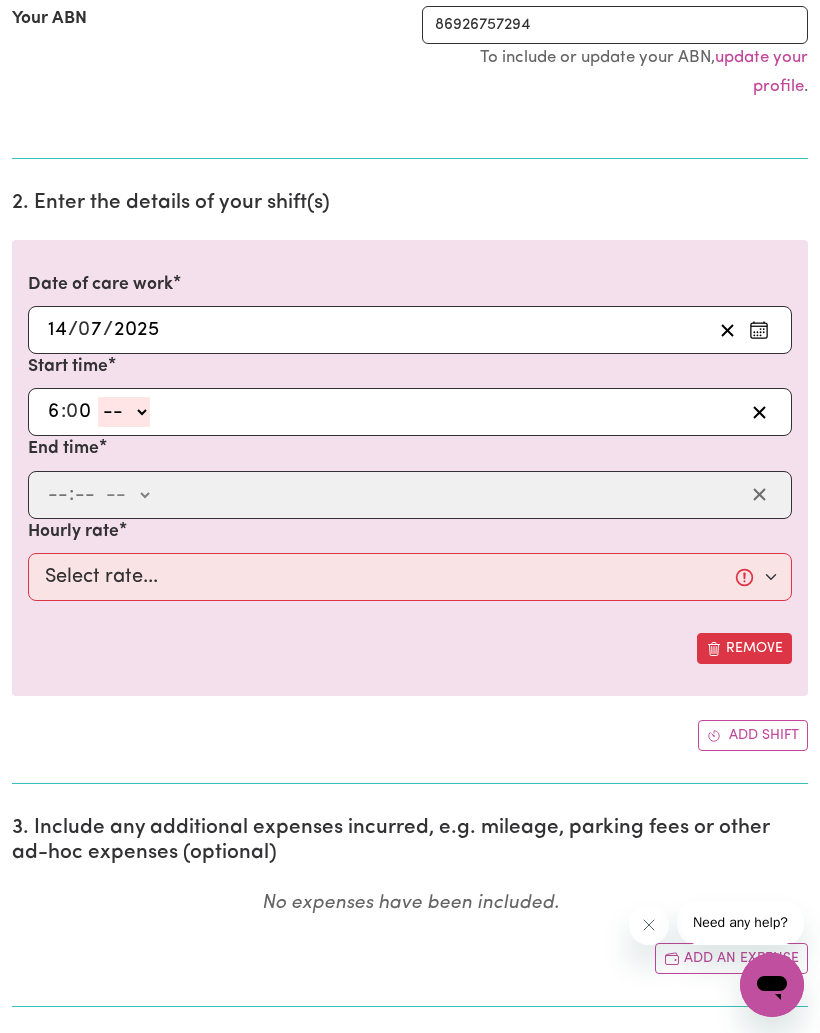select on "pm" 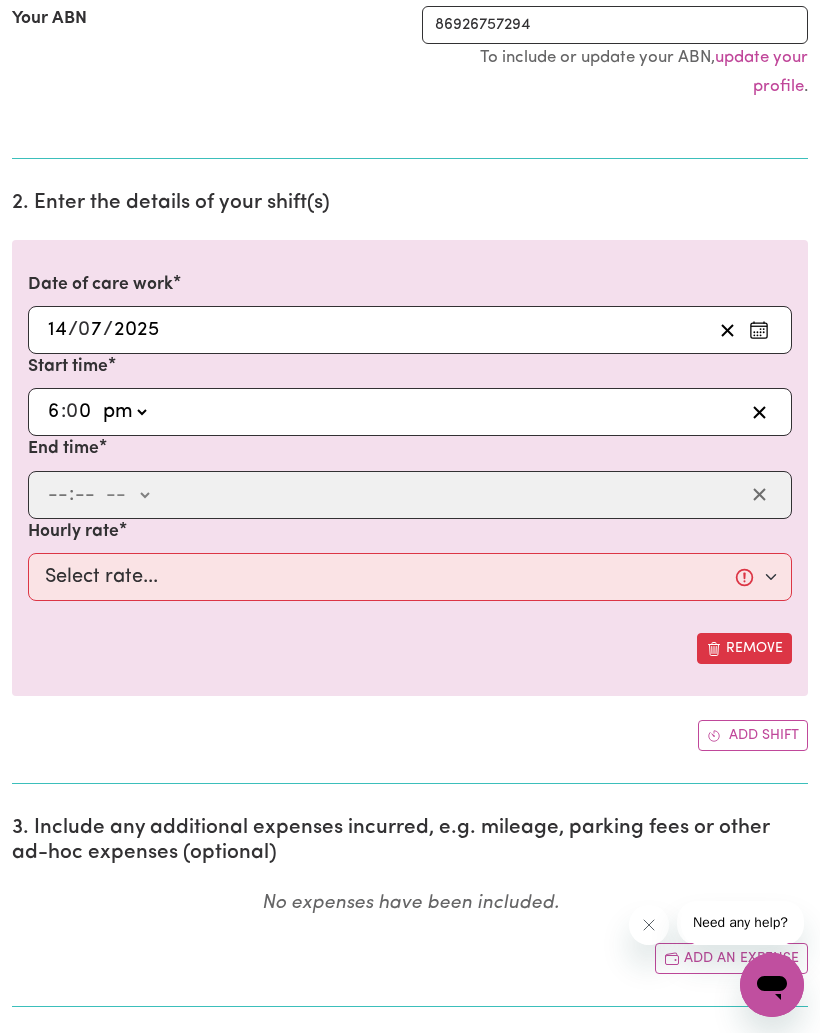 type on "18:00" 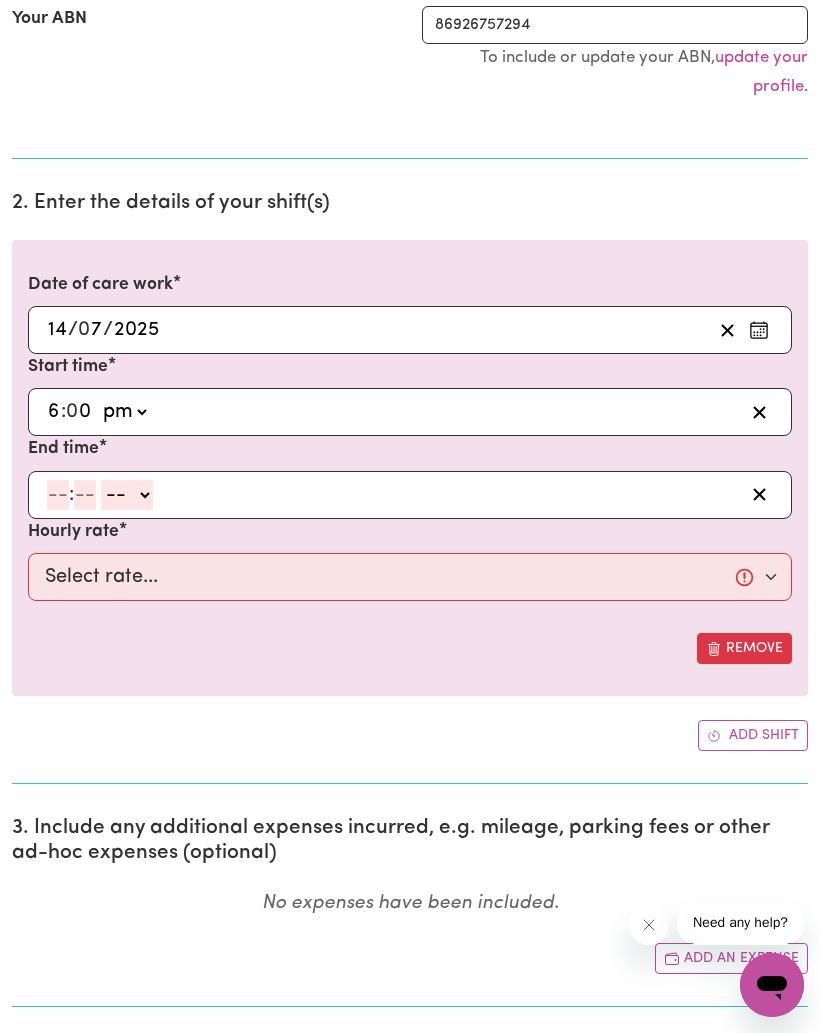 click 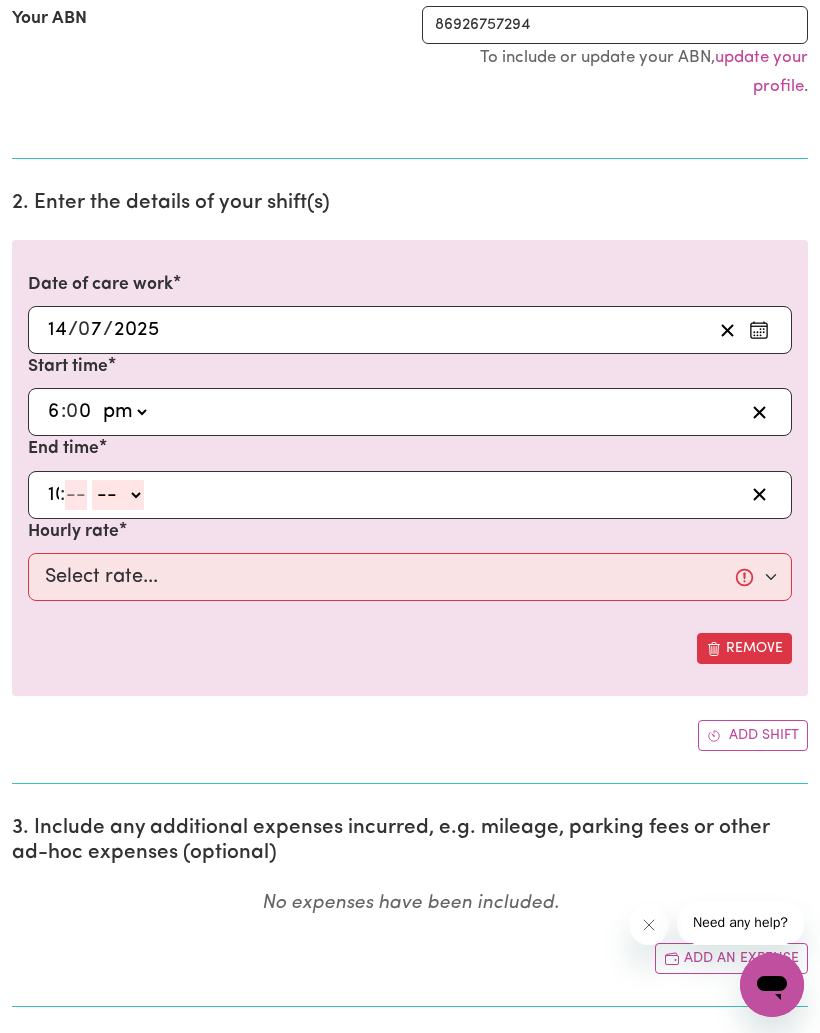 type on "10" 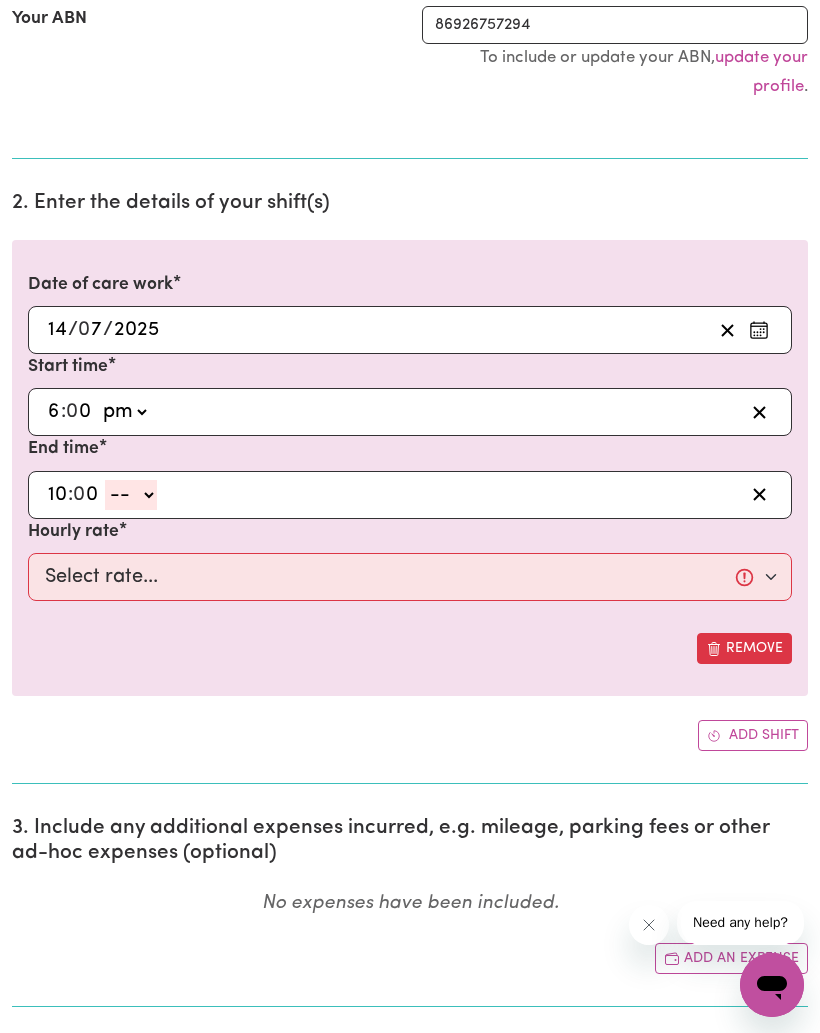 type on "0" 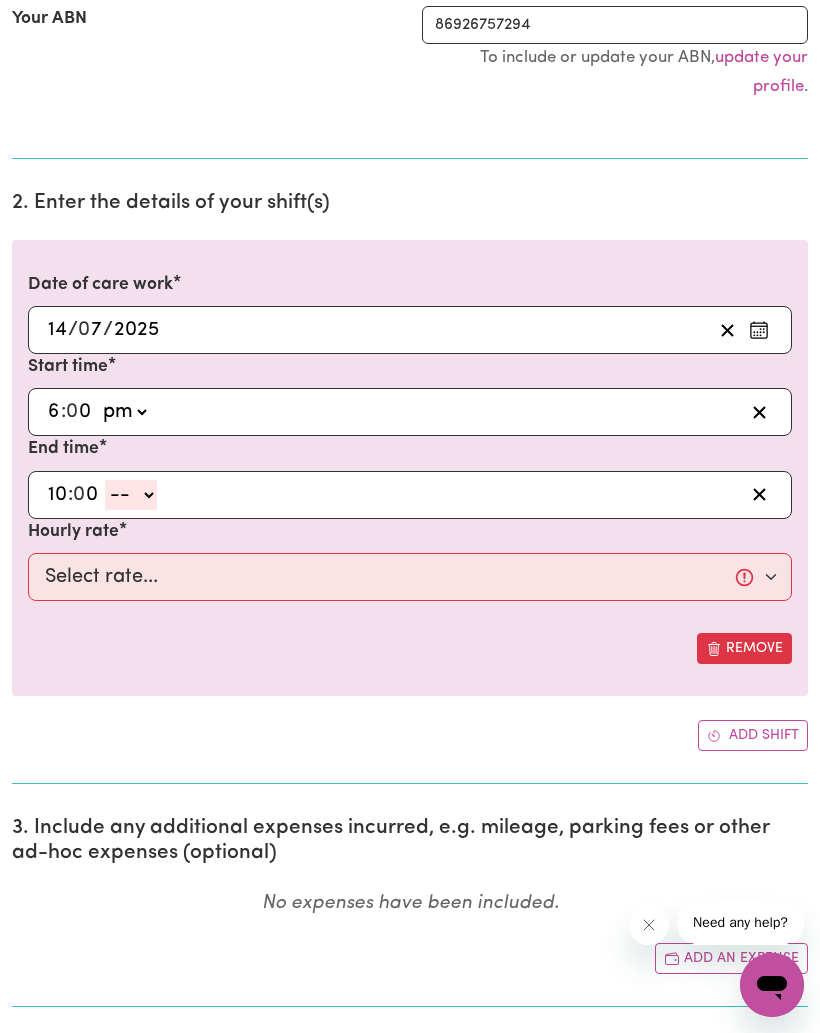 click on "-- am pm" 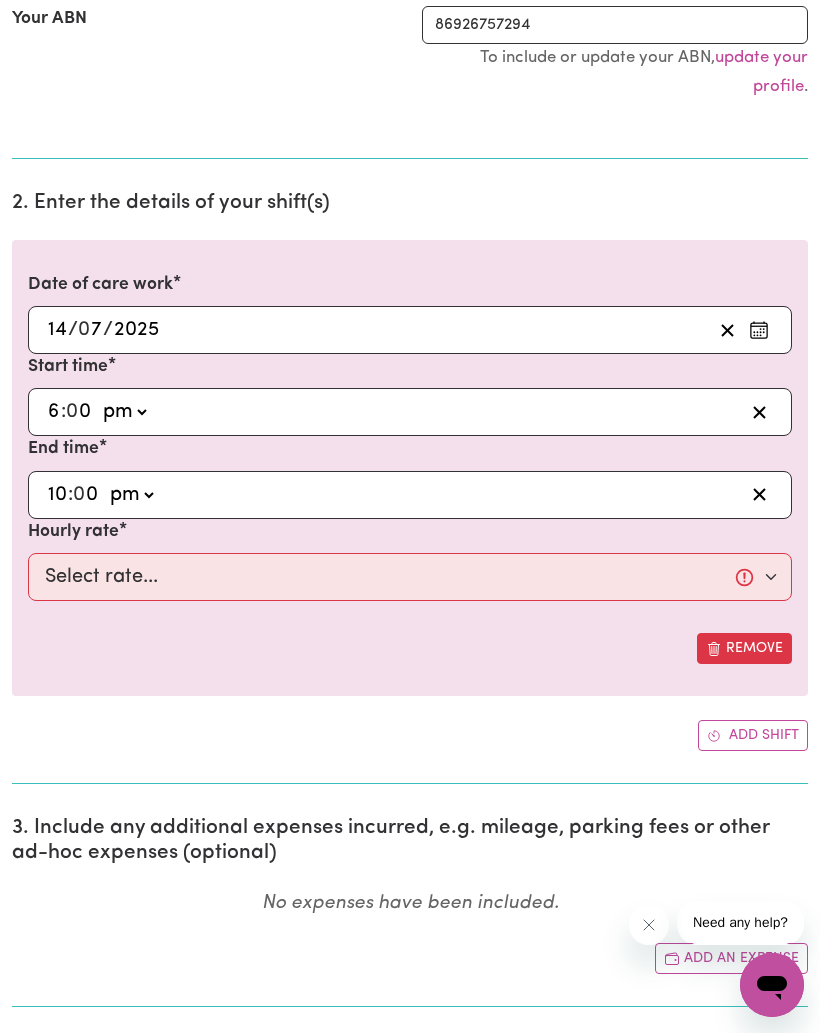 type on "22:00" 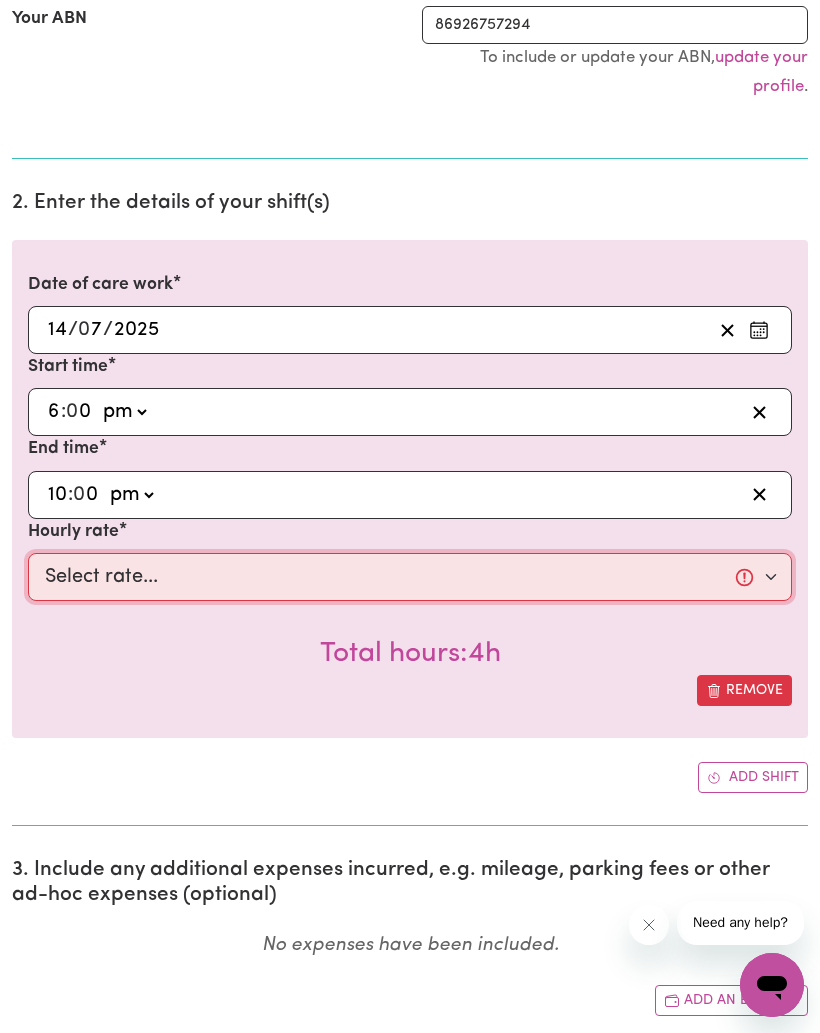 click on "Select rate... $60.00 (Weekday)" at bounding box center (410, 577) 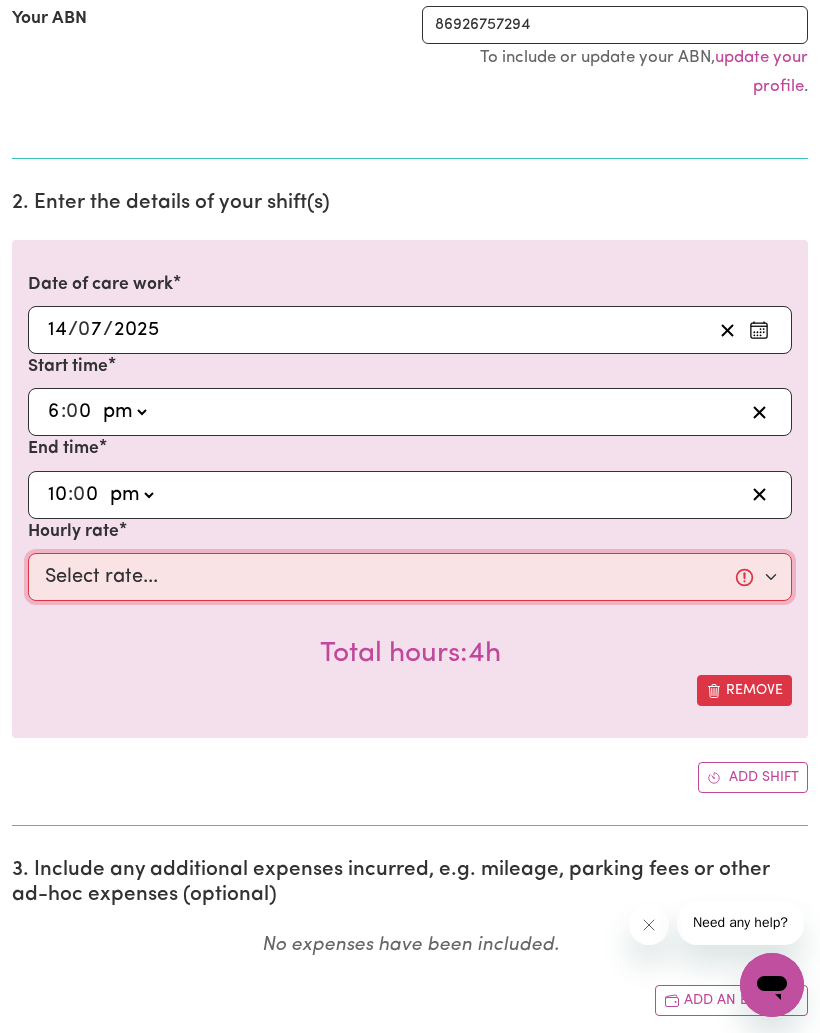 select on "60-Weekday" 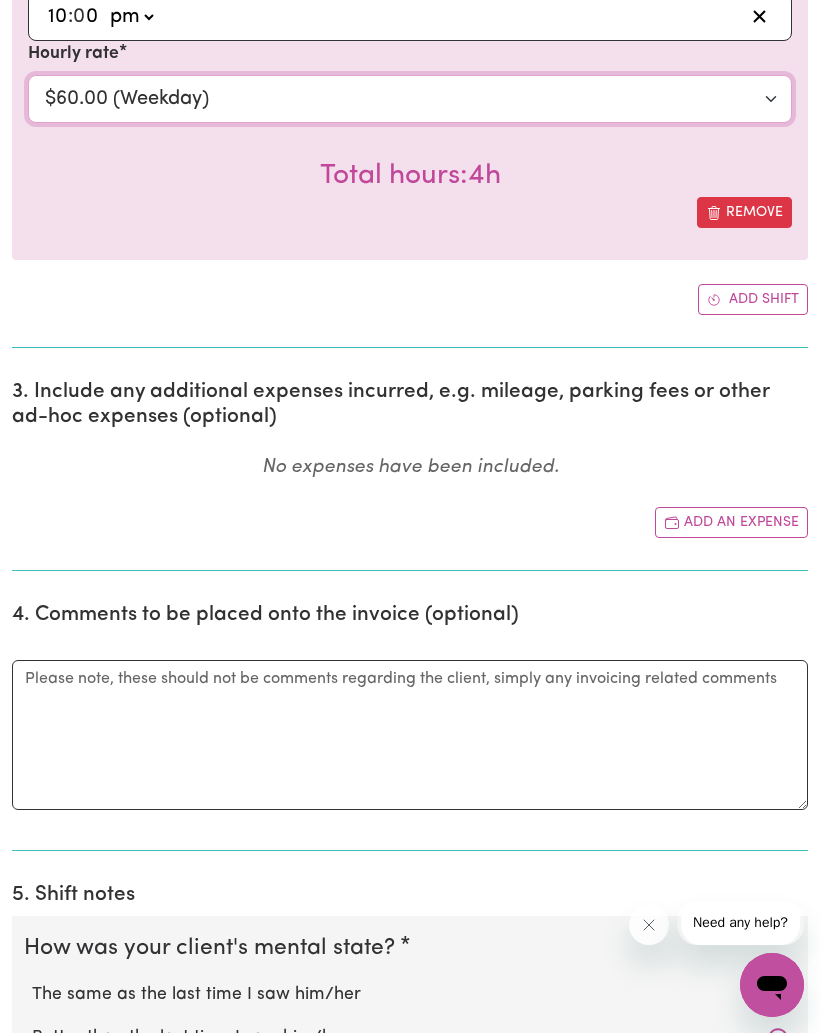 scroll, scrollTop: 962, scrollLeft: 0, axis: vertical 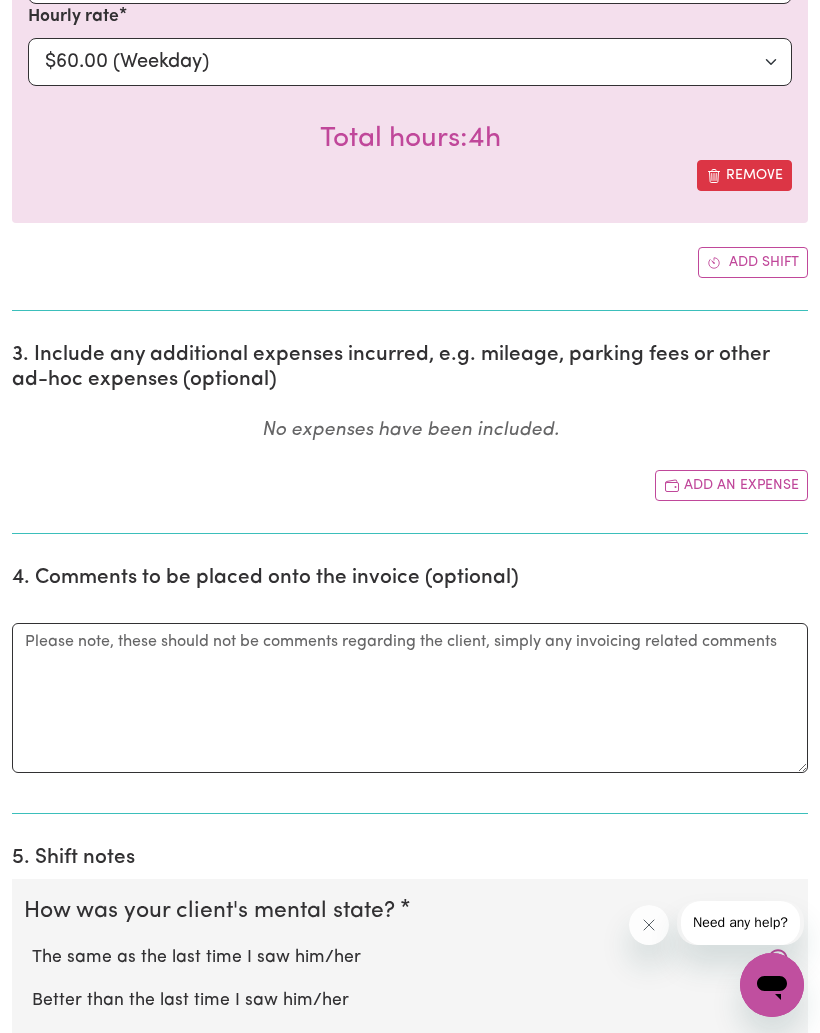 click on "The same as the last time I saw him/her" at bounding box center (410, 958) 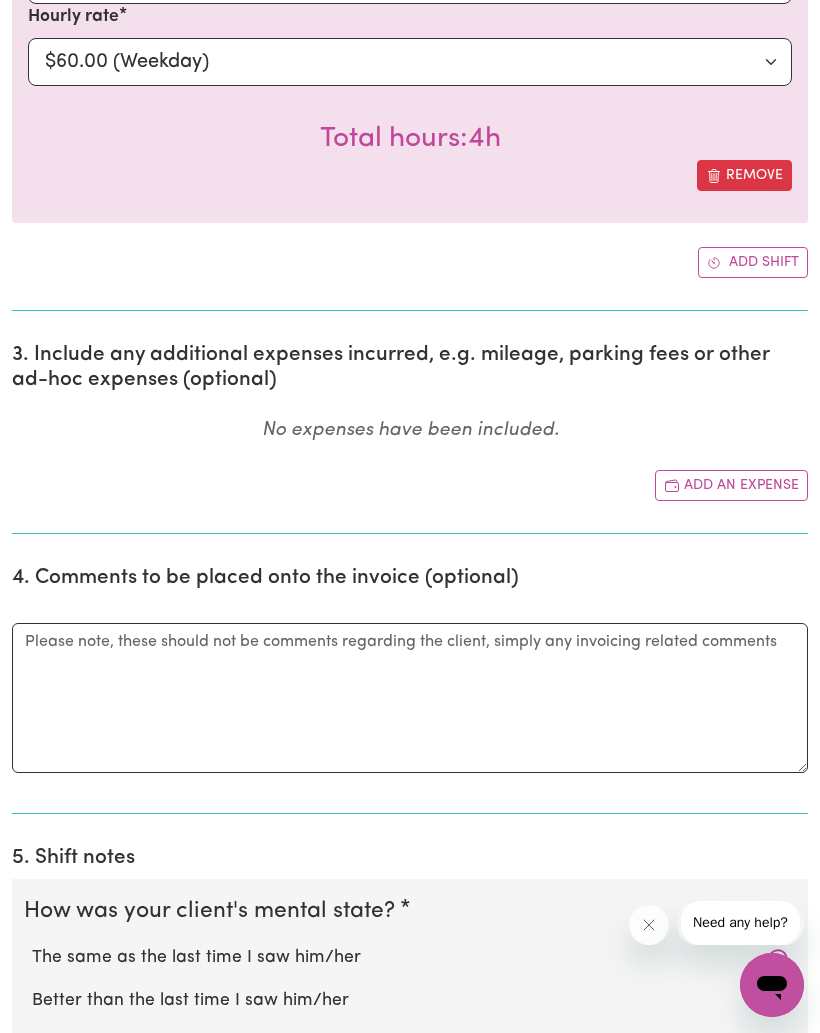 click on "The same as the last time I saw him/her" at bounding box center [31, 944] 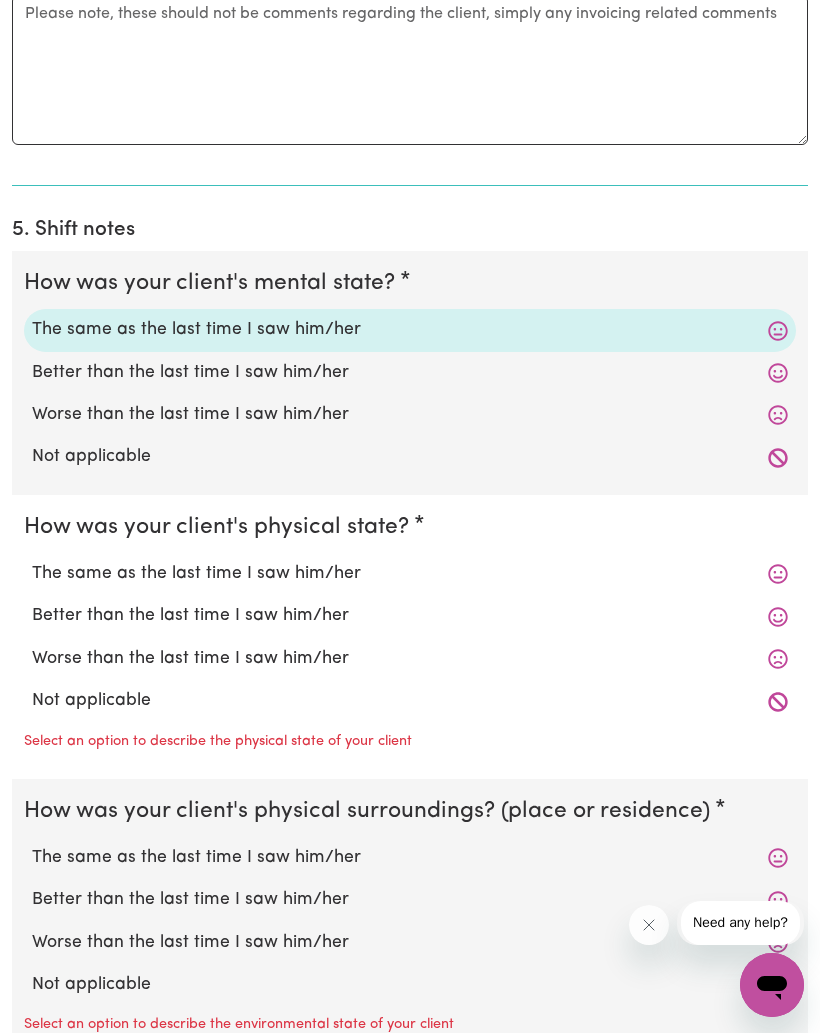 scroll, scrollTop: 1595, scrollLeft: 0, axis: vertical 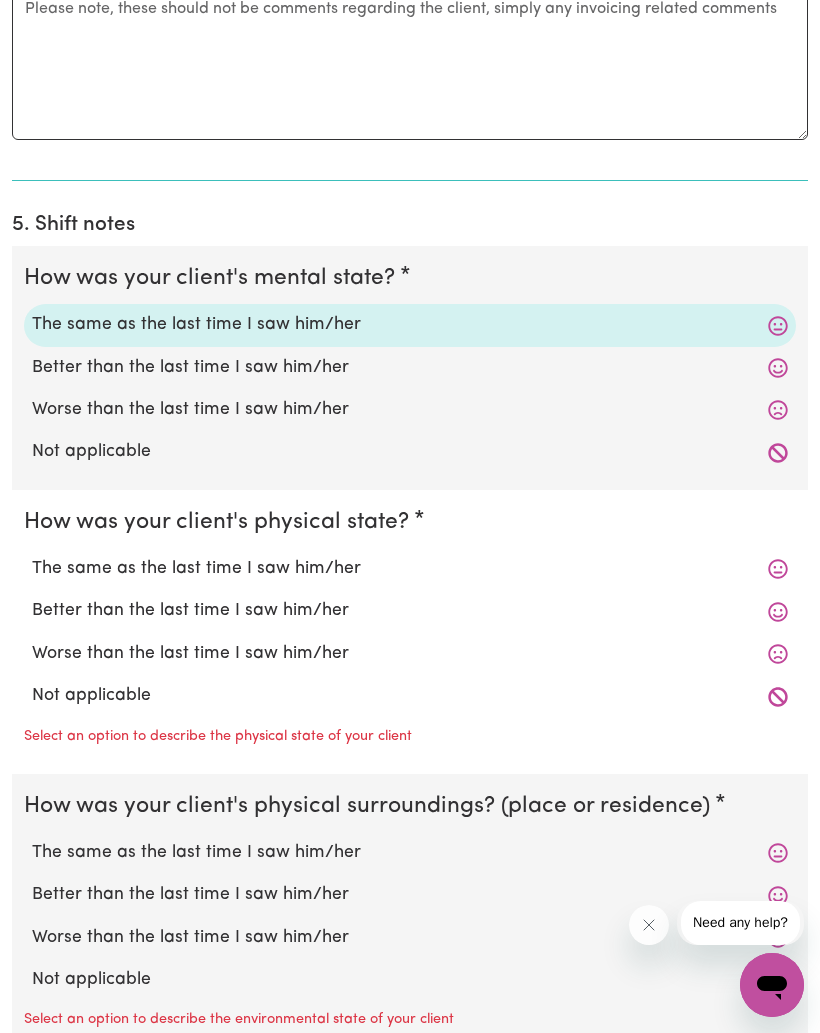 click on "The same as the last time I saw him/her" at bounding box center (410, 569) 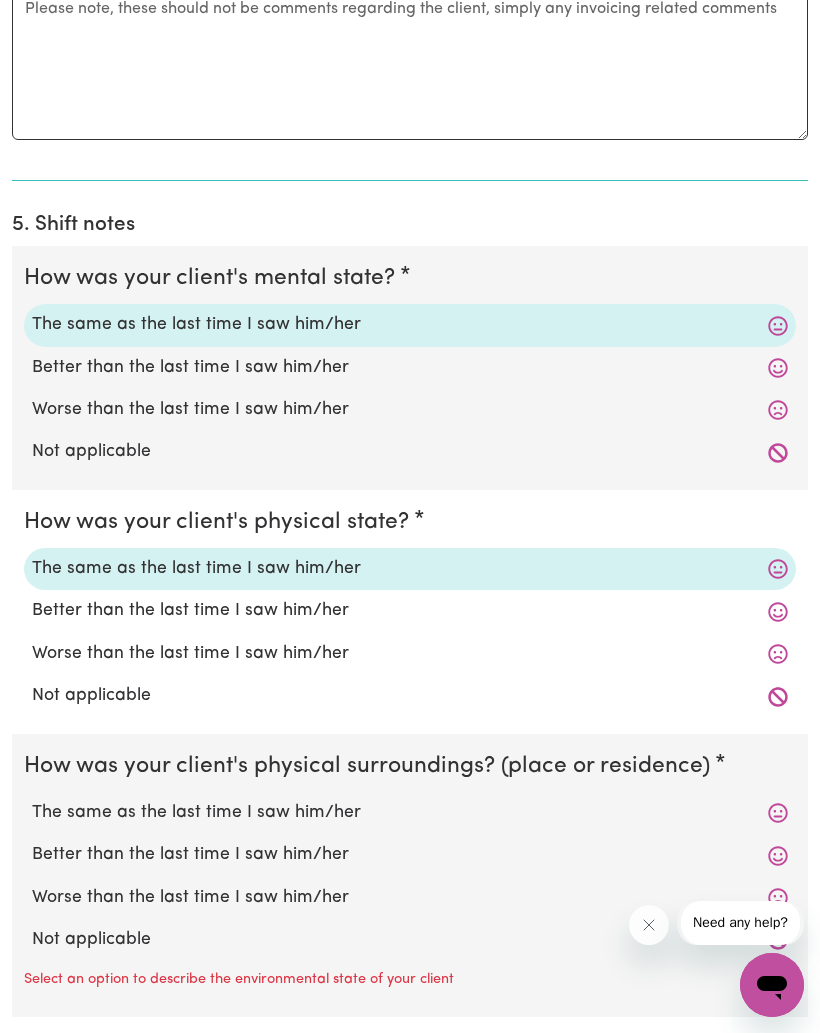 click on "The same as the last time I saw him/her" at bounding box center (410, 813) 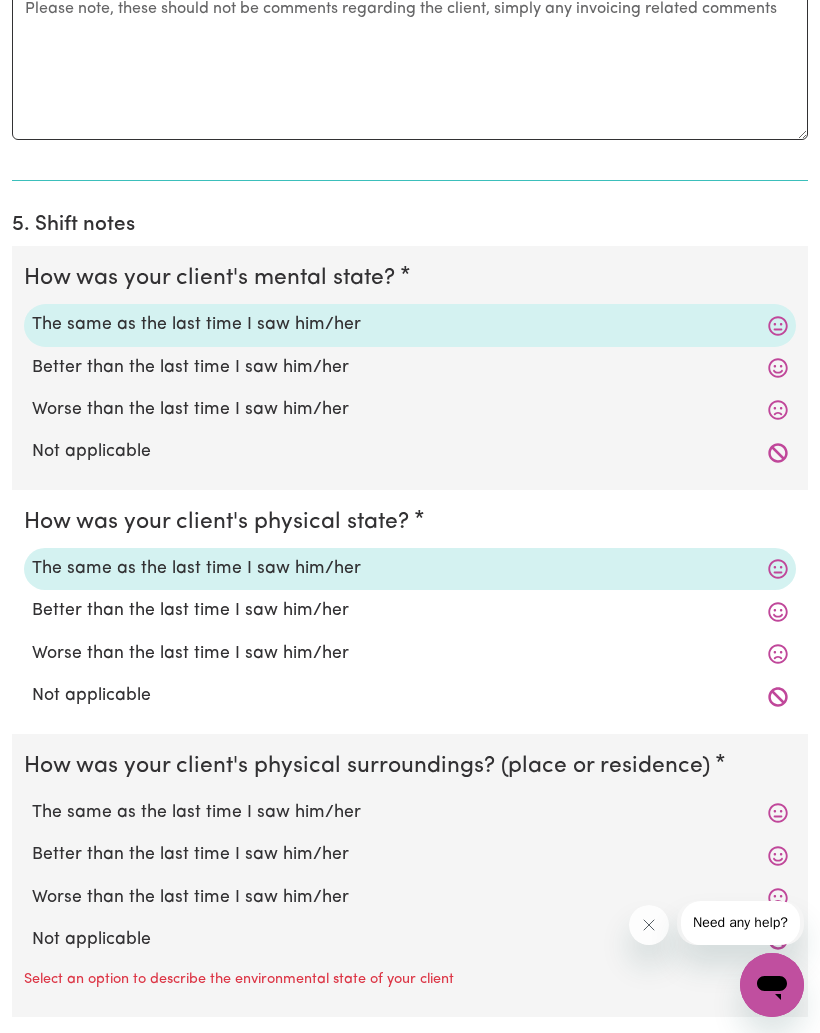 click on "The same as the last time I saw him/her" at bounding box center (31, 799) 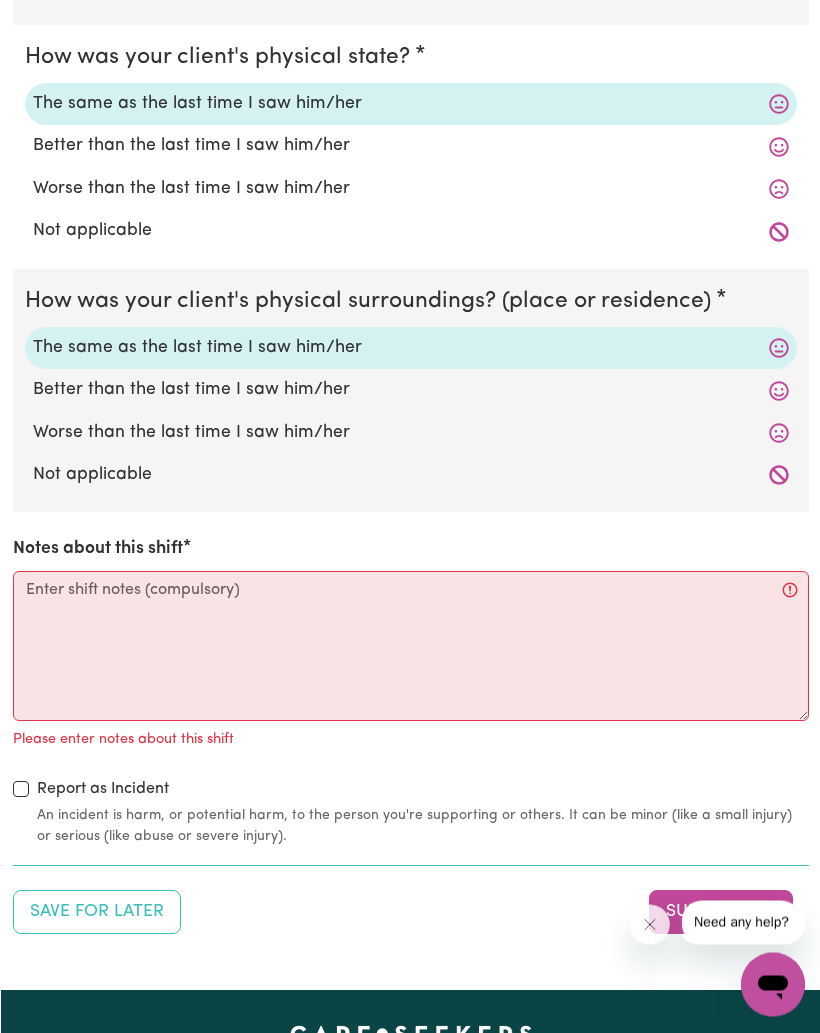 scroll, scrollTop: 2061, scrollLeft: 0, axis: vertical 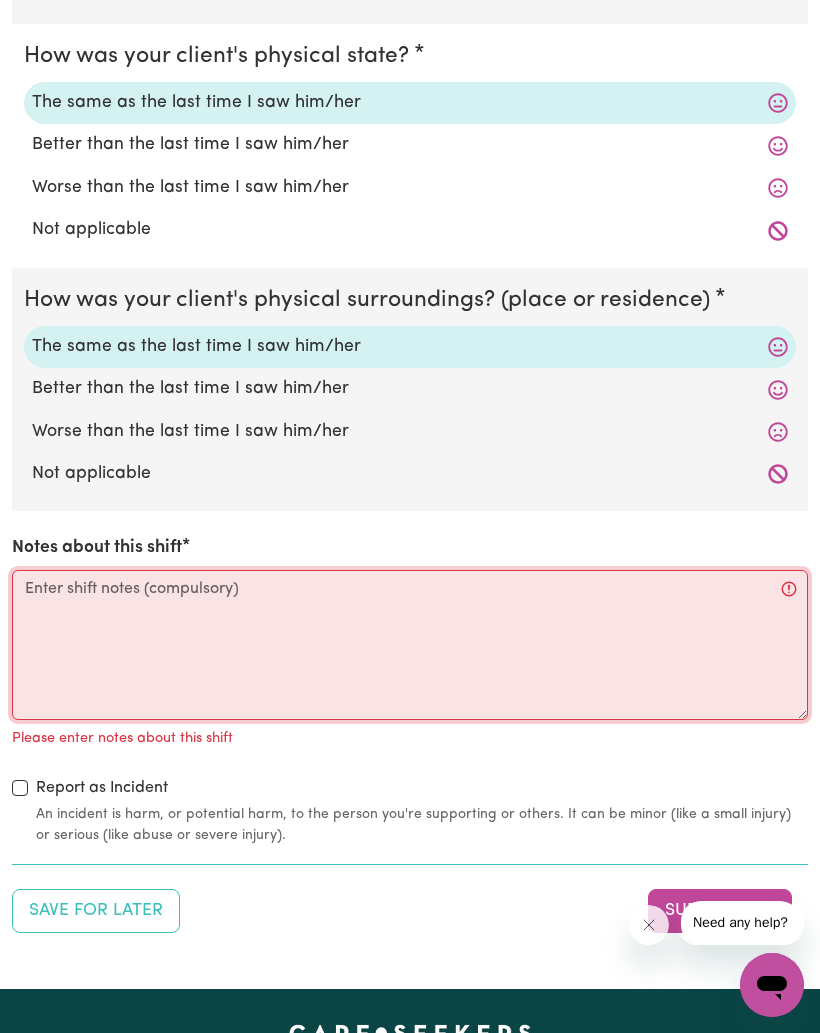 click on "Notes about this shift" at bounding box center [410, 645] 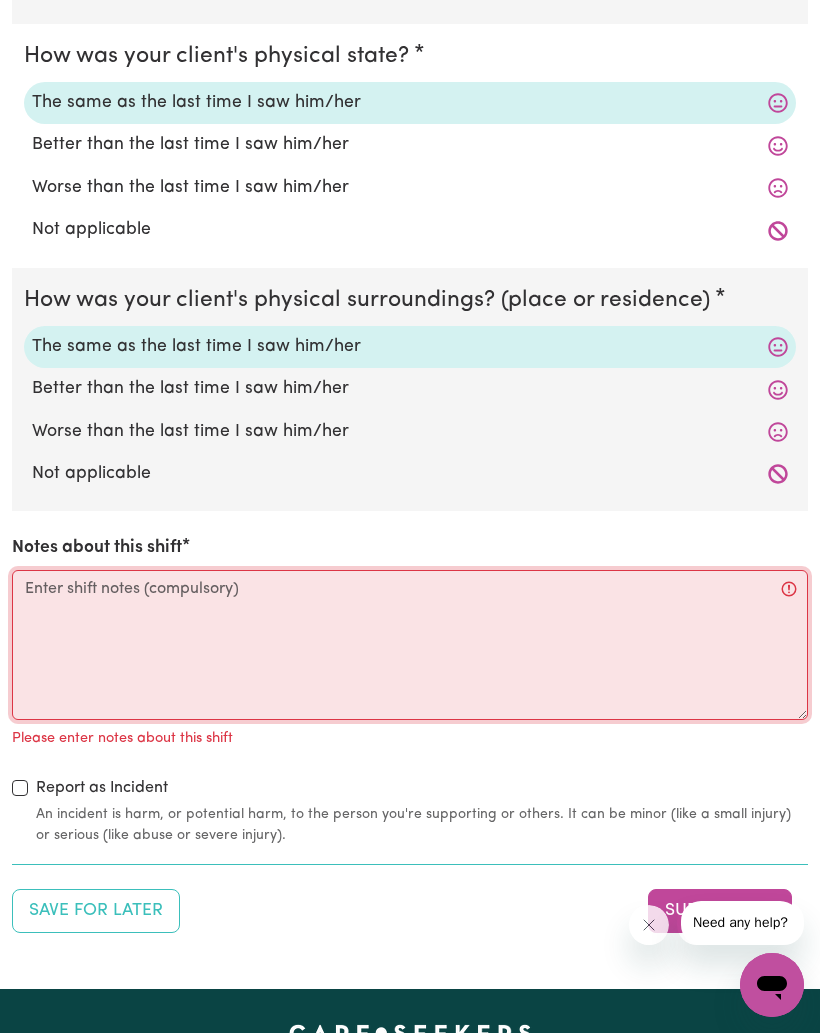 scroll, scrollTop: 2153, scrollLeft: 0, axis: vertical 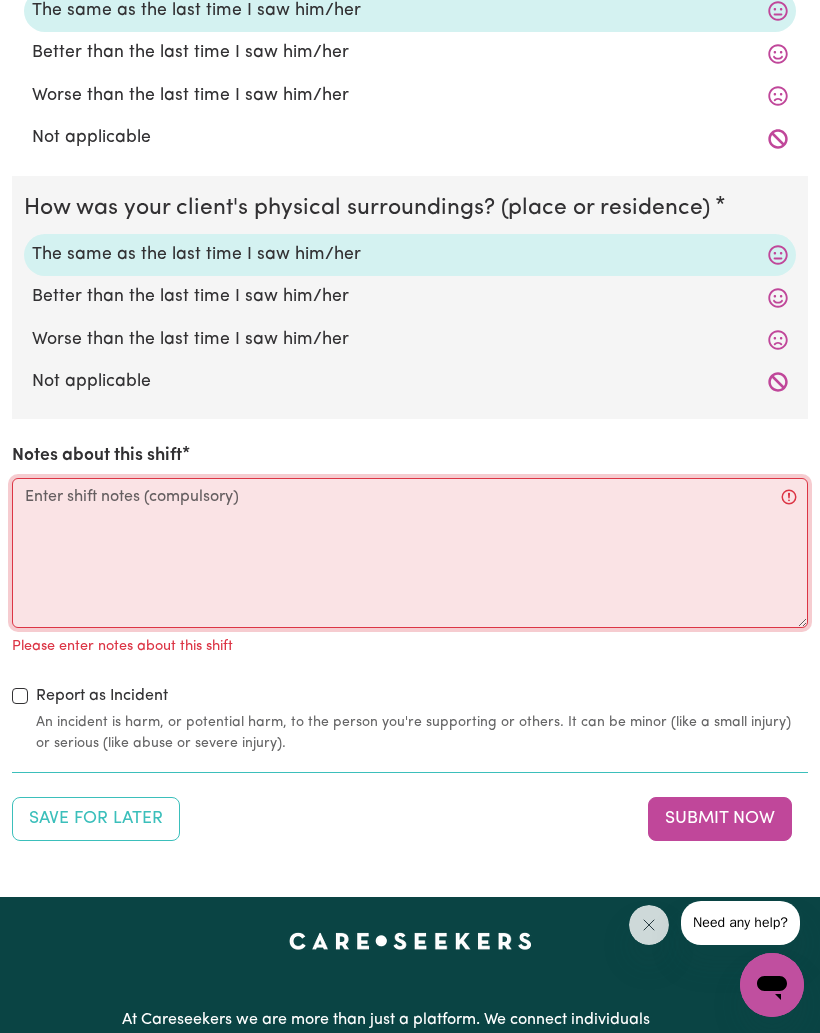 click on "Notes about this shift" at bounding box center (410, 553) 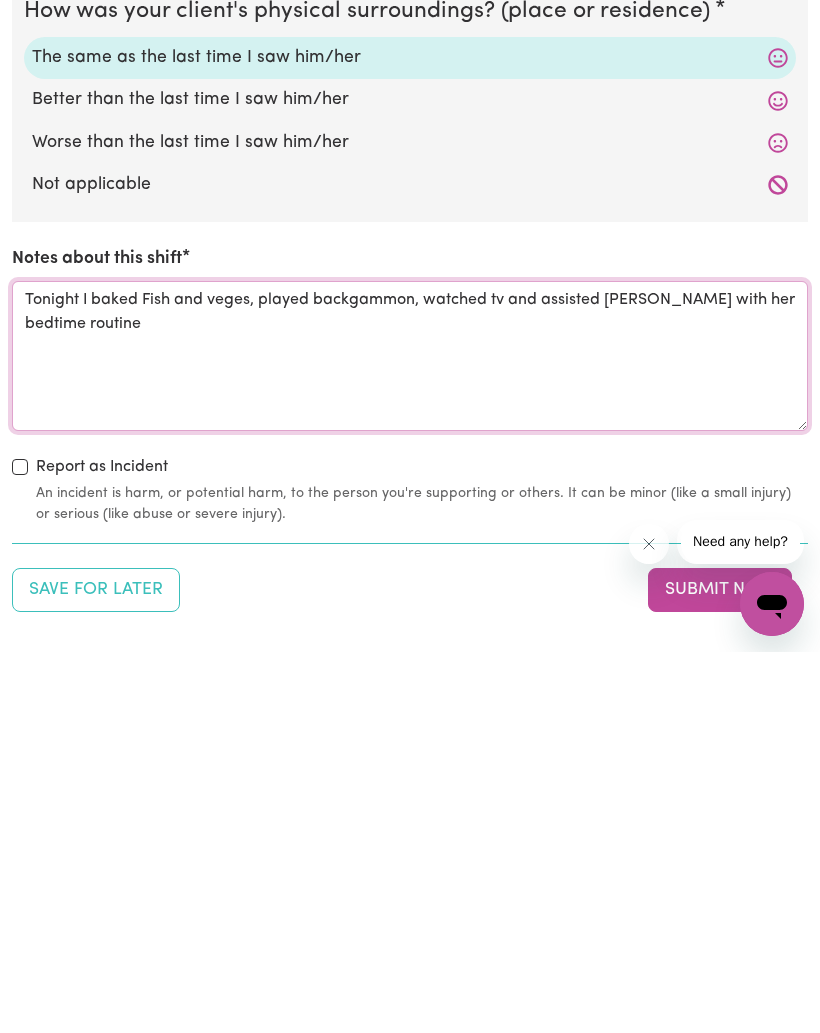 scroll, scrollTop: 2071, scrollLeft: 0, axis: vertical 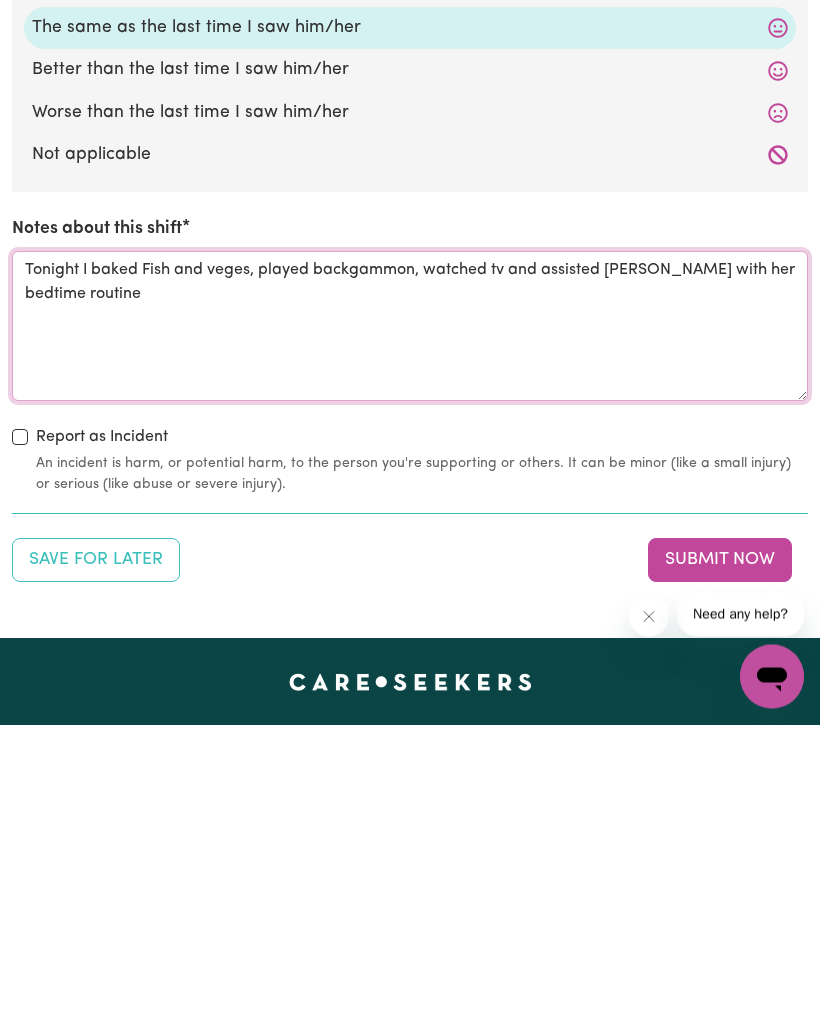 click on "Tonight I baked Fish and veges, played backgammon, watched tv and assisted [PERSON_NAME] with her bedtime routine" at bounding box center (410, 635) 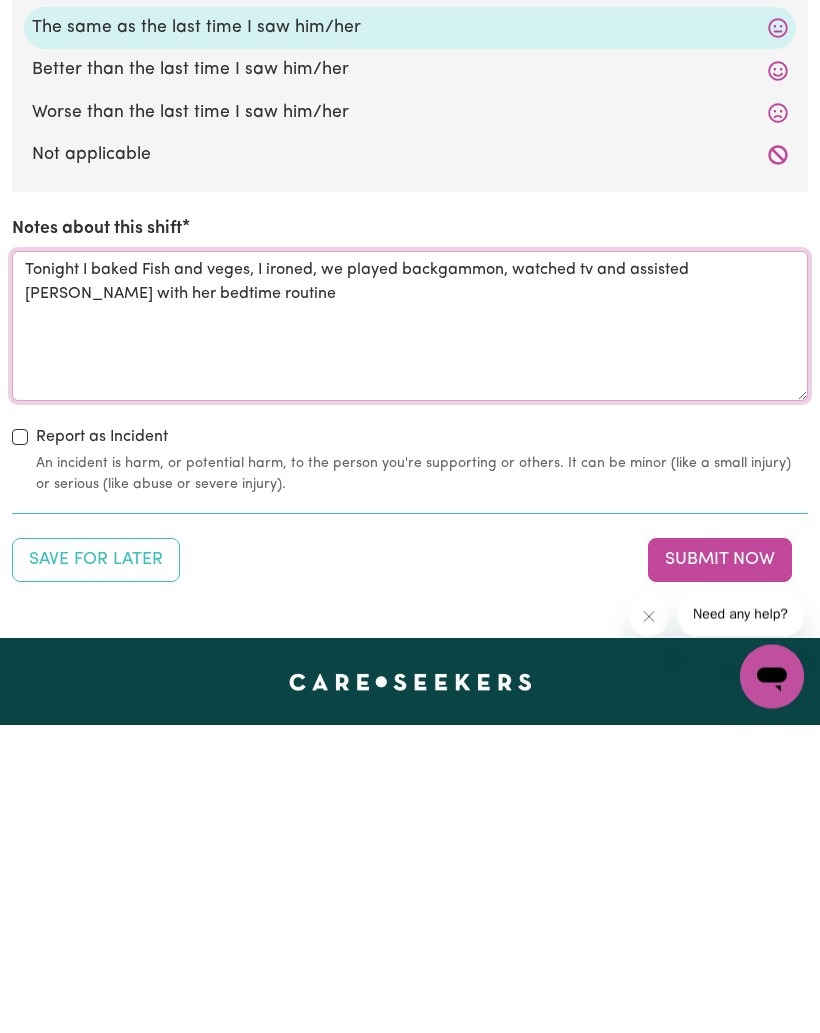 type on "Tonight I baked Fish and veges, I ironed, we played backgammon, watched tv and assisted [PERSON_NAME] with her bedtime routine" 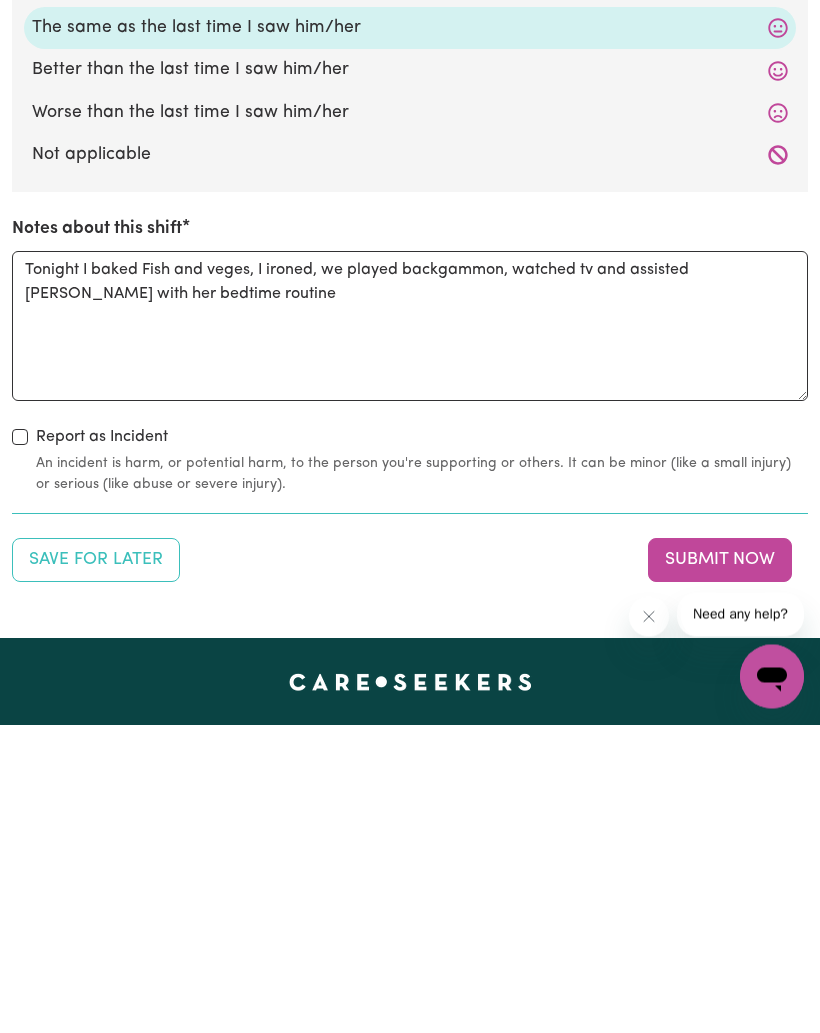 click on "Submit Now" at bounding box center [720, 869] 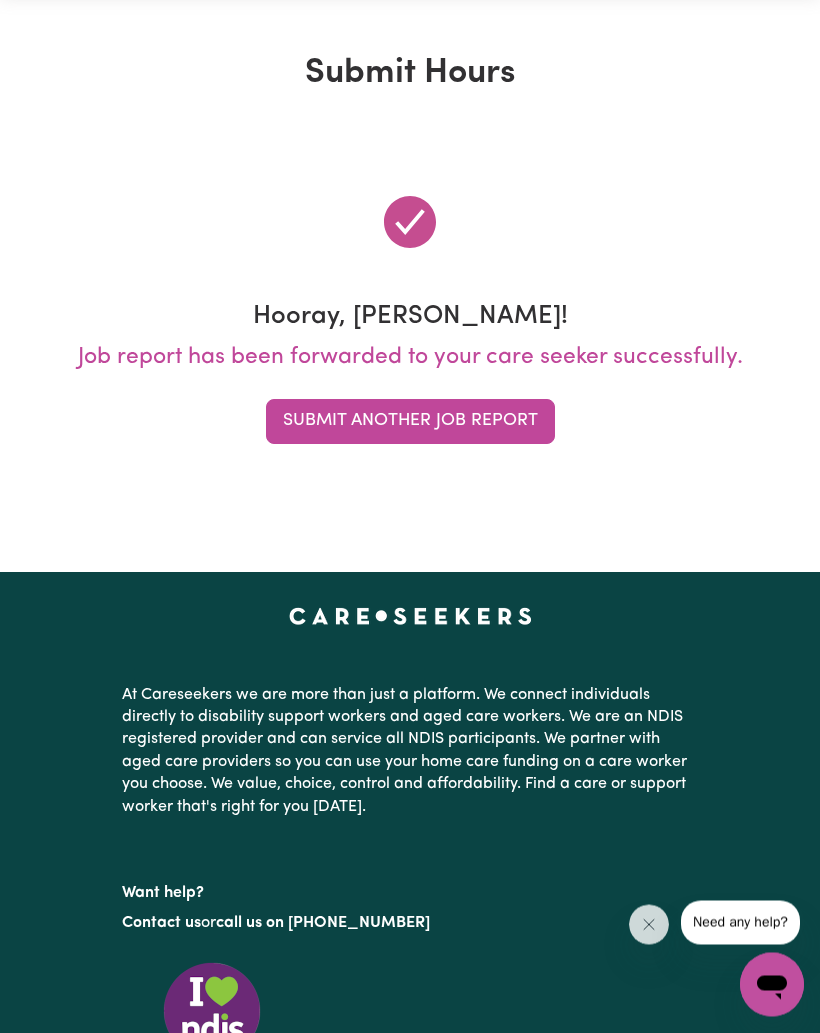 scroll, scrollTop: 0, scrollLeft: 0, axis: both 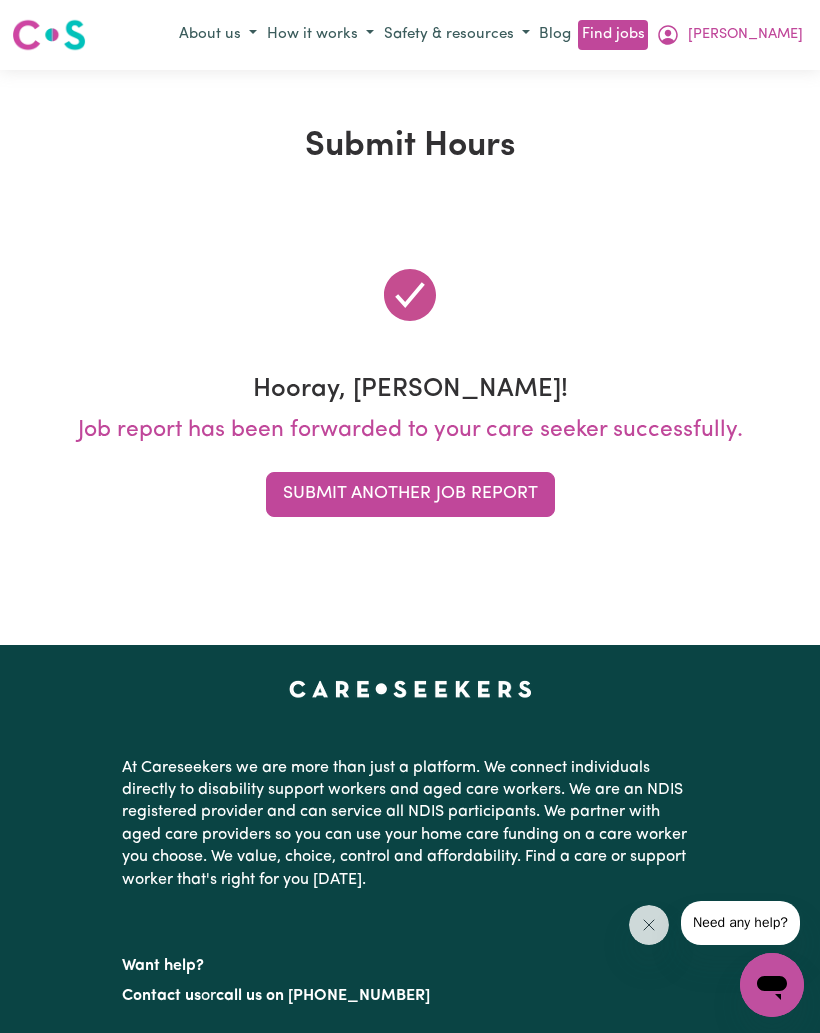 click on "[PERSON_NAME]" at bounding box center (745, 35) 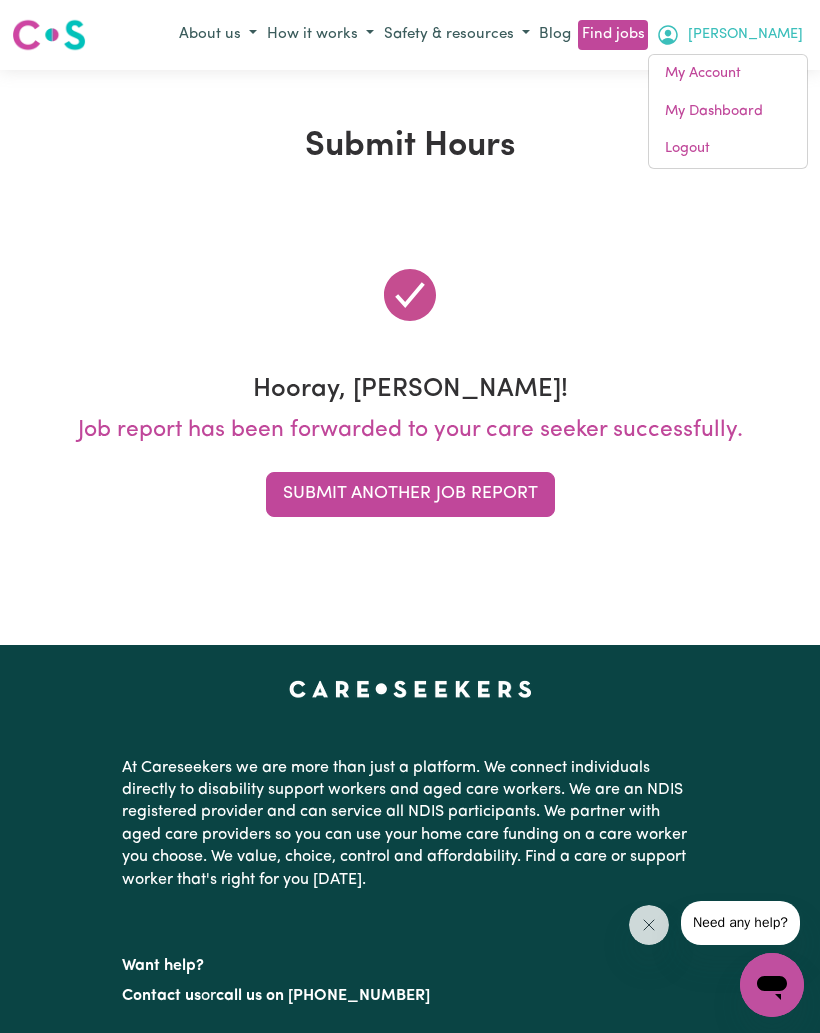click on "My Account" at bounding box center (728, 74) 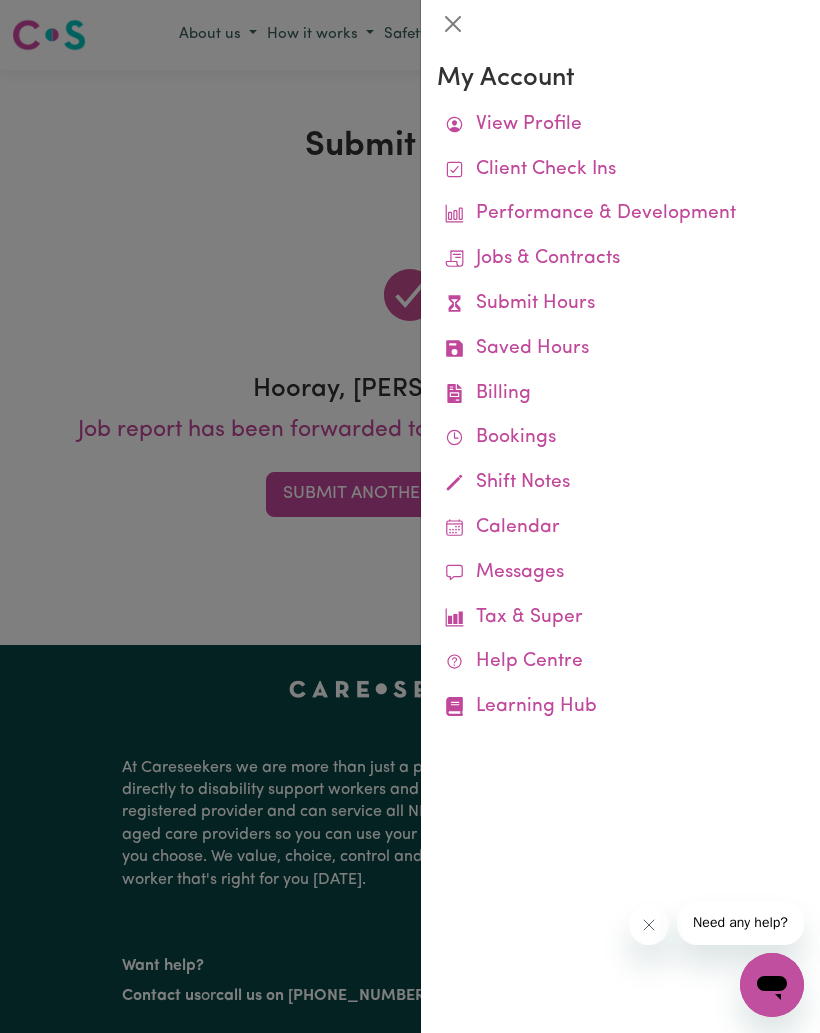 click on "Job Reports" at bounding box center (0, 0) 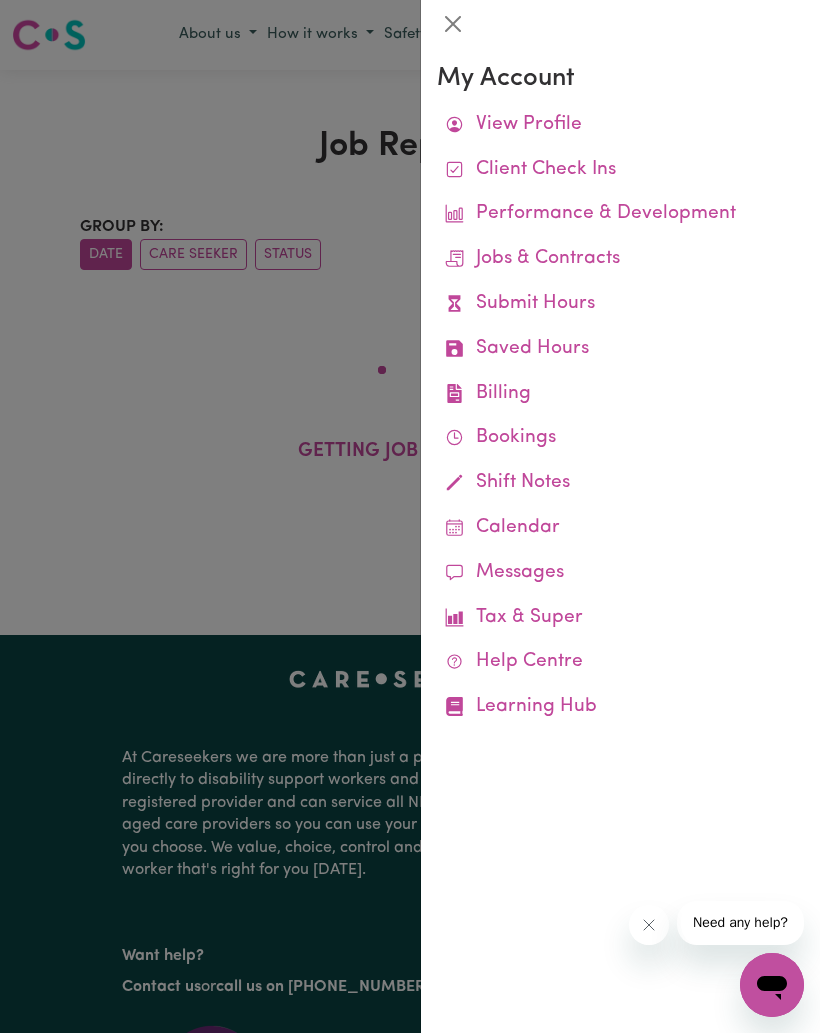 click on "Job Reports" at bounding box center (0, 0) 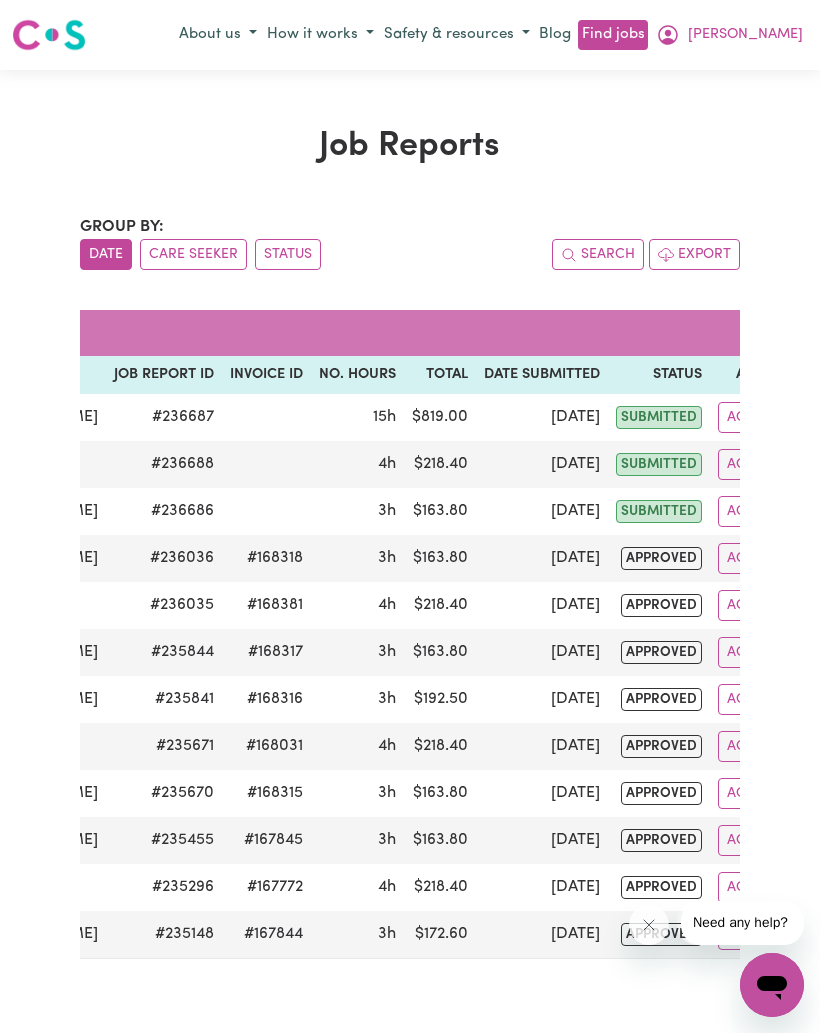 scroll, scrollTop: 0, scrollLeft: 385, axis: horizontal 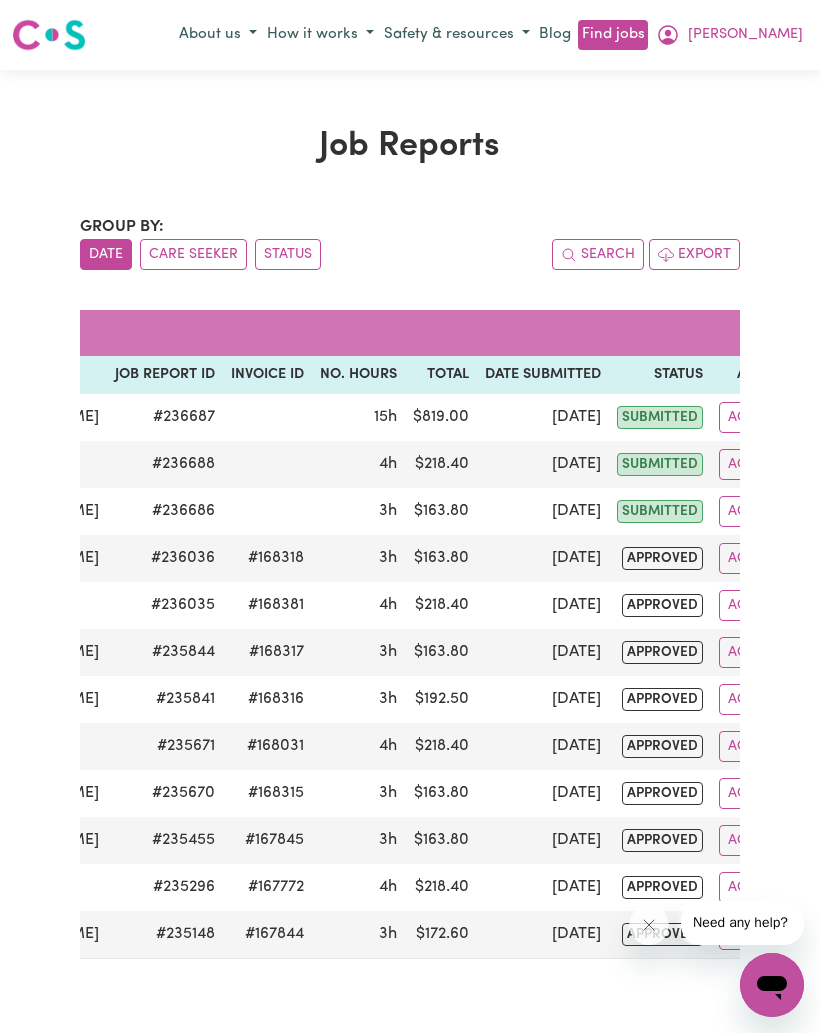 click on "$ 819.00" at bounding box center [441, 417] 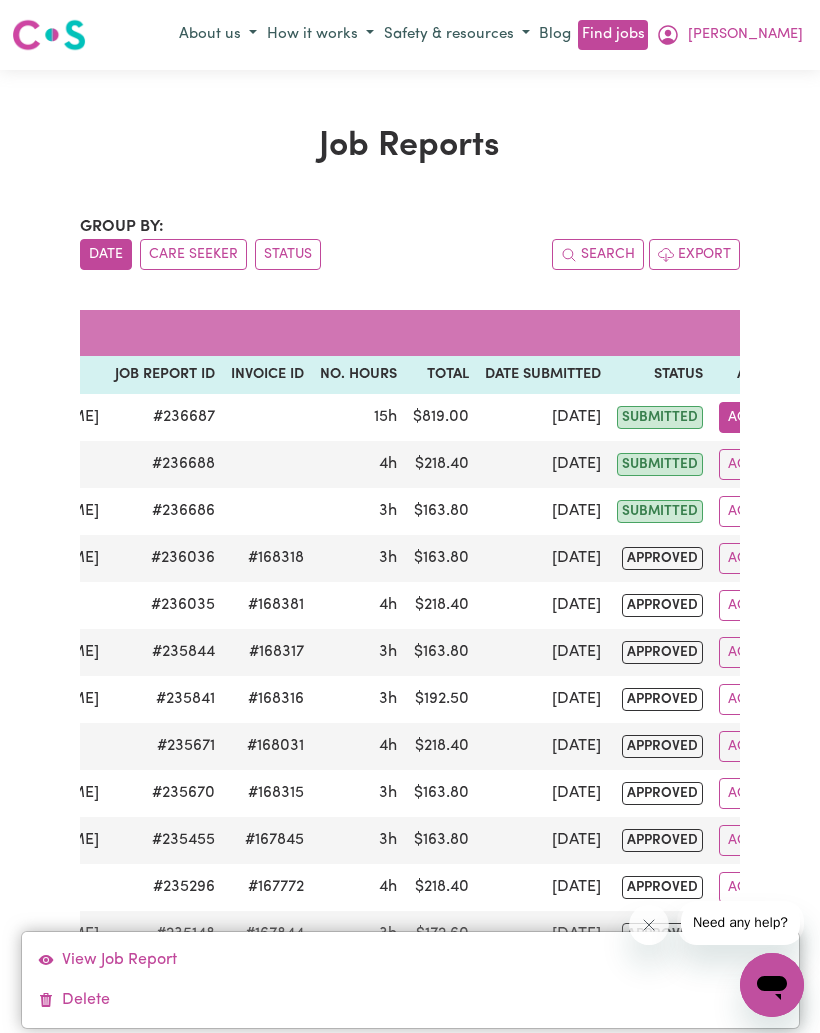 click on "Delete" at bounding box center (410, 1000) 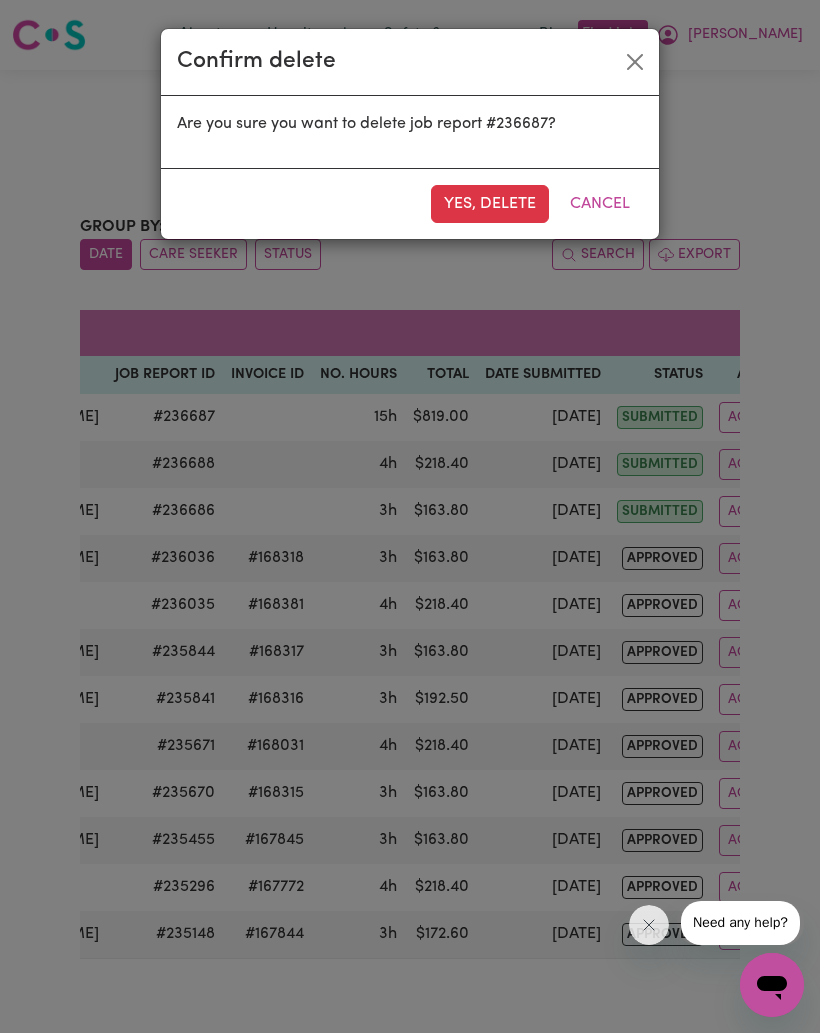 click on "Cancel" at bounding box center (600, 204) 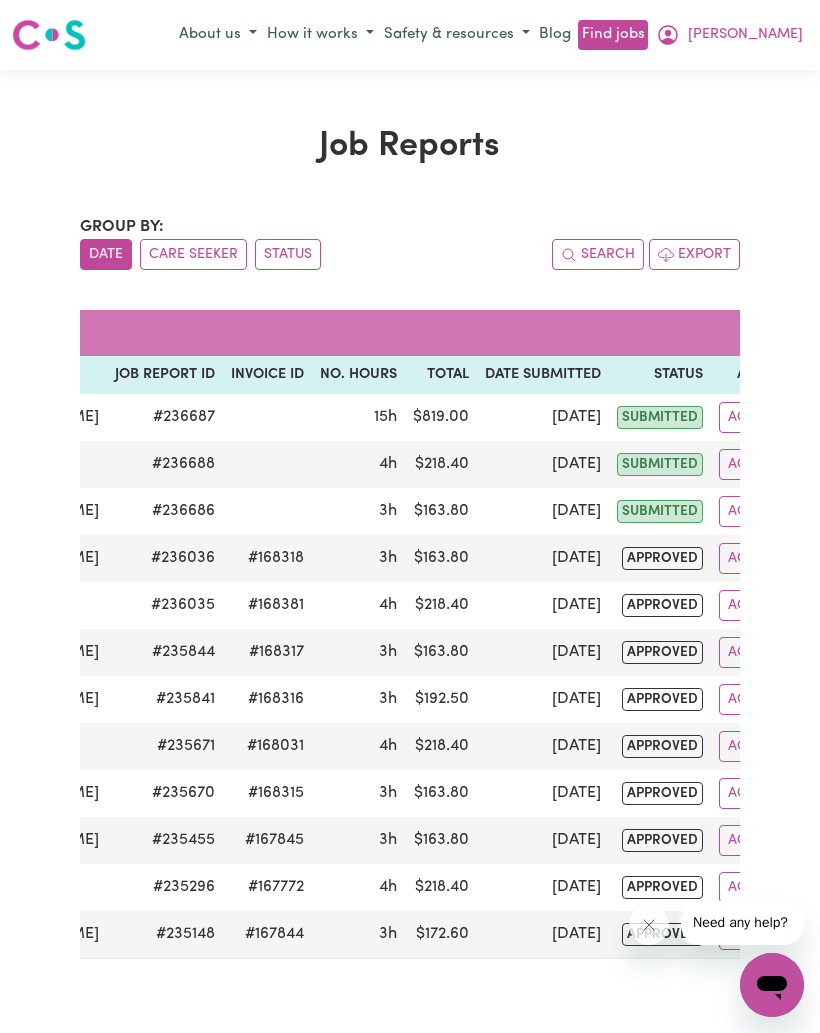 scroll, scrollTop: 0, scrollLeft: 385, axis: horizontal 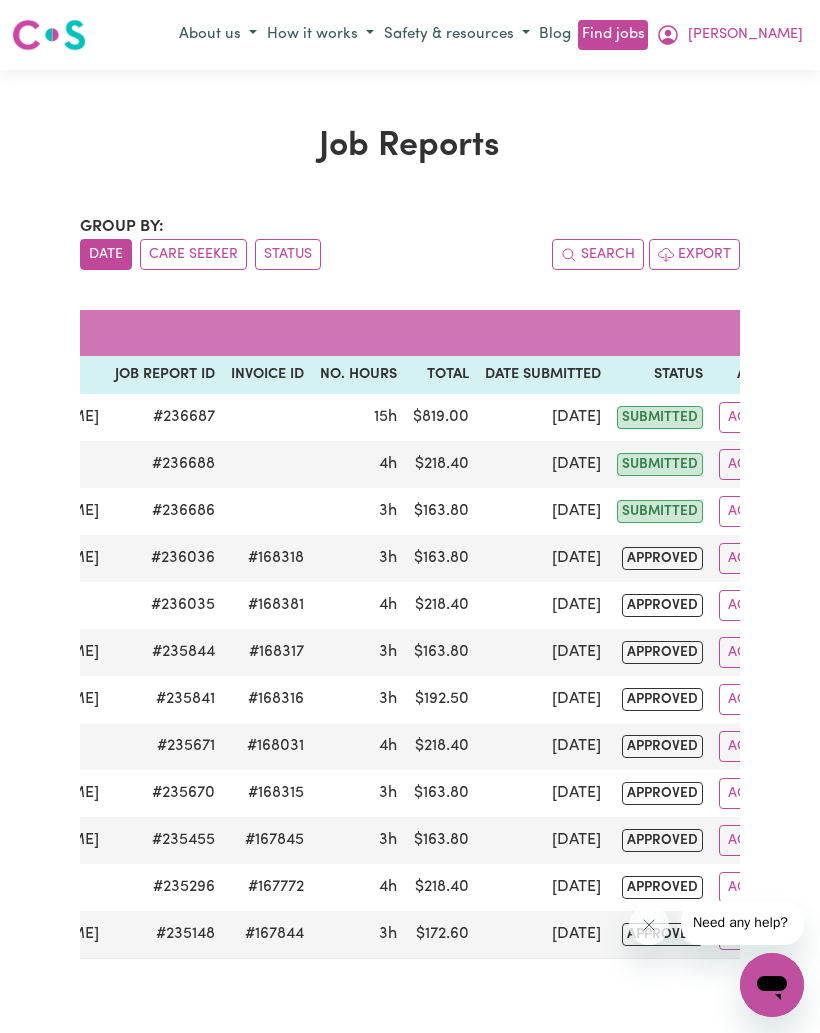 click on "Actions" at bounding box center [758, 417] 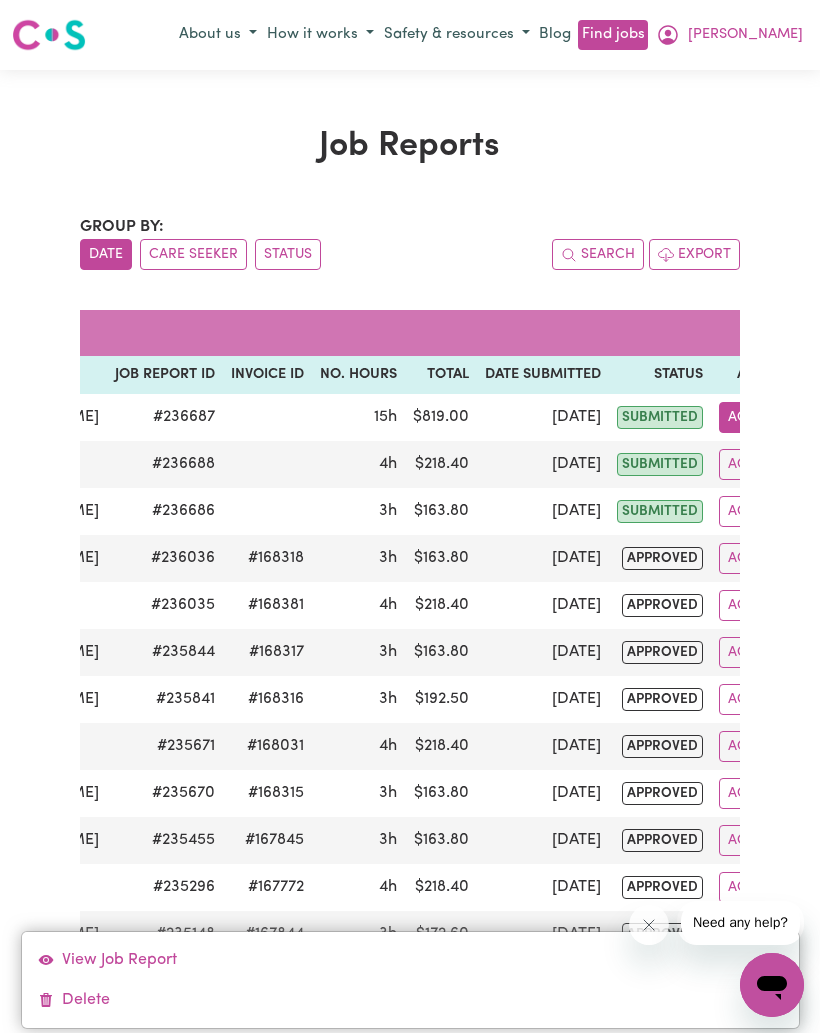 click on "Delete" at bounding box center (410, 1000) 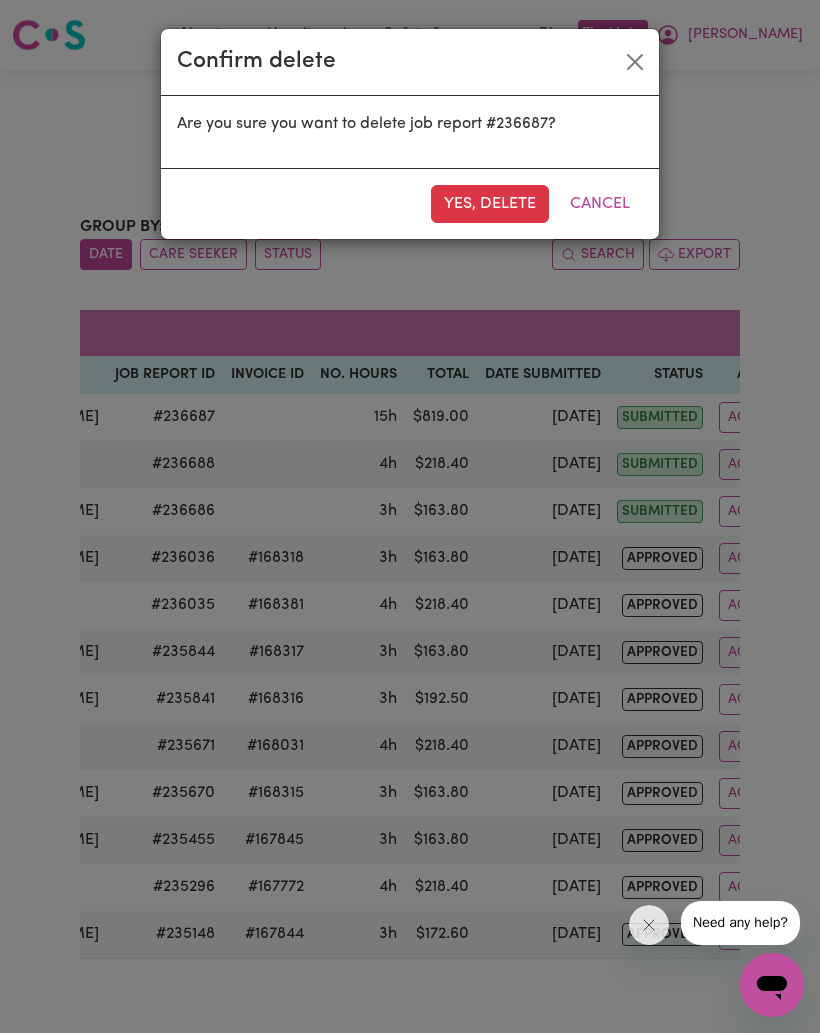 click on "Yes, delete" at bounding box center [490, 204] 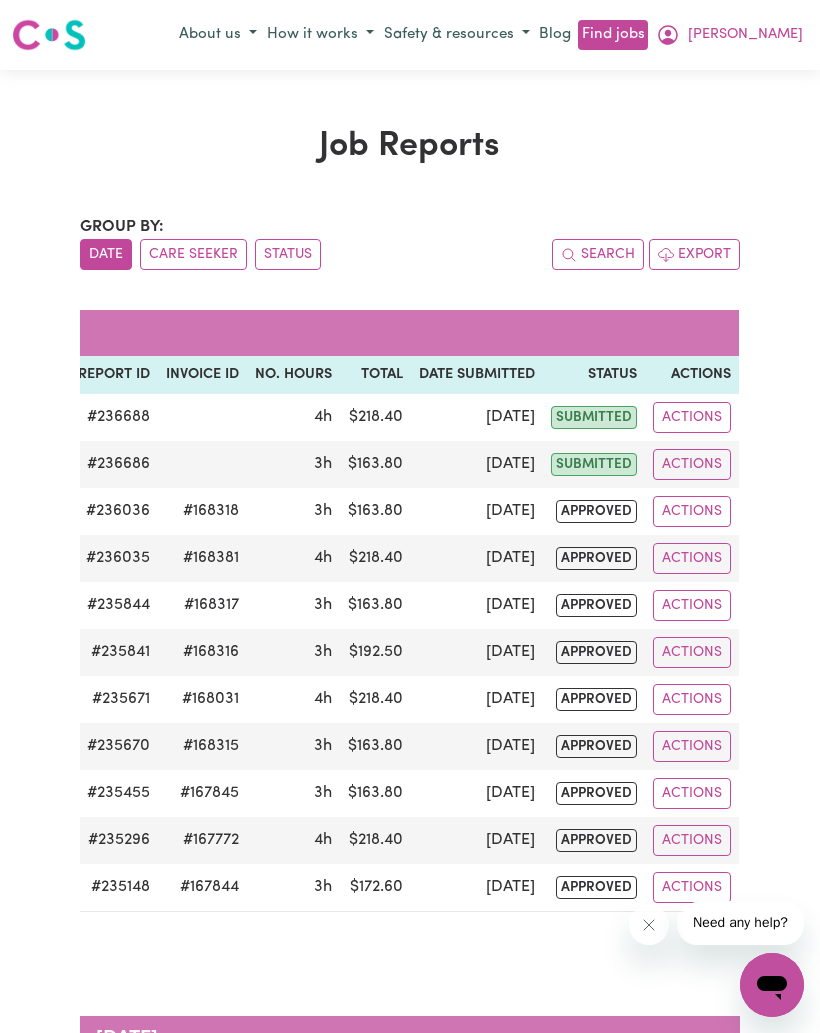 scroll, scrollTop: 0, scrollLeft: 334, axis: horizontal 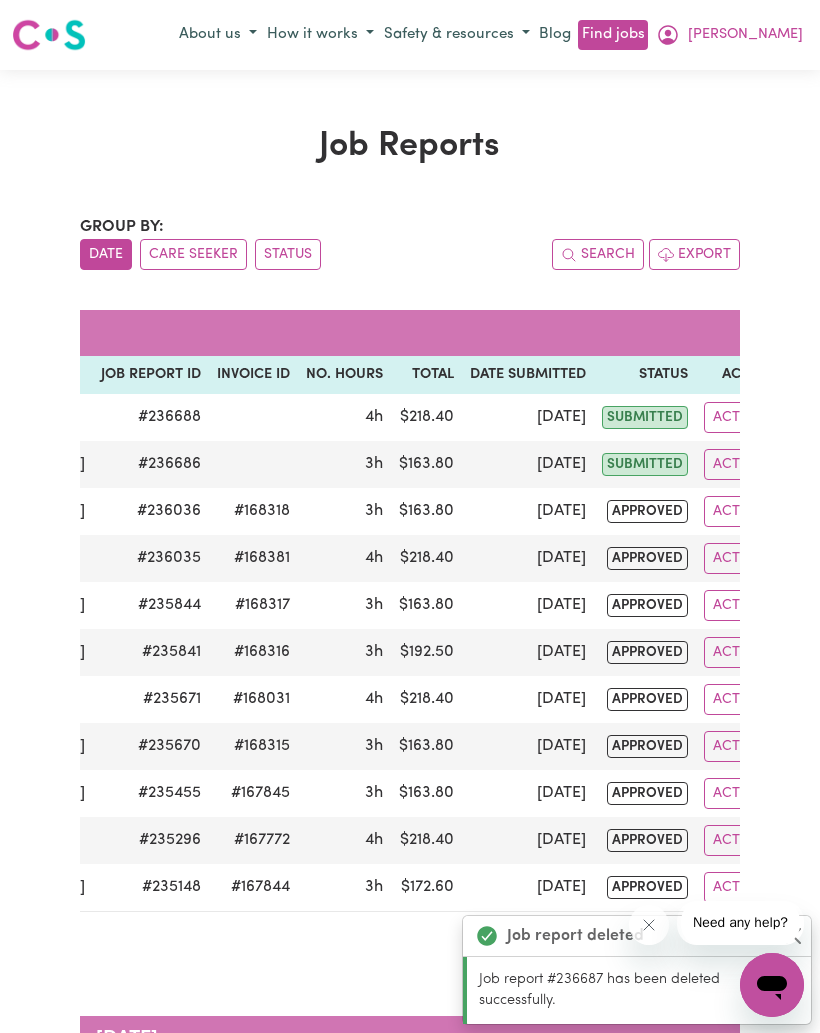 click on "[PERSON_NAME]" at bounding box center [745, 35] 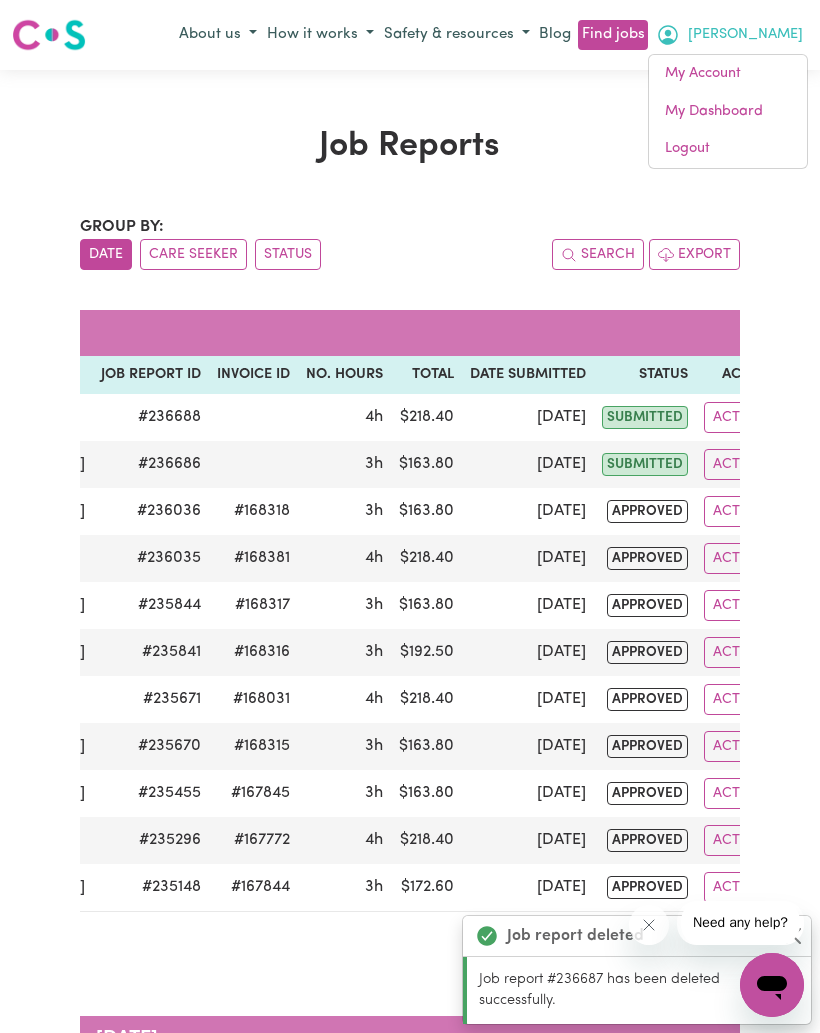 click on "My Account" at bounding box center (728, 74) 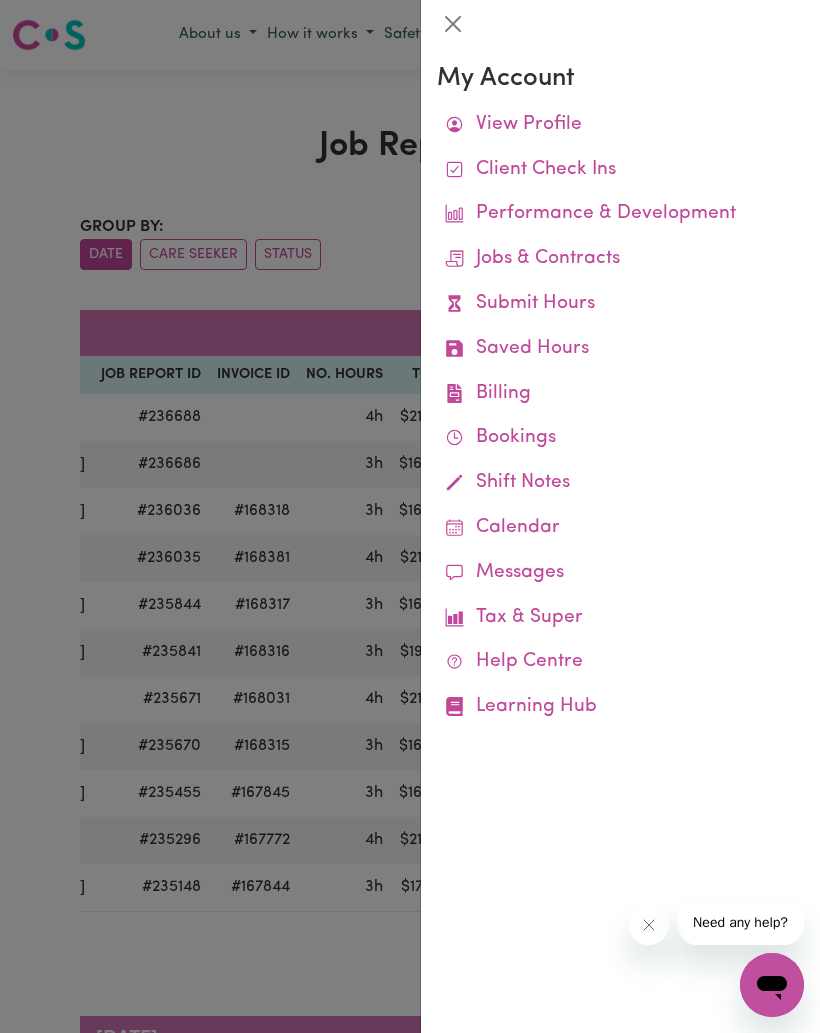 click on "Submit Hours" at bounding box center [620, 304] 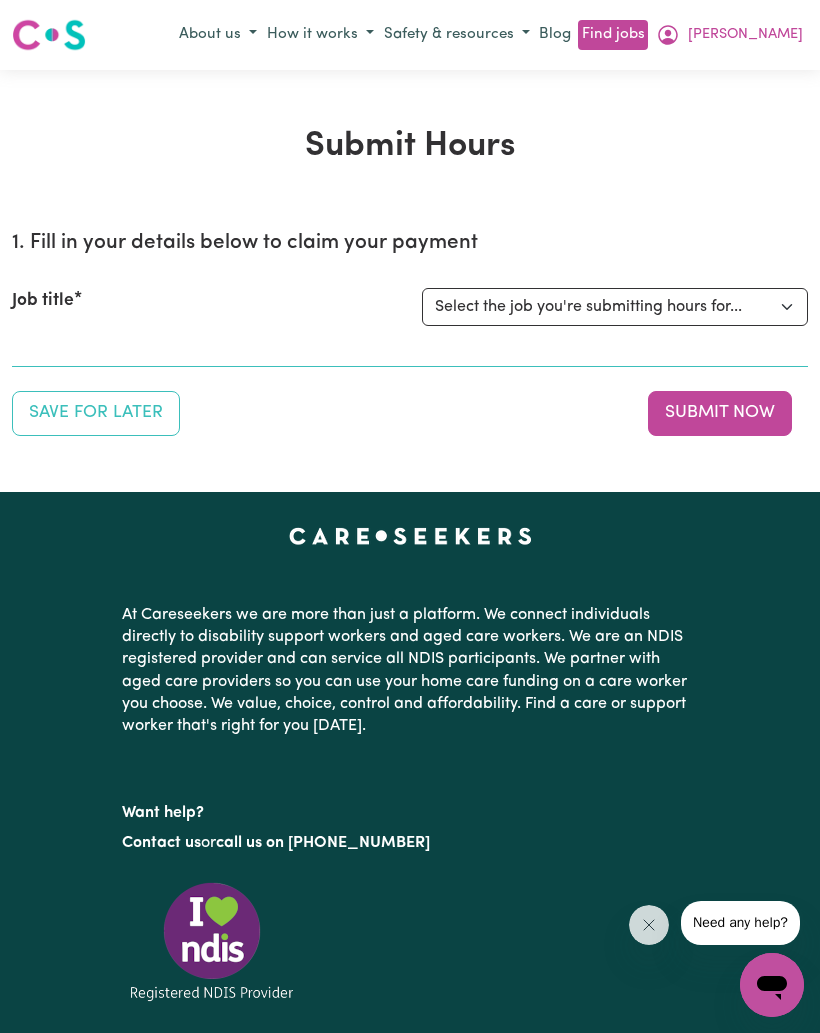 click on "Select the job you're submitting hours for... [[PERSON_NAME]] Looking for an Evening carer at [GEOGRAPHIC_DATA], [GEOGRAPHIC_DATA]  [[PERSON_NAME] ([PERSON_NAME] ] aged care companion needed Vaucluse" at bounding box center [615, 307] 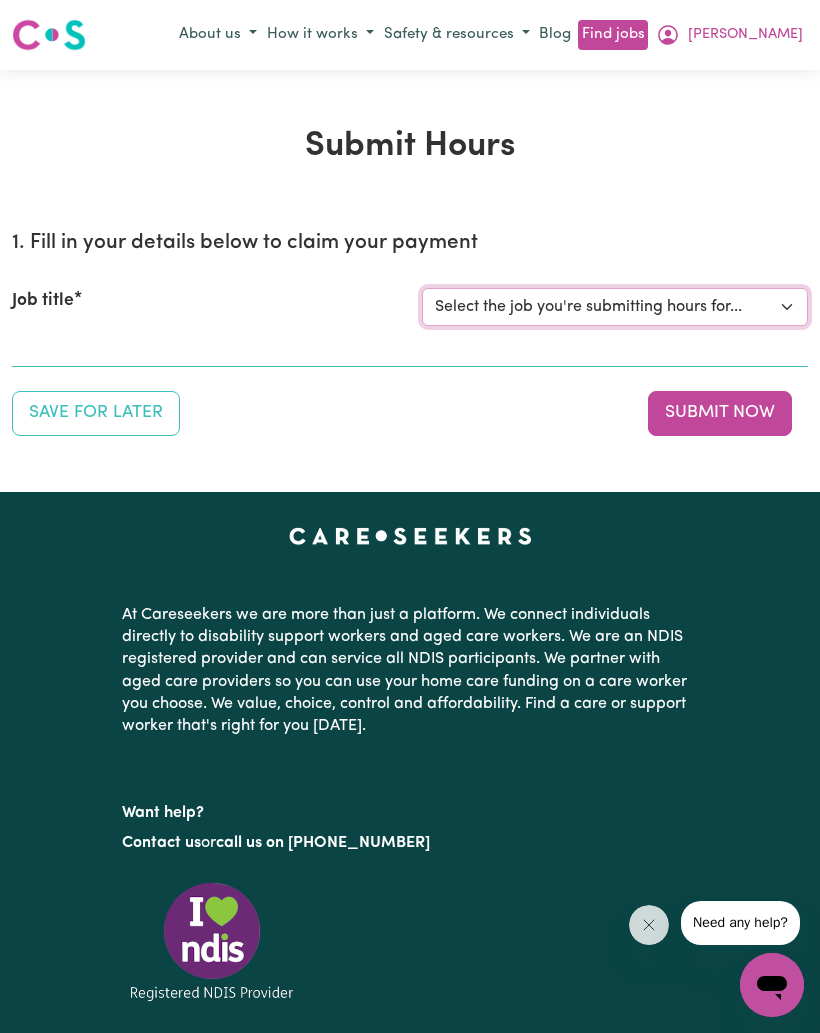 select on "10474" 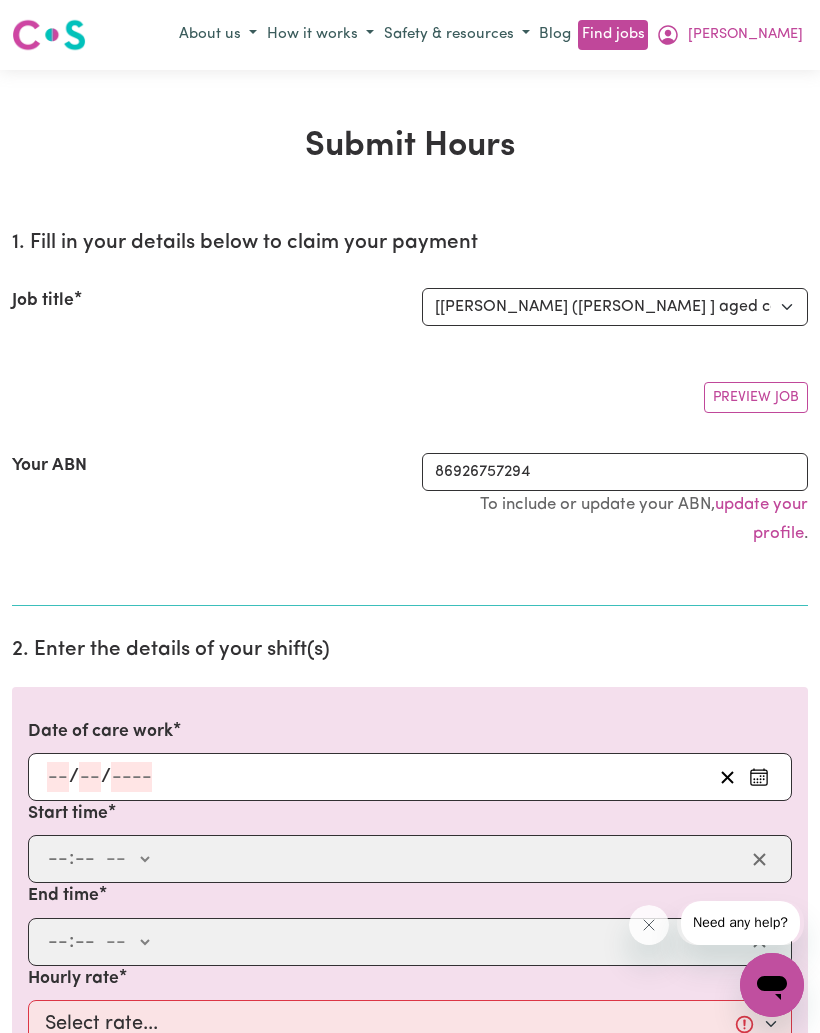 click 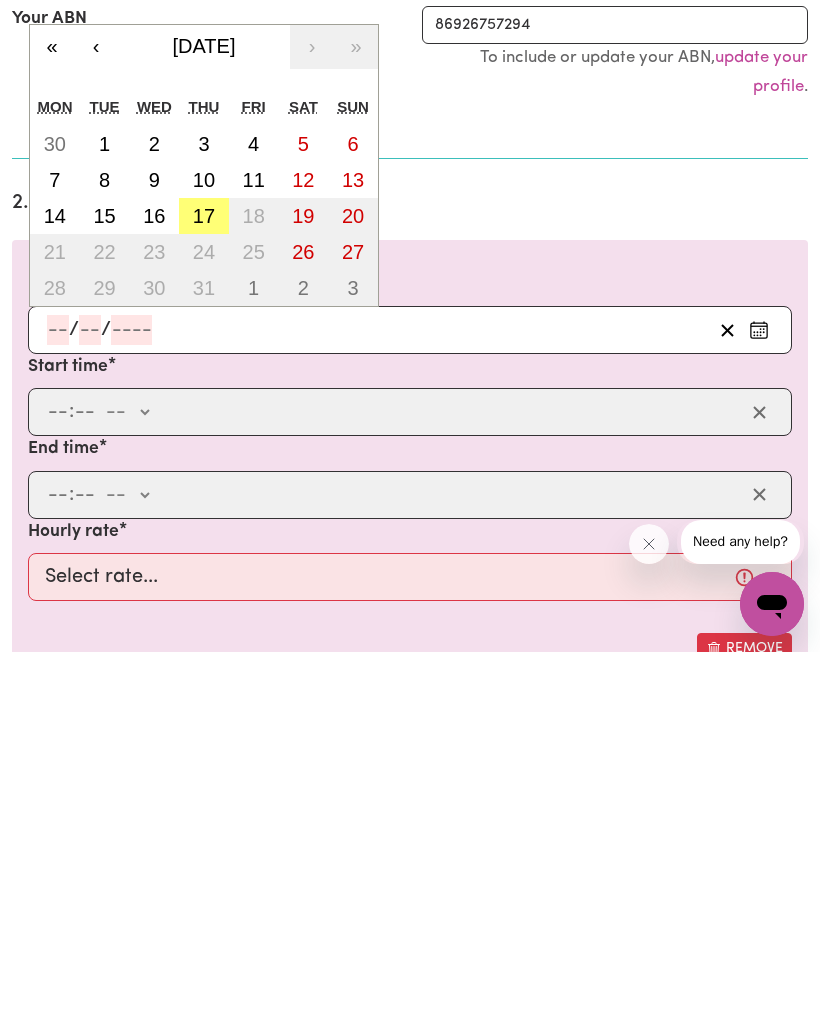 click on "16" at bounding box center [154, 597] 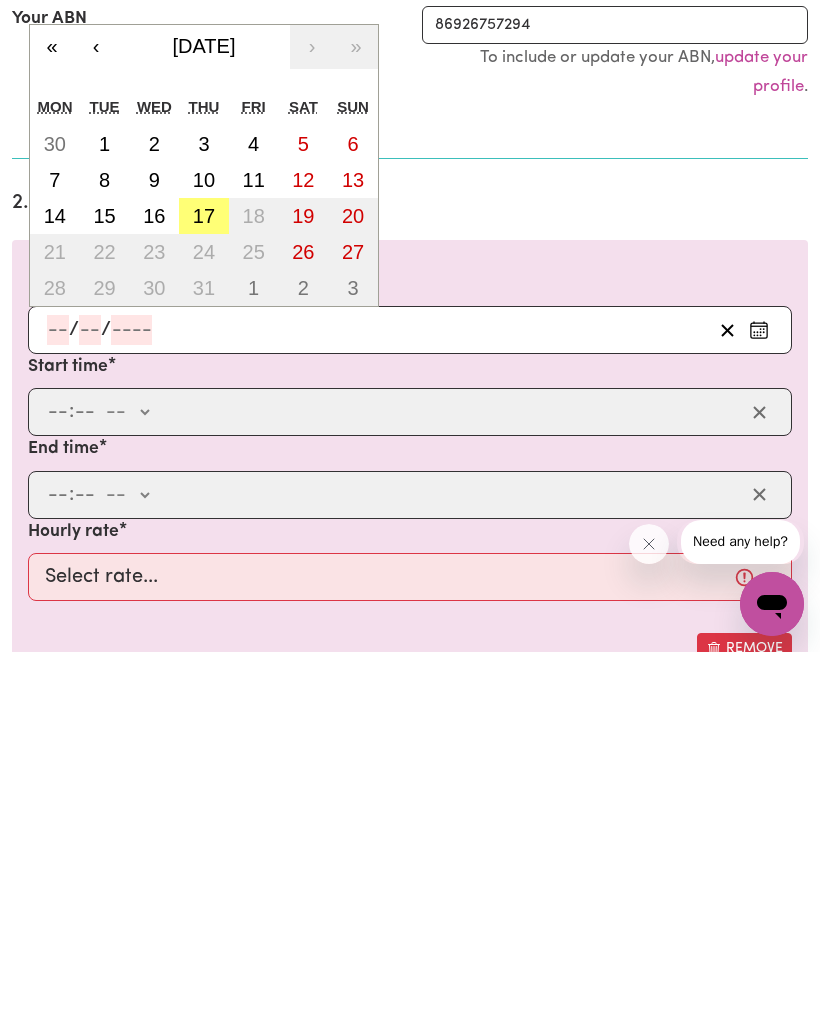 type on "[DATE]" 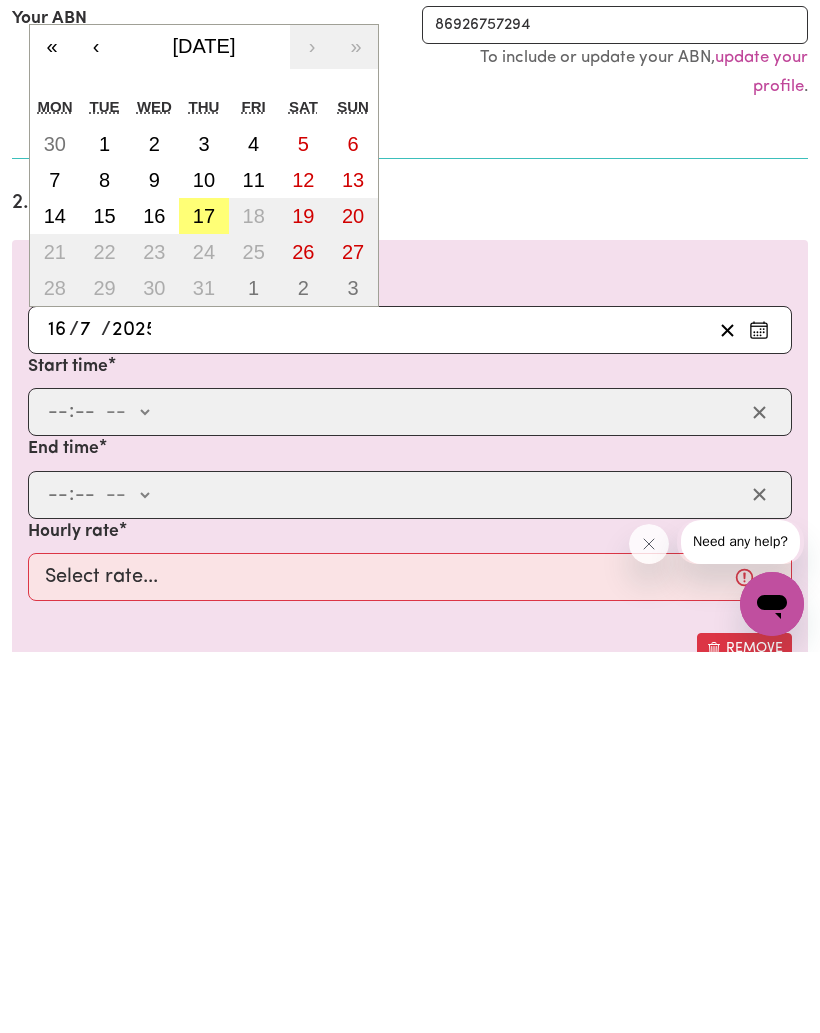 scroll, scrollTop: 447, scrollLeft: 0, axis: vertical 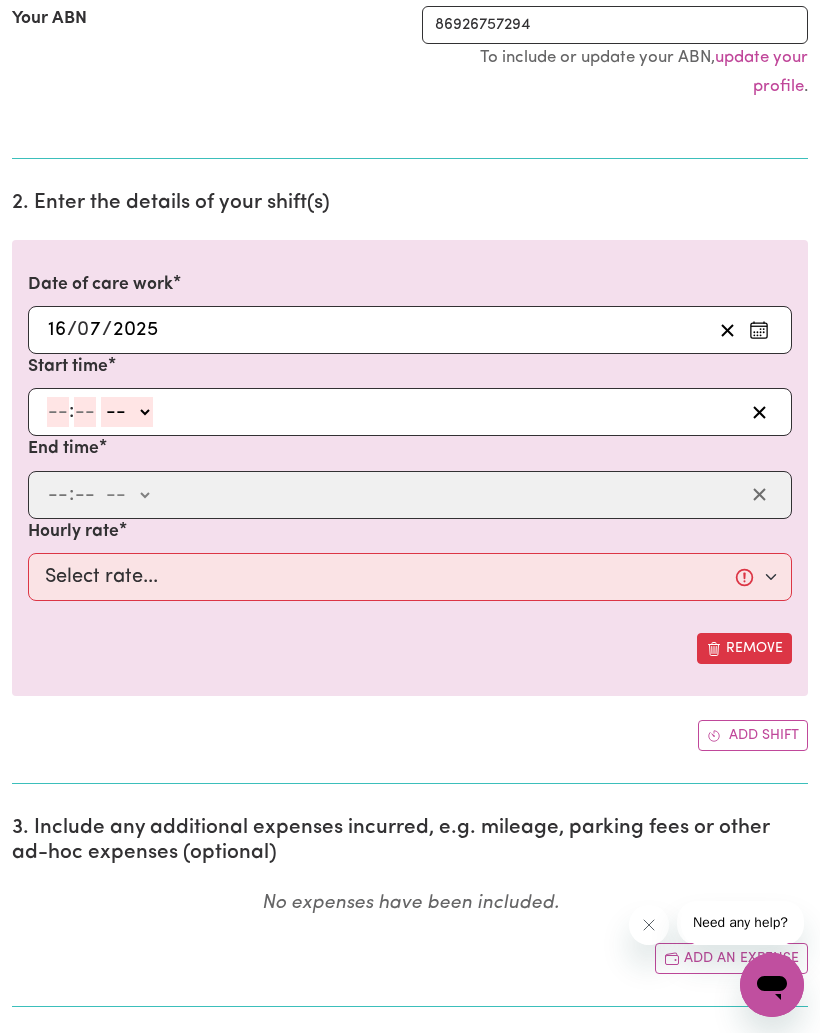 click 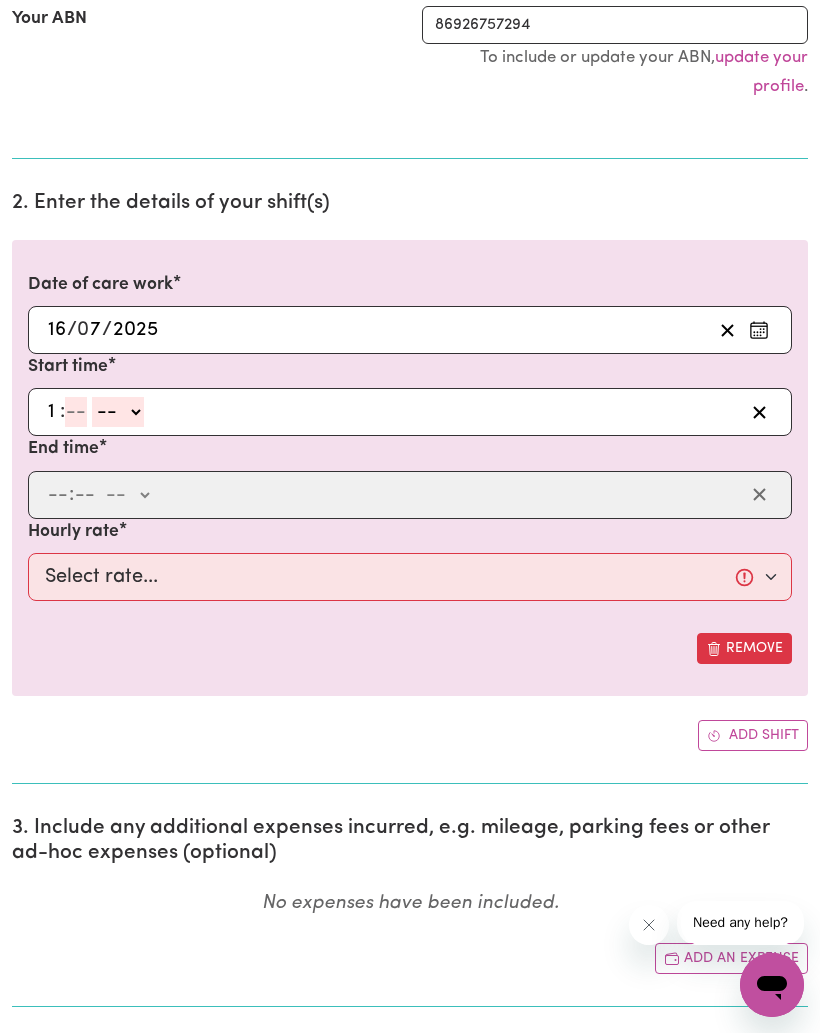 type on "10" 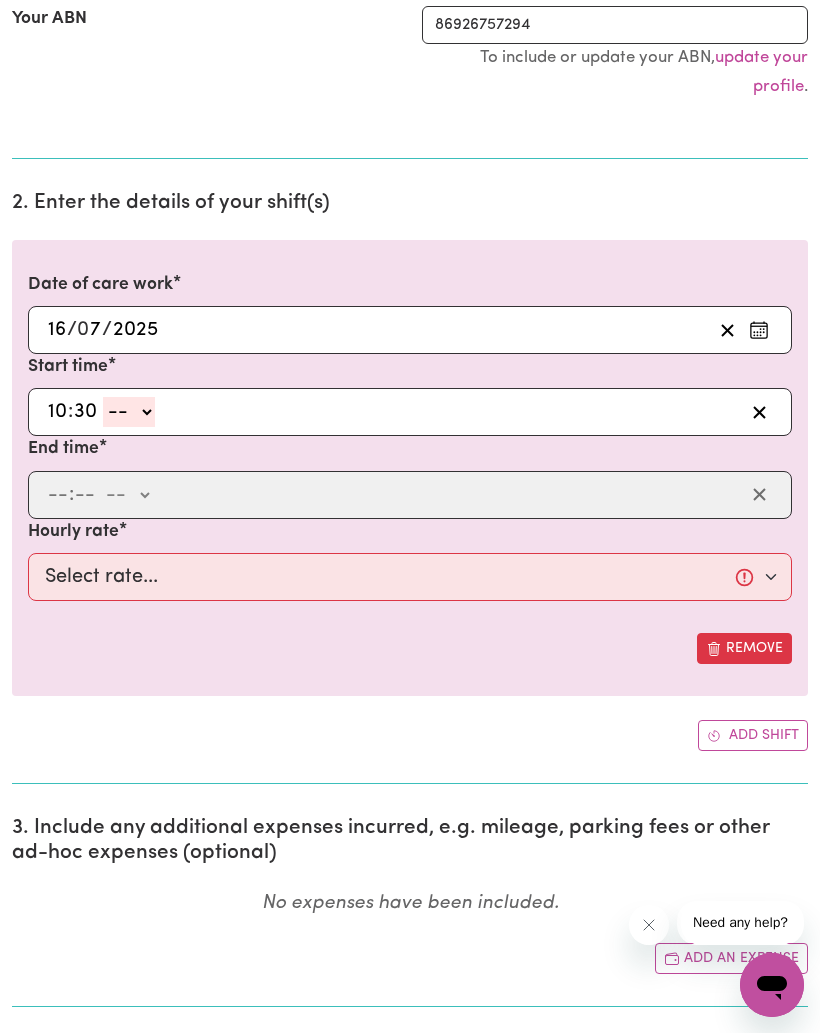 type on "30" 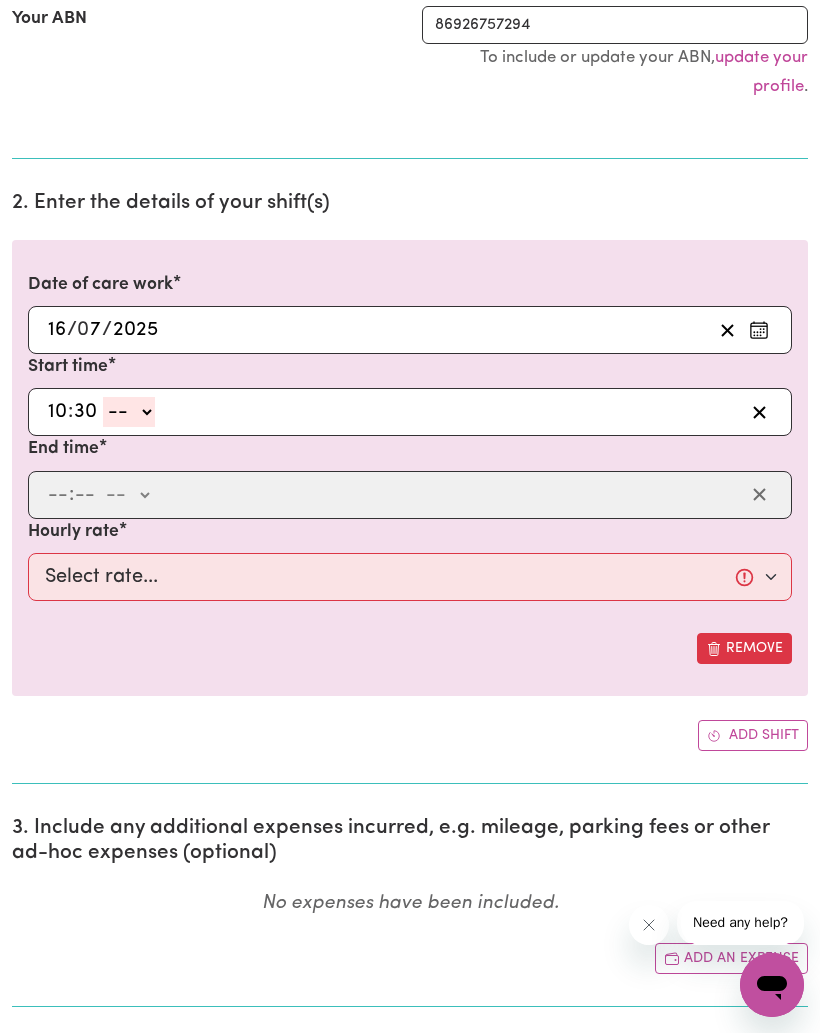 click on "-- am pm" 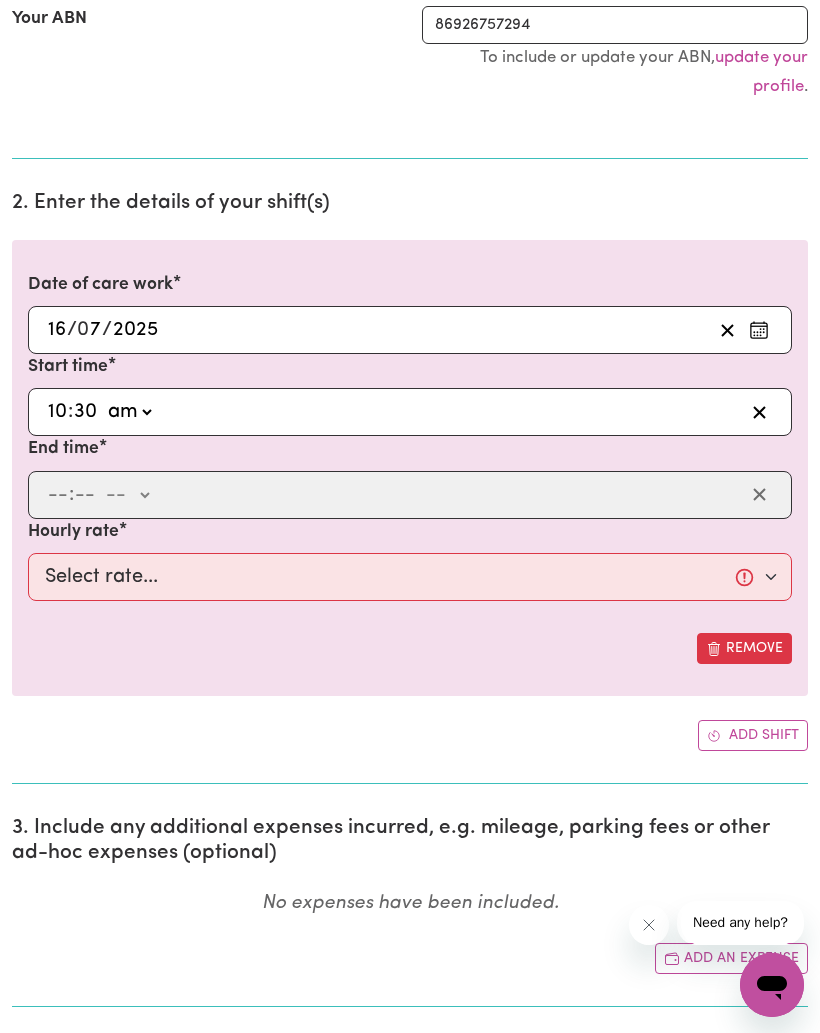 type on "10:30" 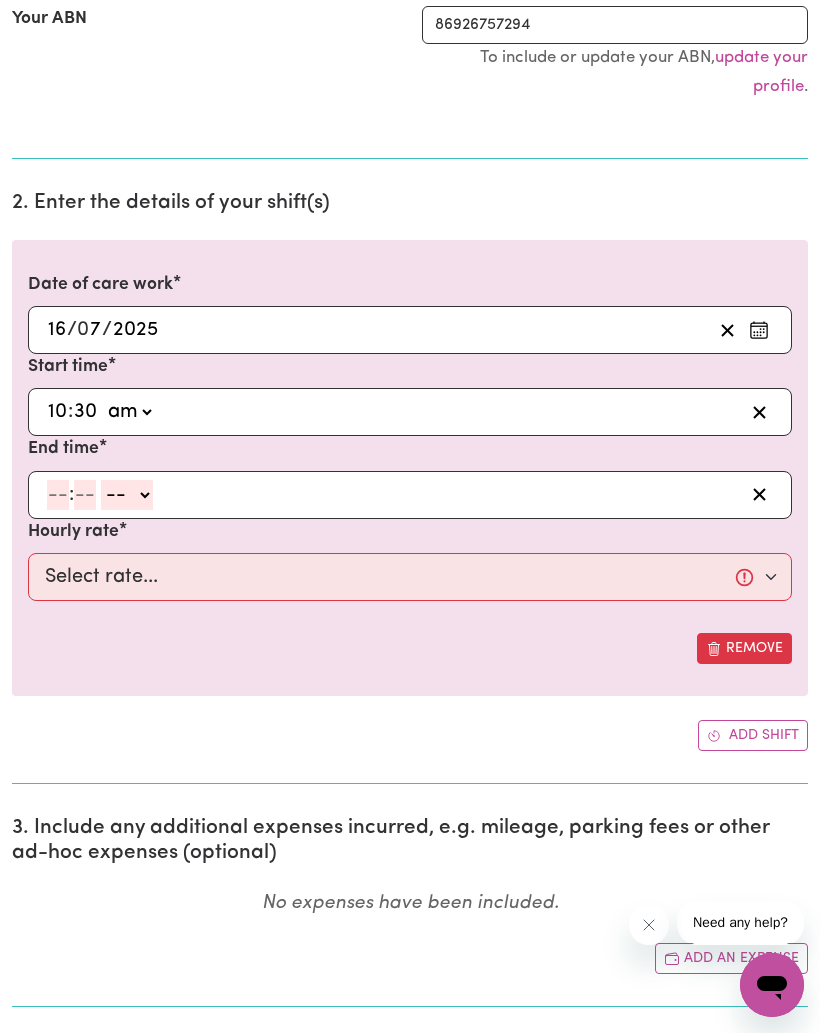 click 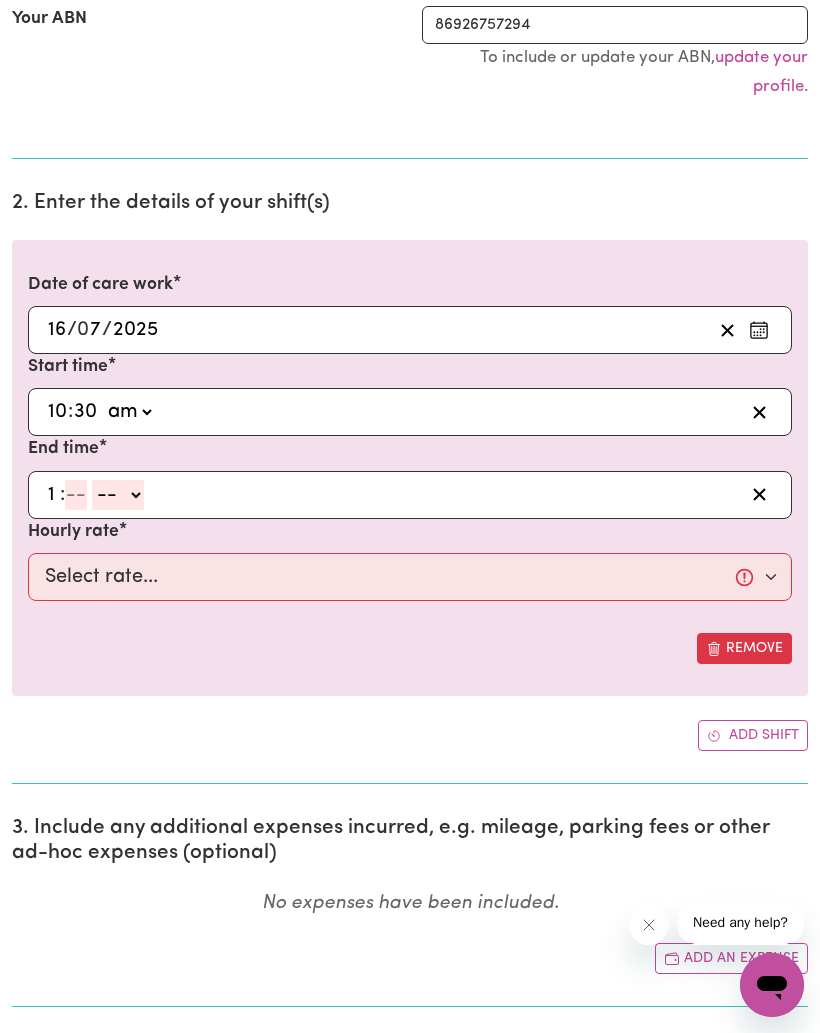 type on "1" 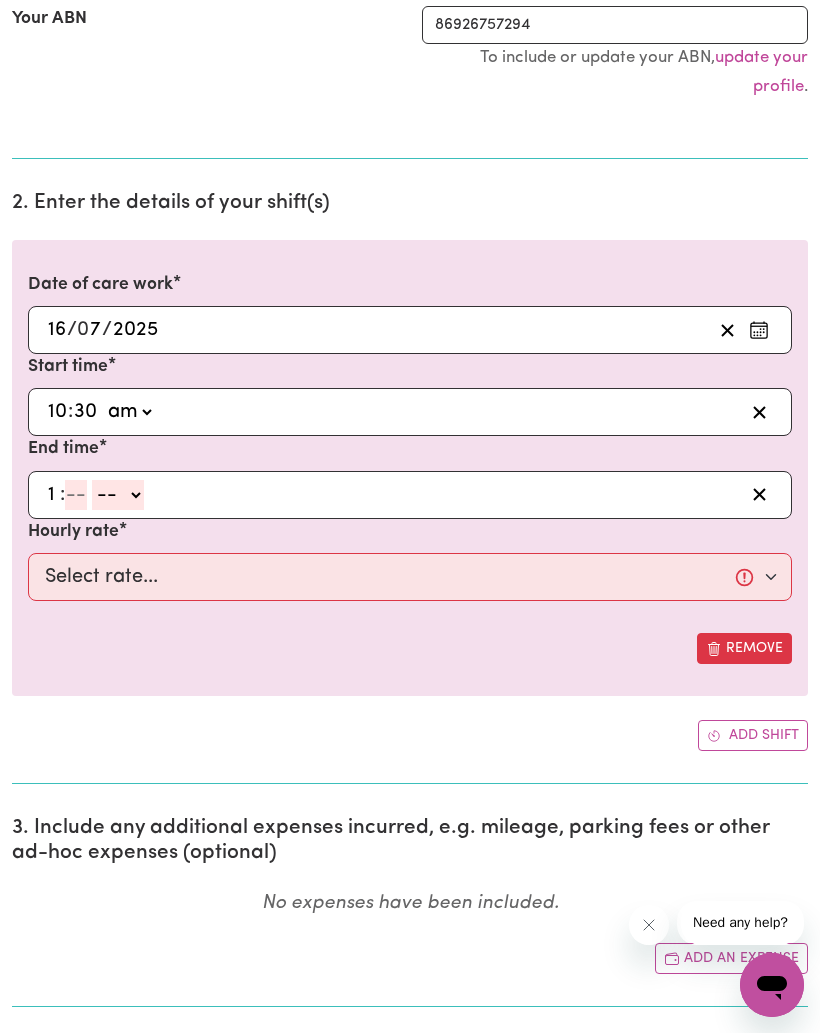 click 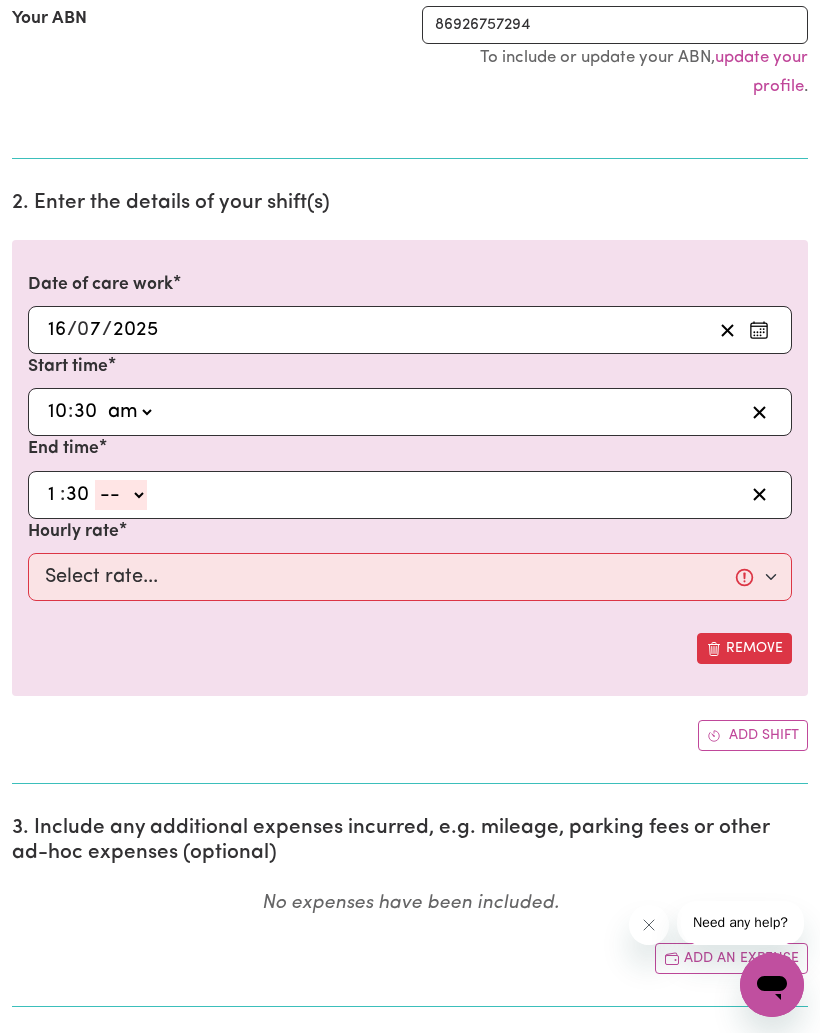 type on "30" 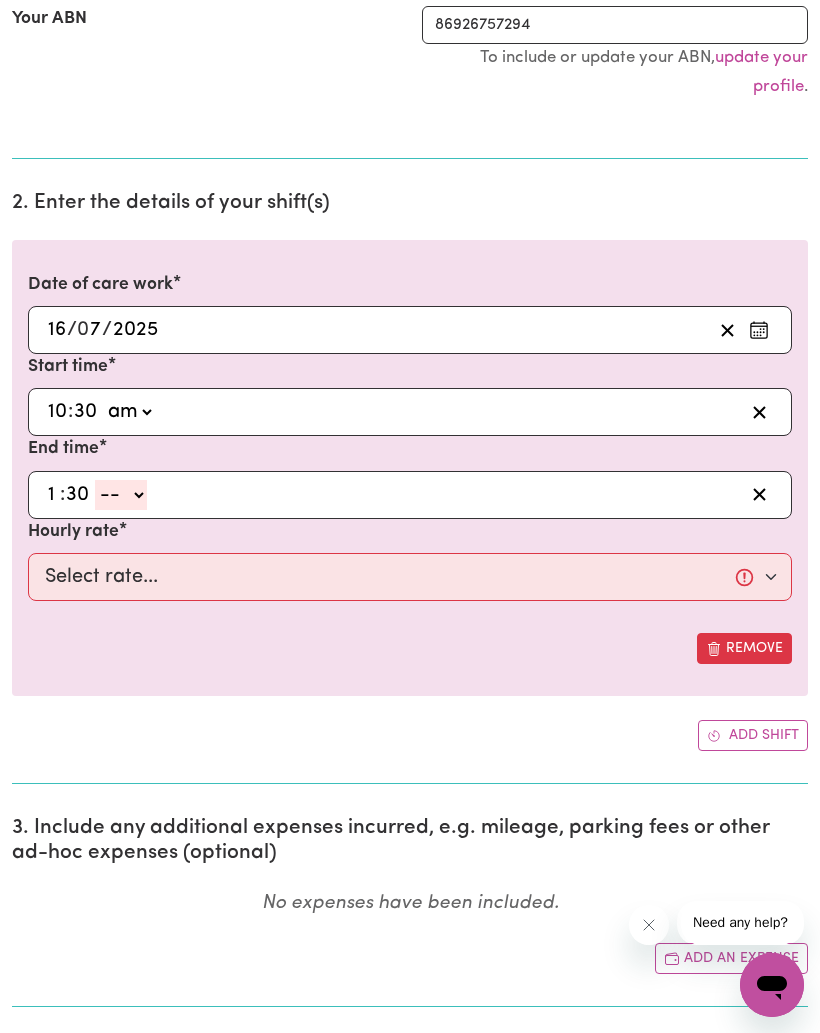 click on "-- am pm" 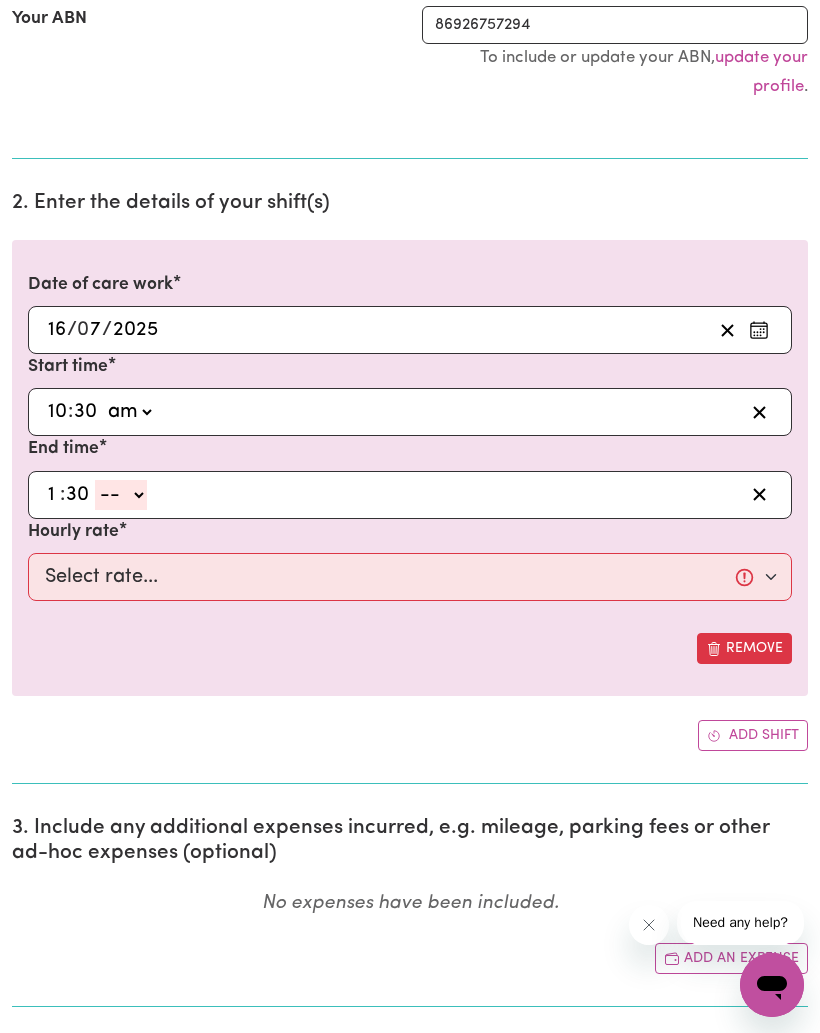 select on "pm" 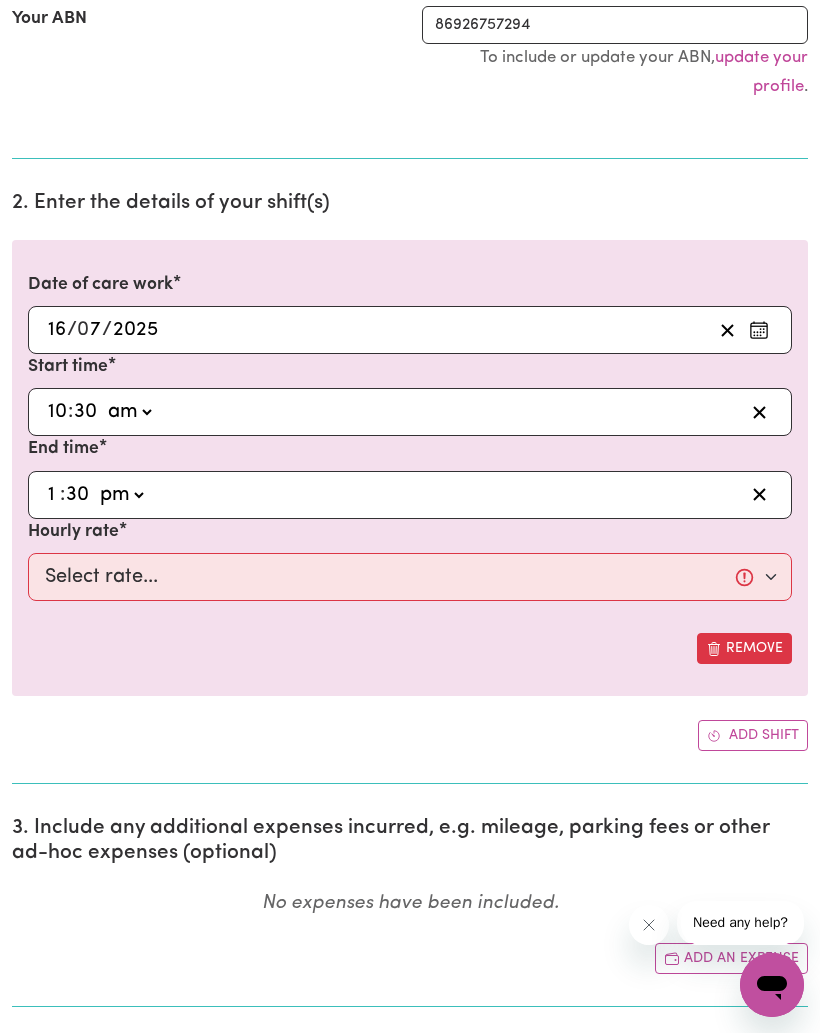 type on "13:30" 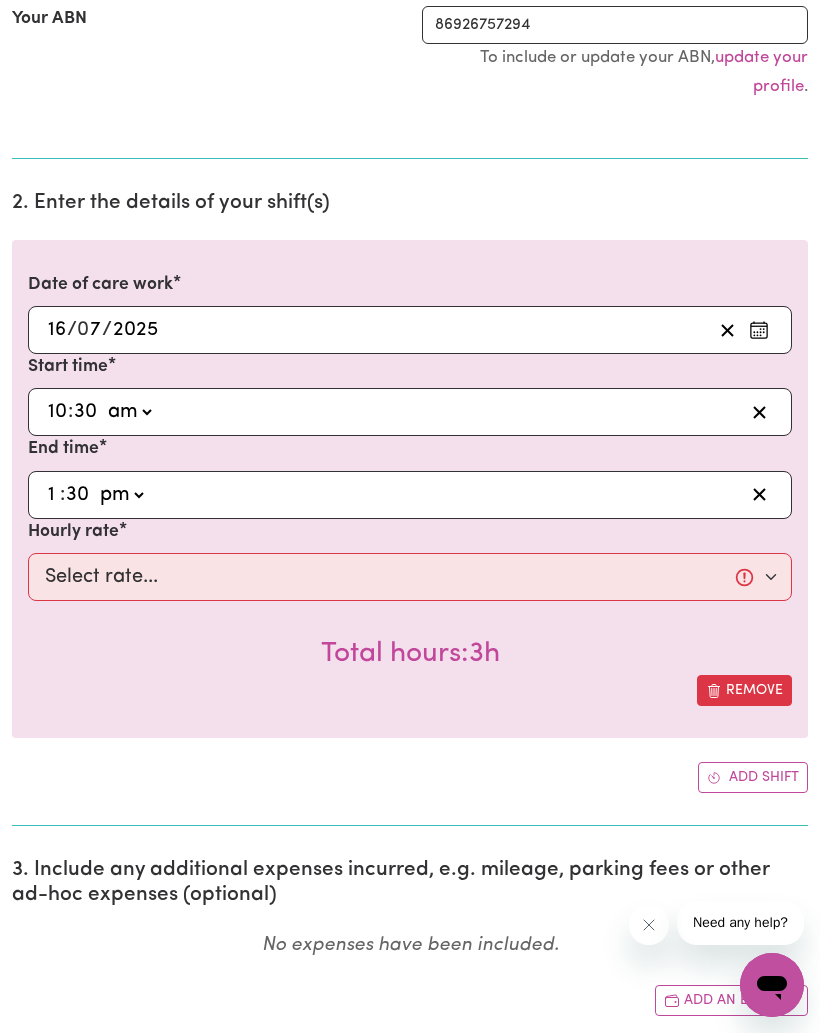 click on "Select rate... $60.00 (Weekday)" at bounding box center (410, 577) 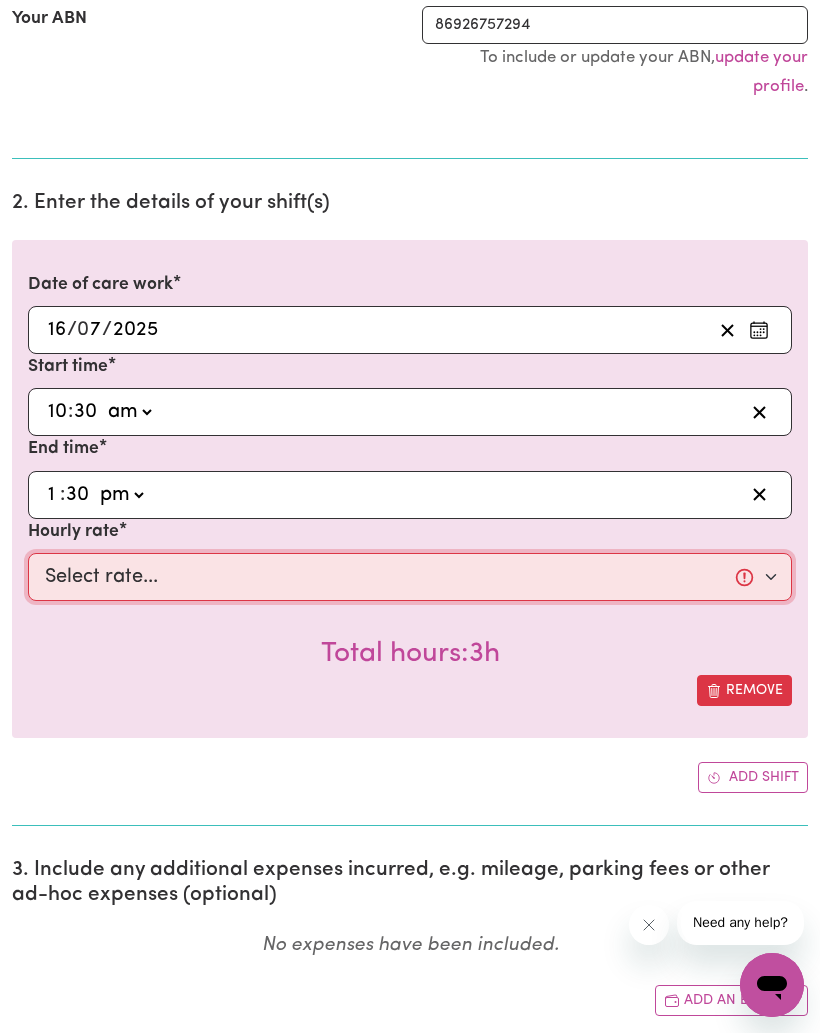 click on "Select rate... $60.00 (Weekday)" at bounding box center [410, 577] 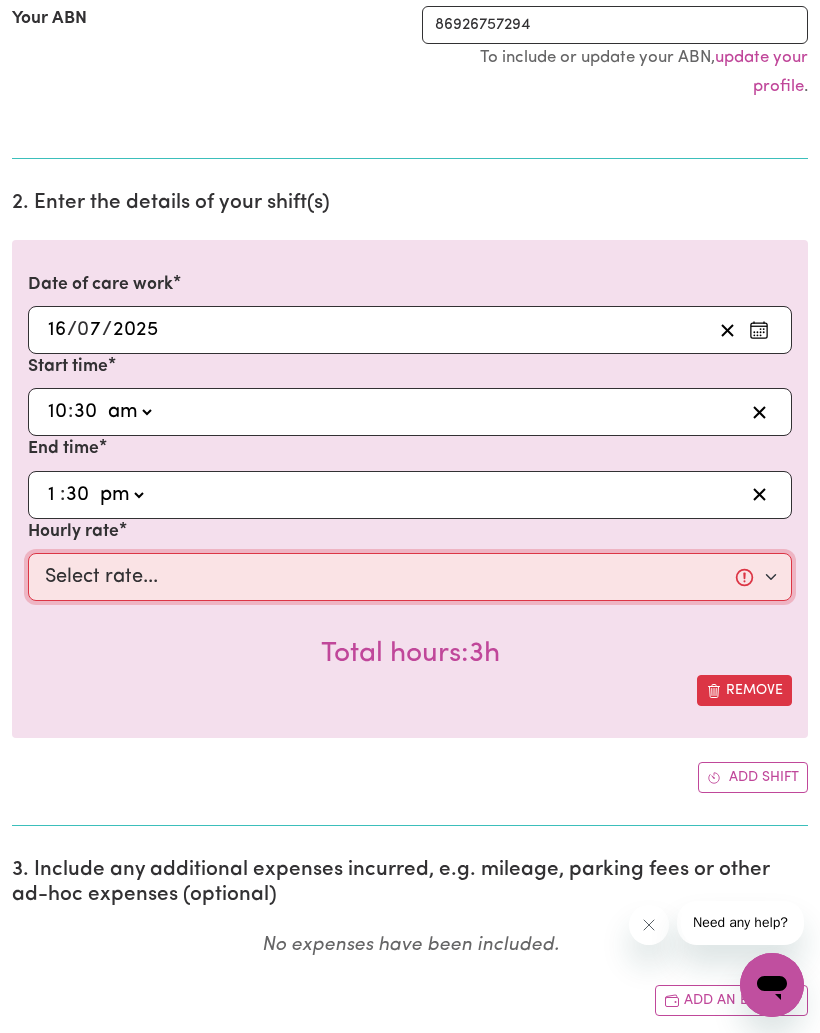 select on "60-Weekday" 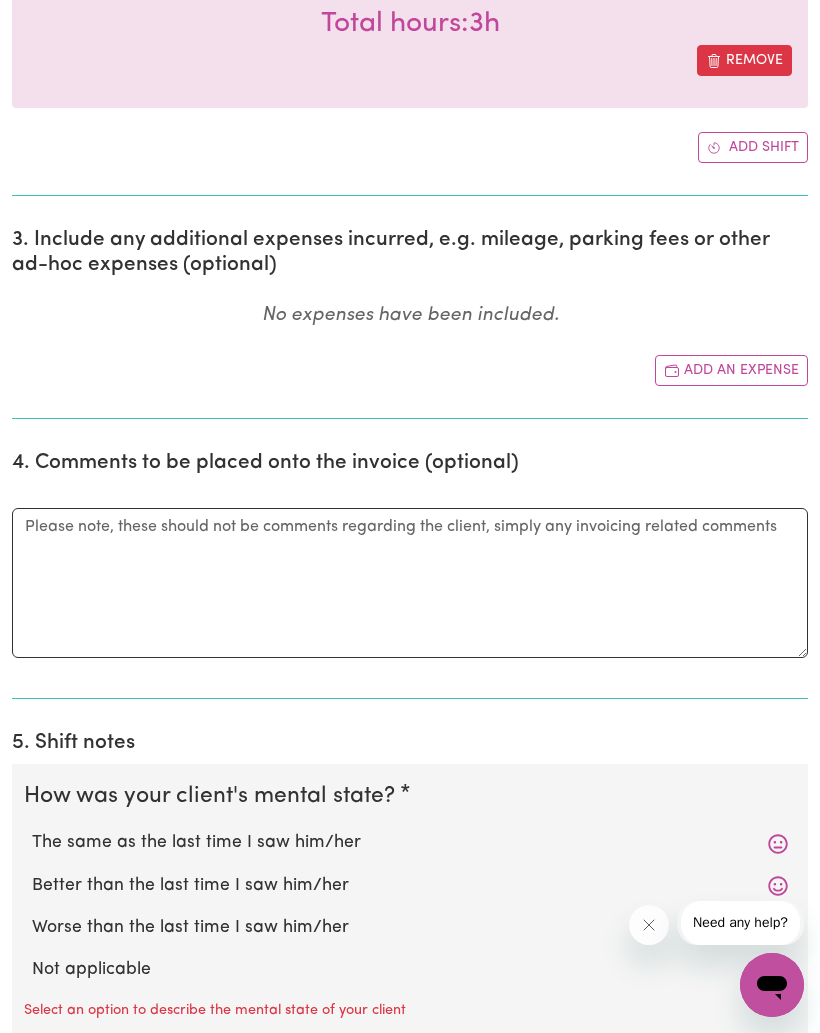 scroll, scrollTop: 1087, scrollLeft: 0, axis: vertical 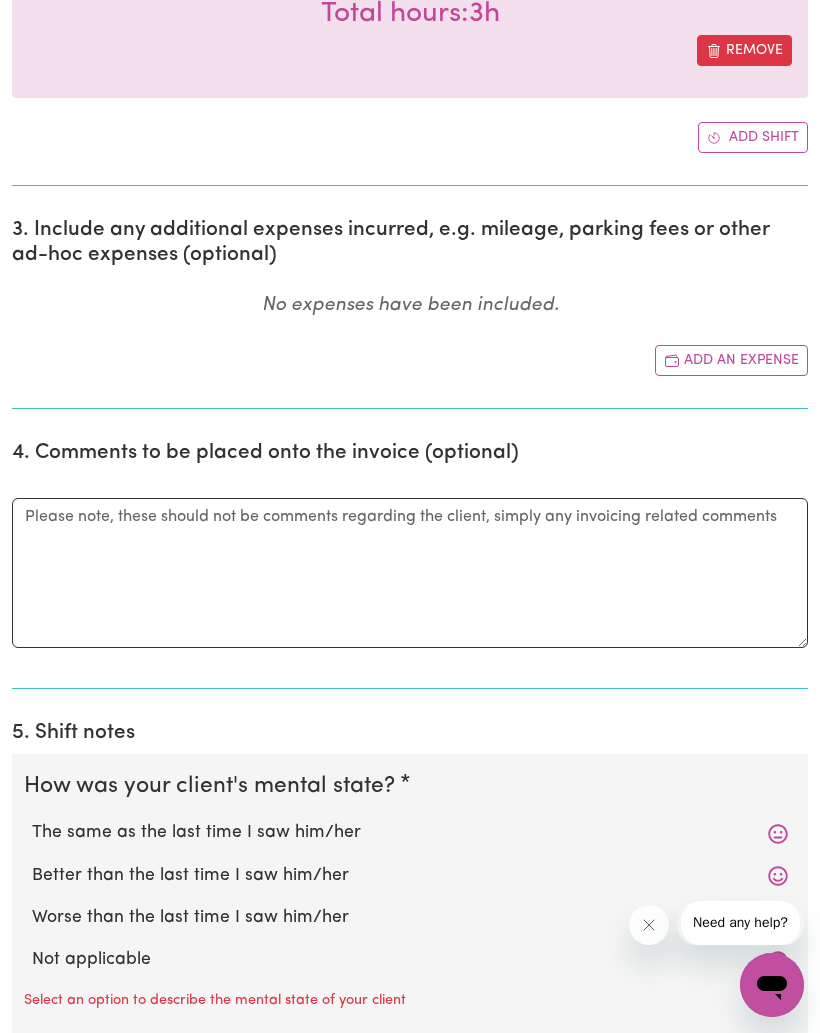 click on "The same as the last time I saw him/her" at bounding box center (410, 833) 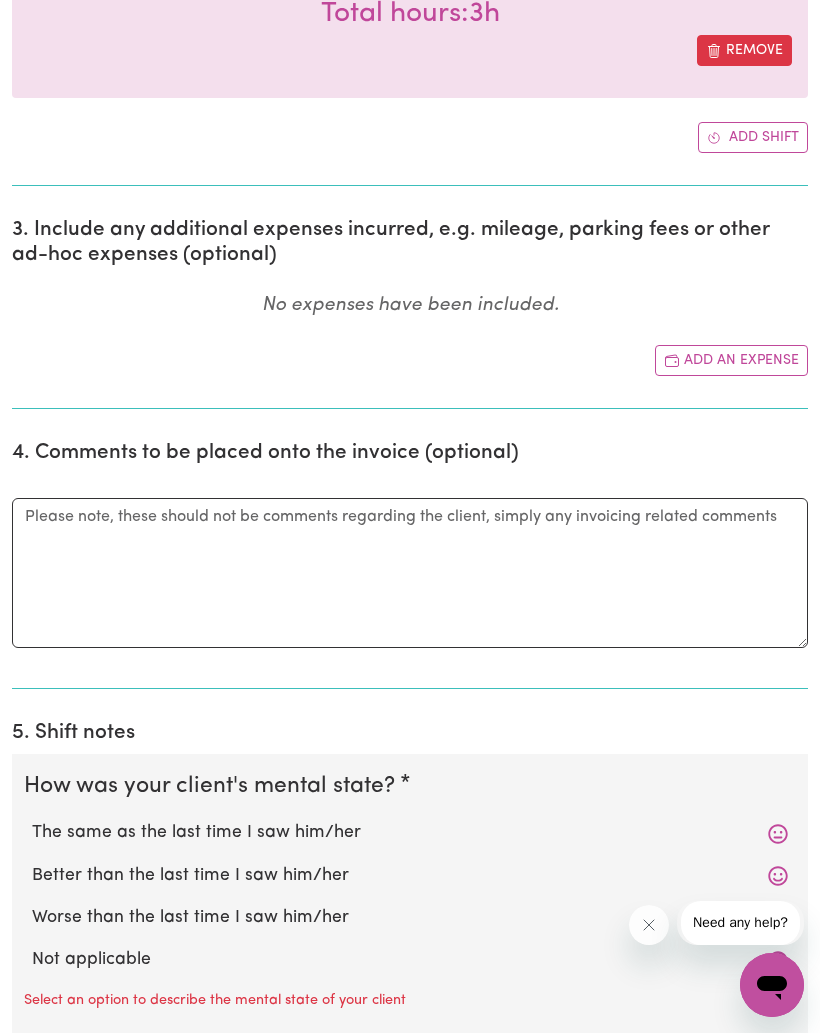 click on "The same as the last time I saw him/her" at bounding box center [31, 819] 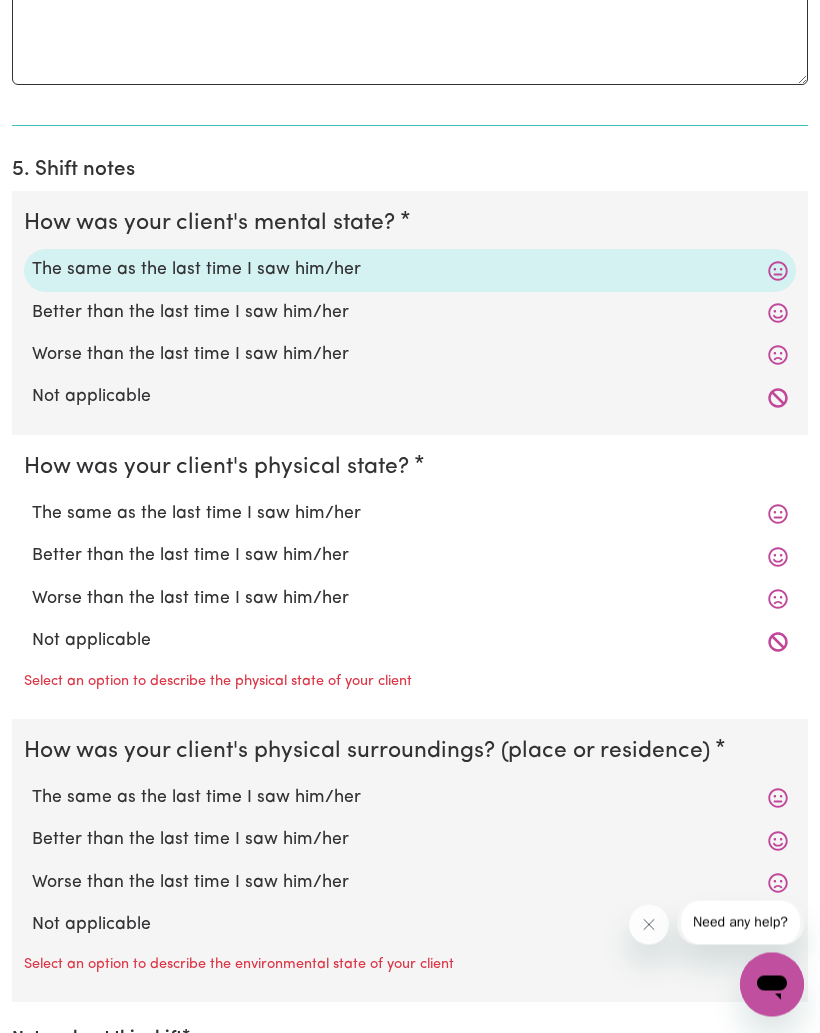 scroll, scrollTop: 1650, scrollLeft: 0, axis: vertical 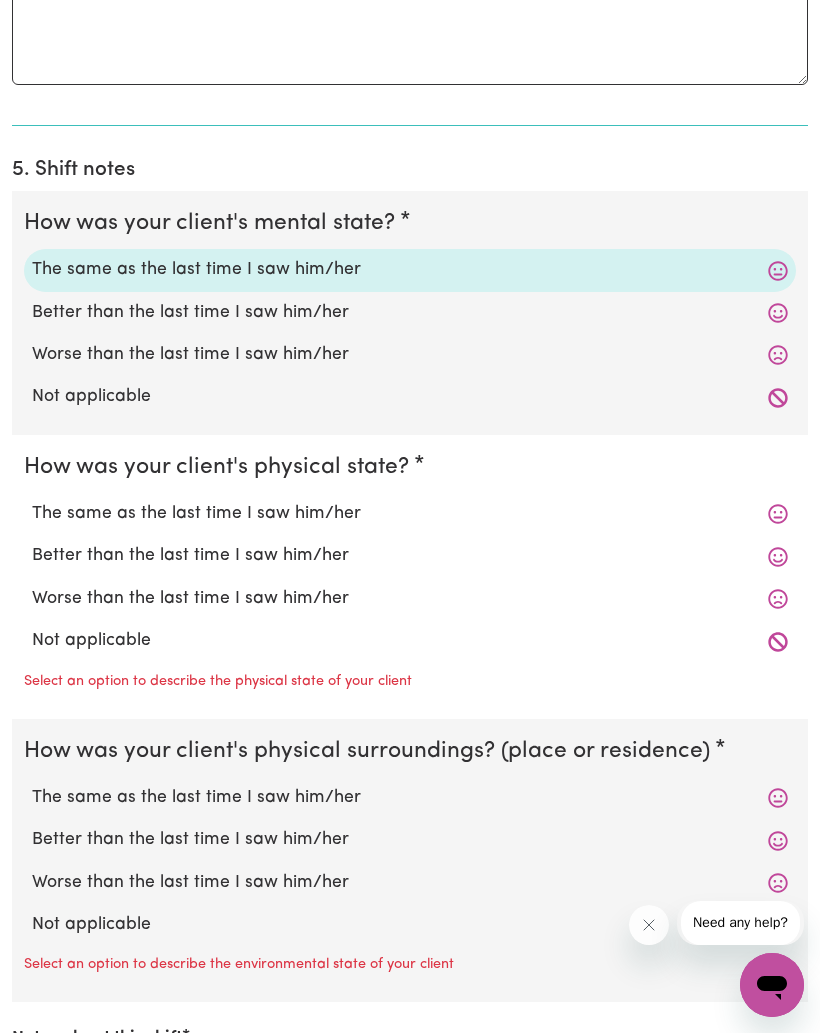 click on "The same as the last time I saw him/her" at bounding box center (410, 514) 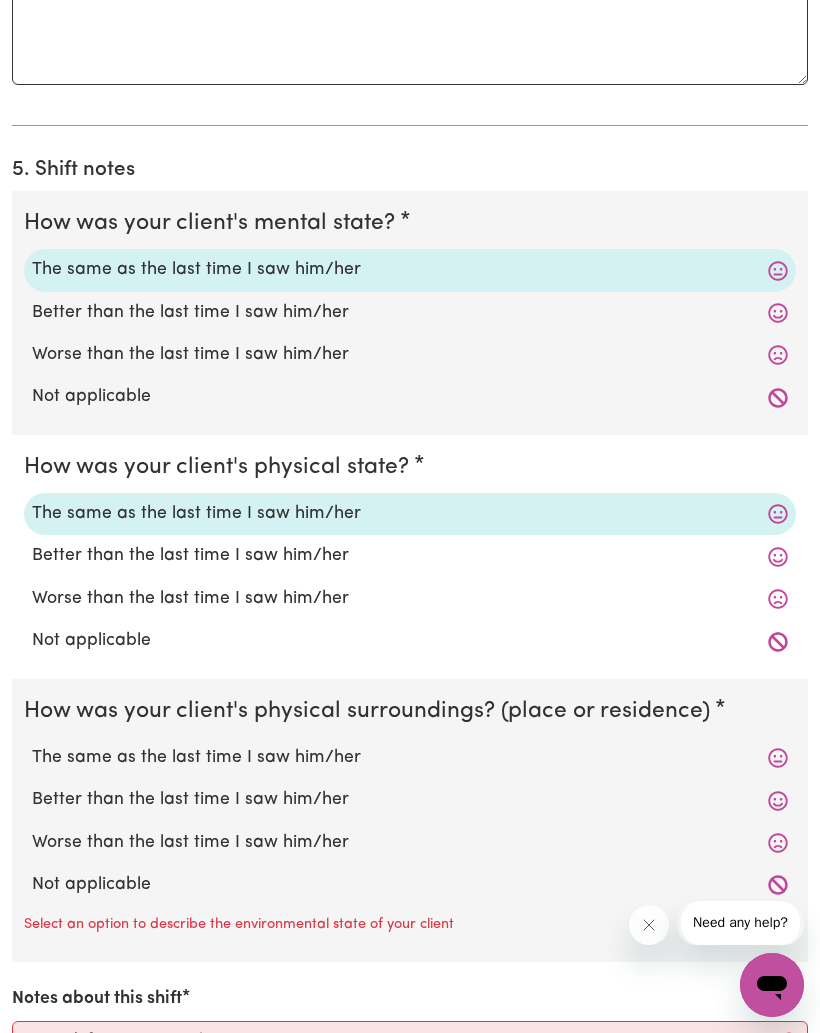 click on "The same as the last time I saw him/her" at bounding box center [410, 758] 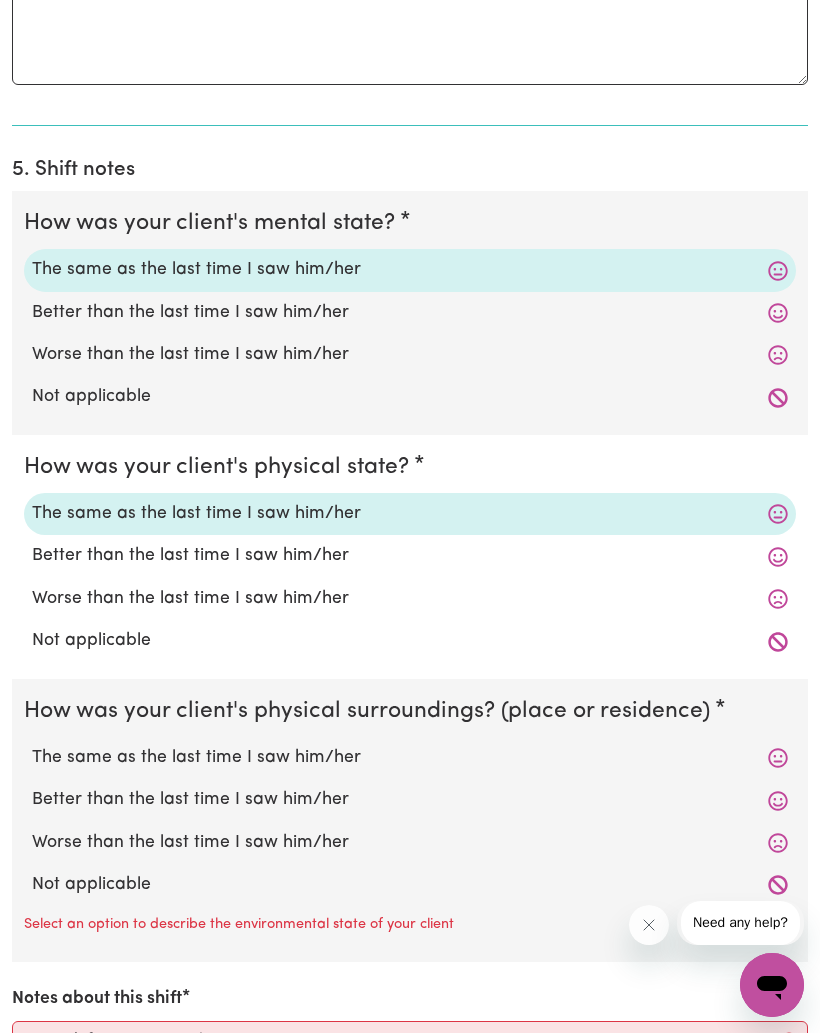 click on "The same as the last time I saw him/her" at bounding box center [31, 744] 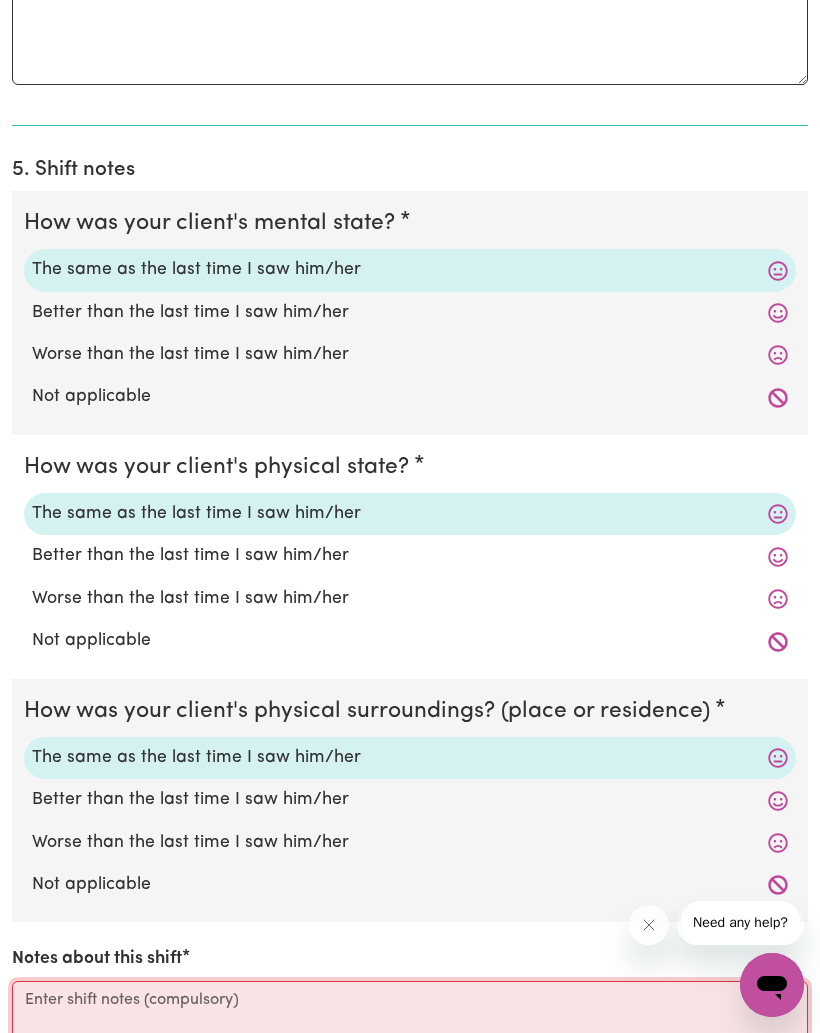 scroll, scrollTop: 1937, scrollLeft: 0, axis: vertical 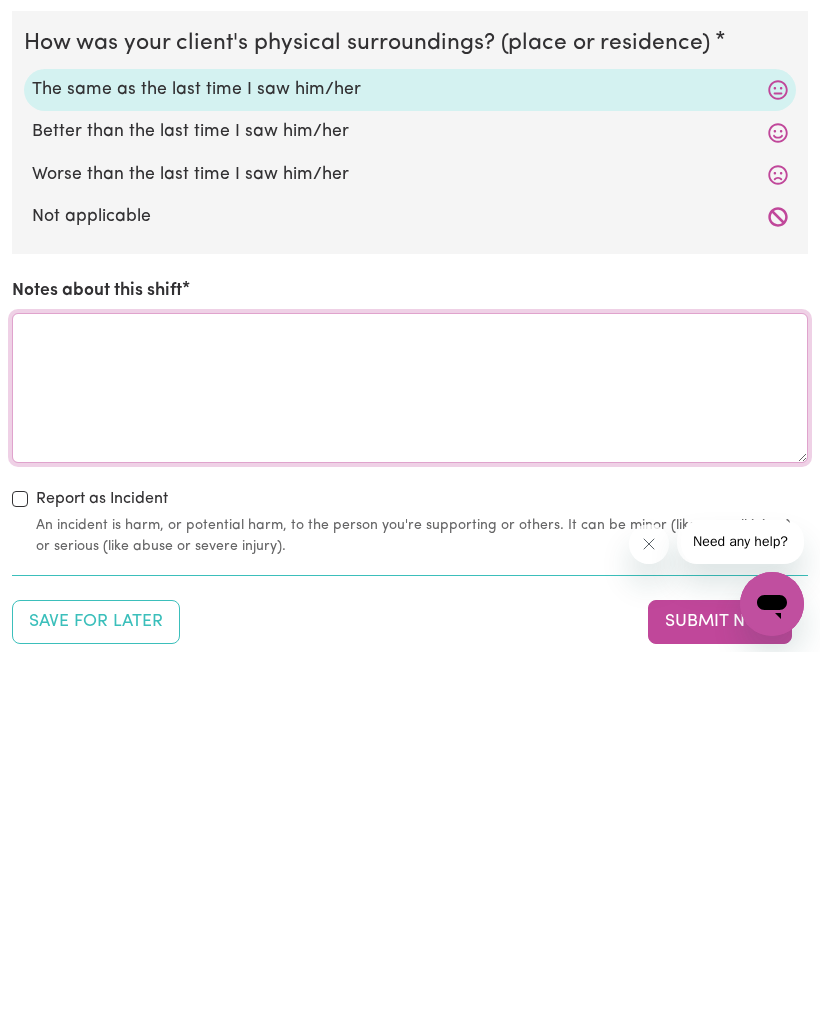 click on "Notes about this shift" at bounding box center (410, 769) 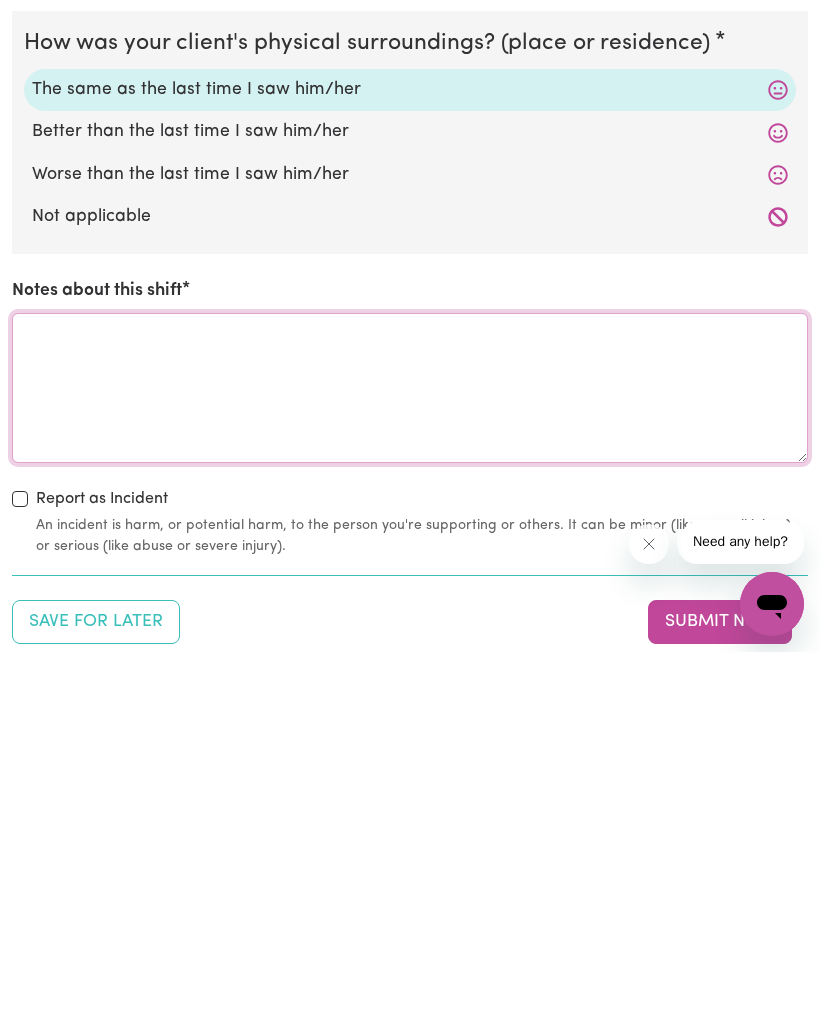 scroll, scrollTop: 2410, scrollLeft: 0, axis: vertical 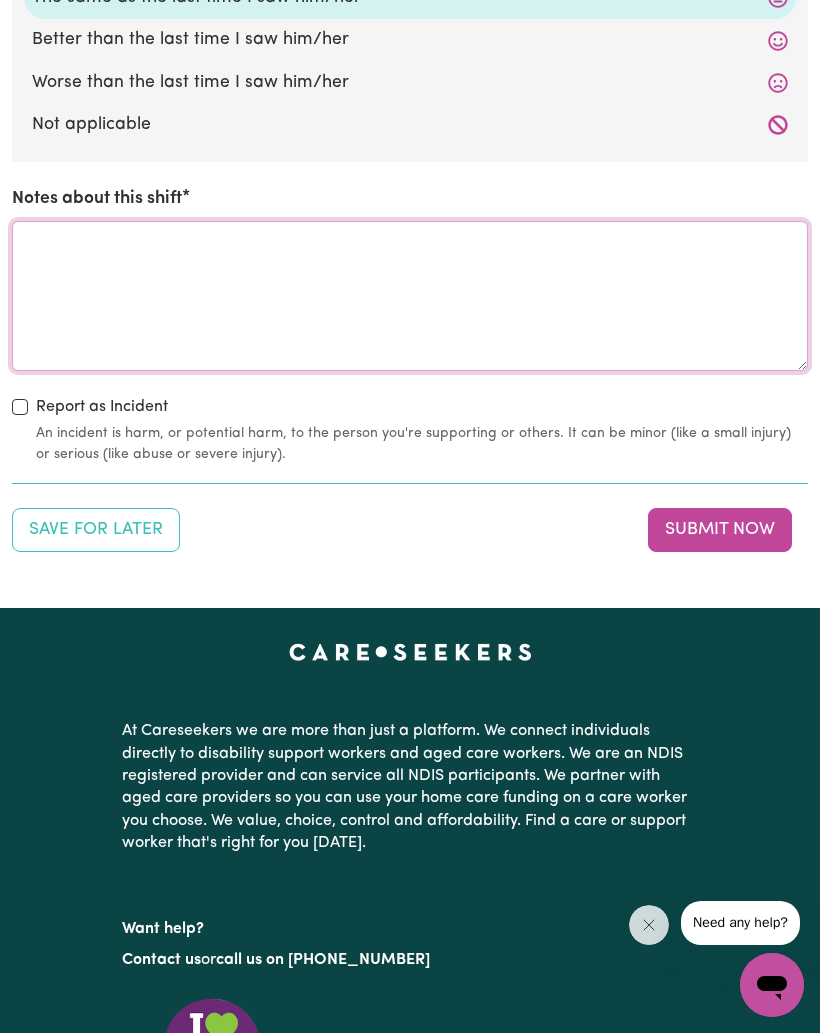 click on "Notes about this shift" at bounding box center (410, 296) 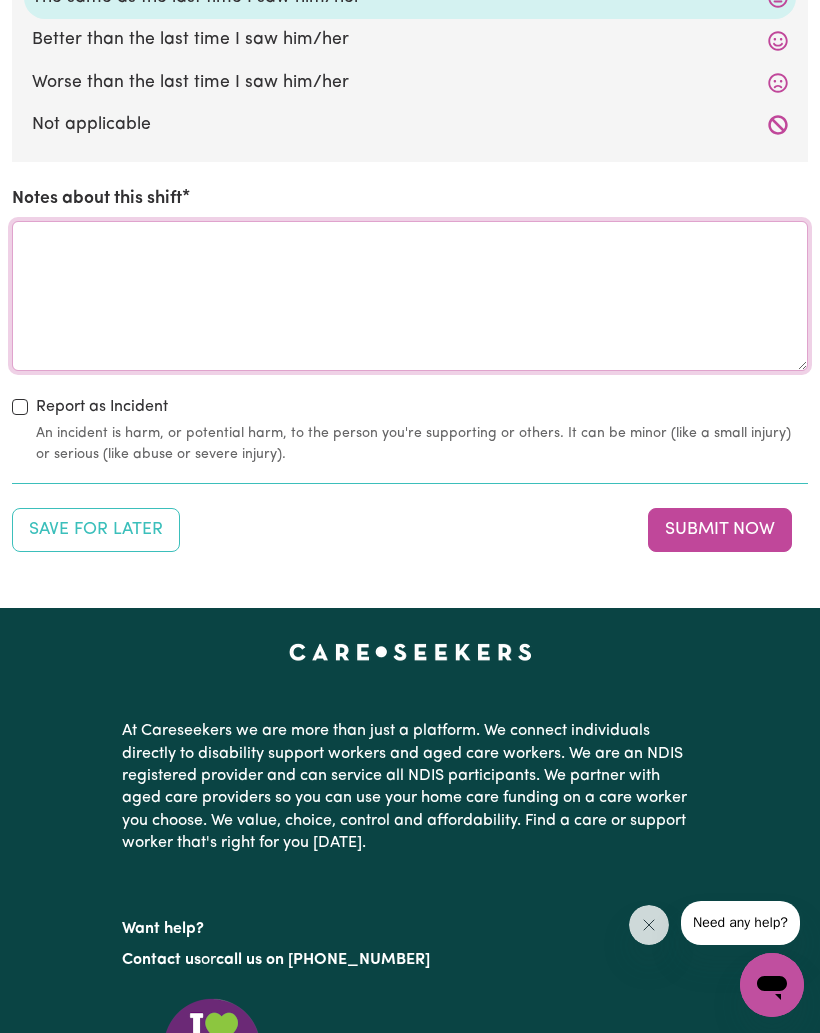 paste on "[PERSON_NAME] was in a mood when I arrived and I found her slow to settle. Most probably because the RN had dressed her wound. After a while she settled and enjoyed playing. After lunch we painted." 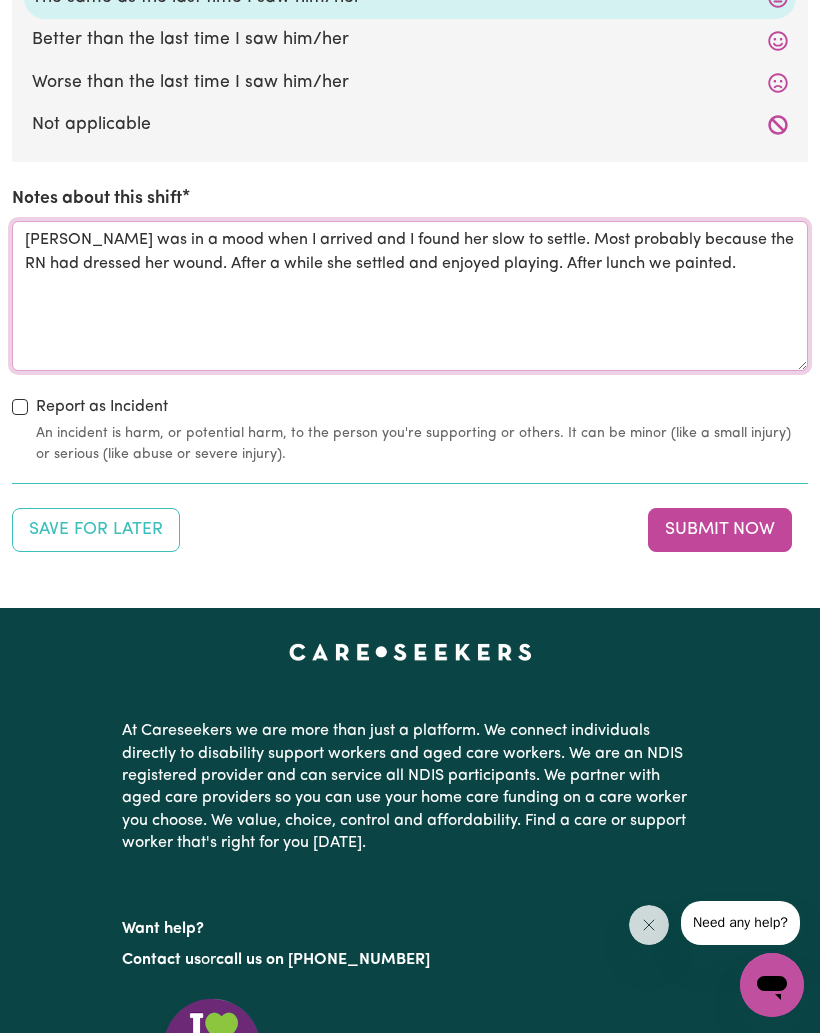 type on "[PERSON_NAME] was in a mood when I arrived and I found her slow to settle. Most probably because the RN had dressed her wound. After a while she settled and enjoyed playing. After lunch we painted." 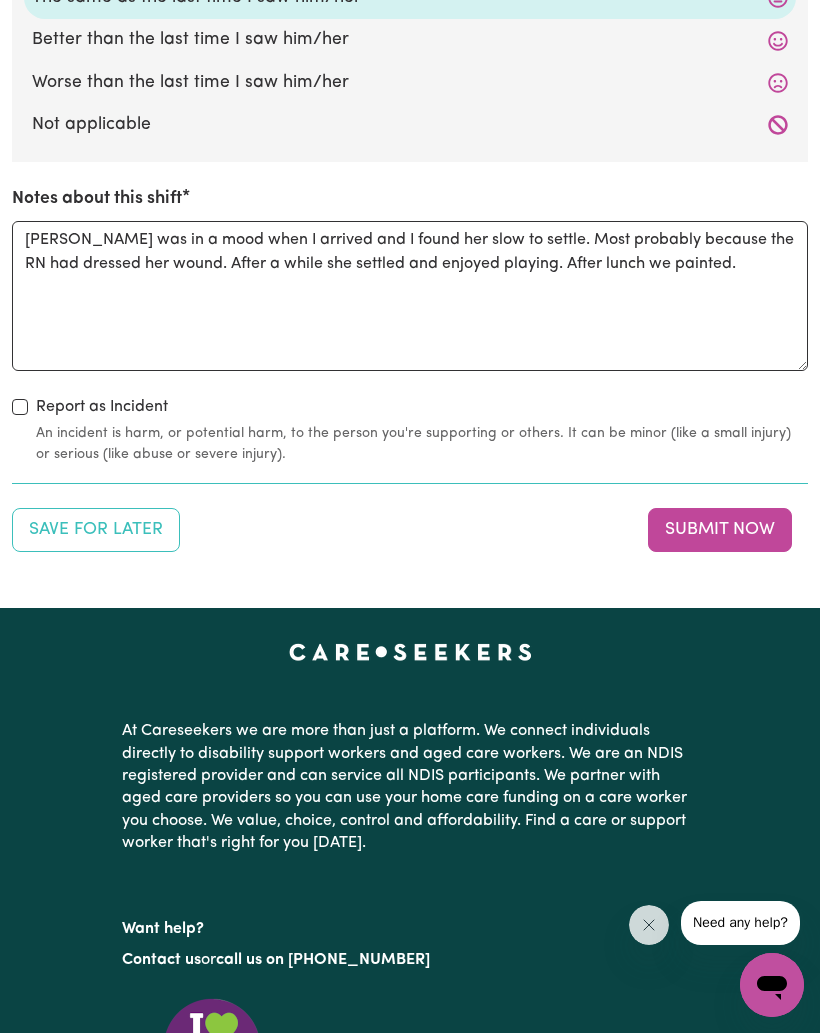 click on "Submit Now" at bounding box center [720, 530] 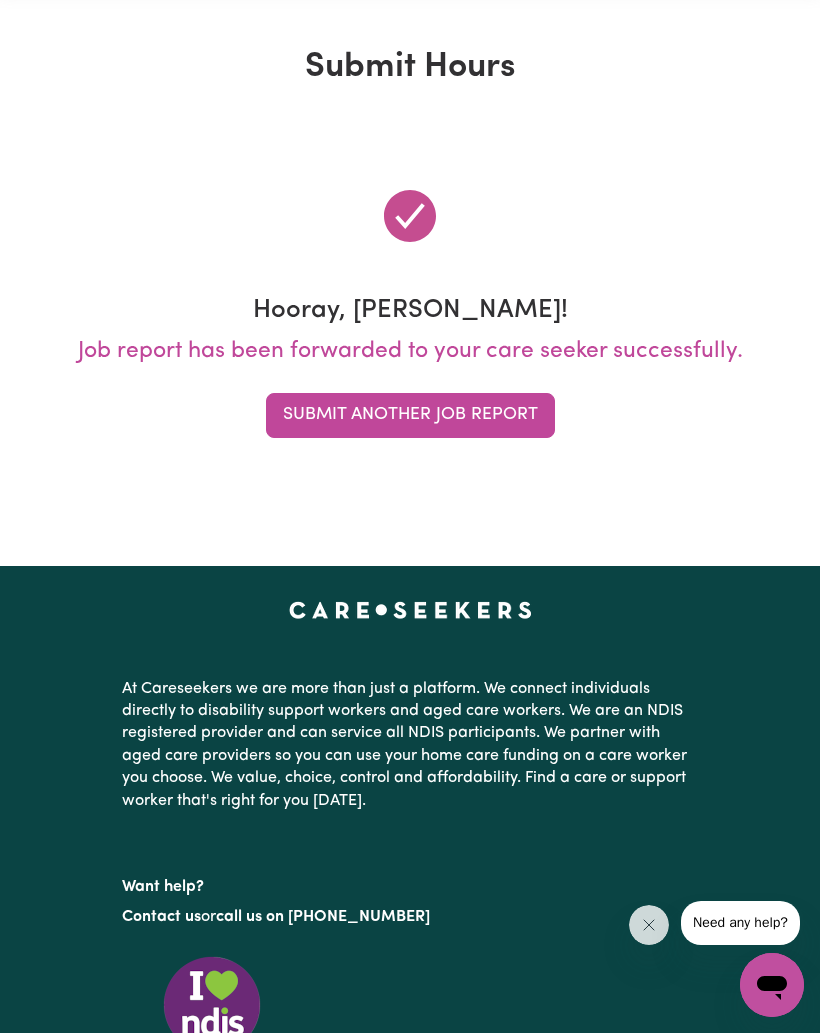 scroll, scrollTop: 0, scrollLeft: 0, axis: both 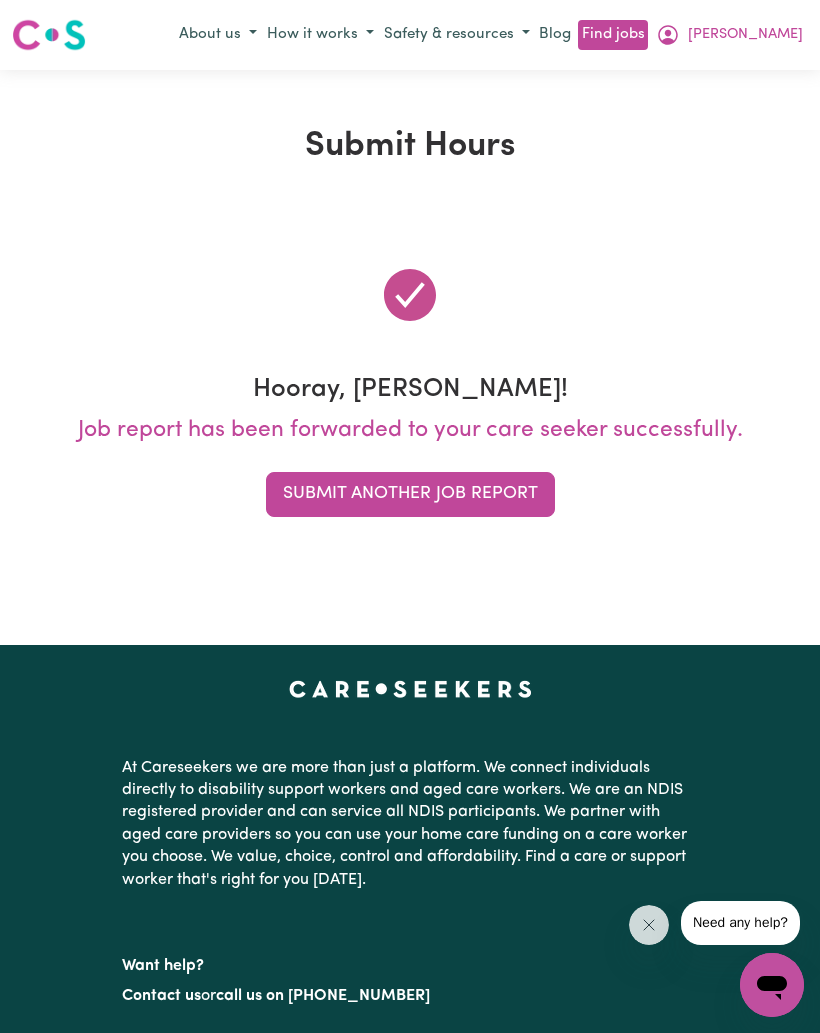 click on "[PERSON_NAME]" at bounding box center [745, 35] 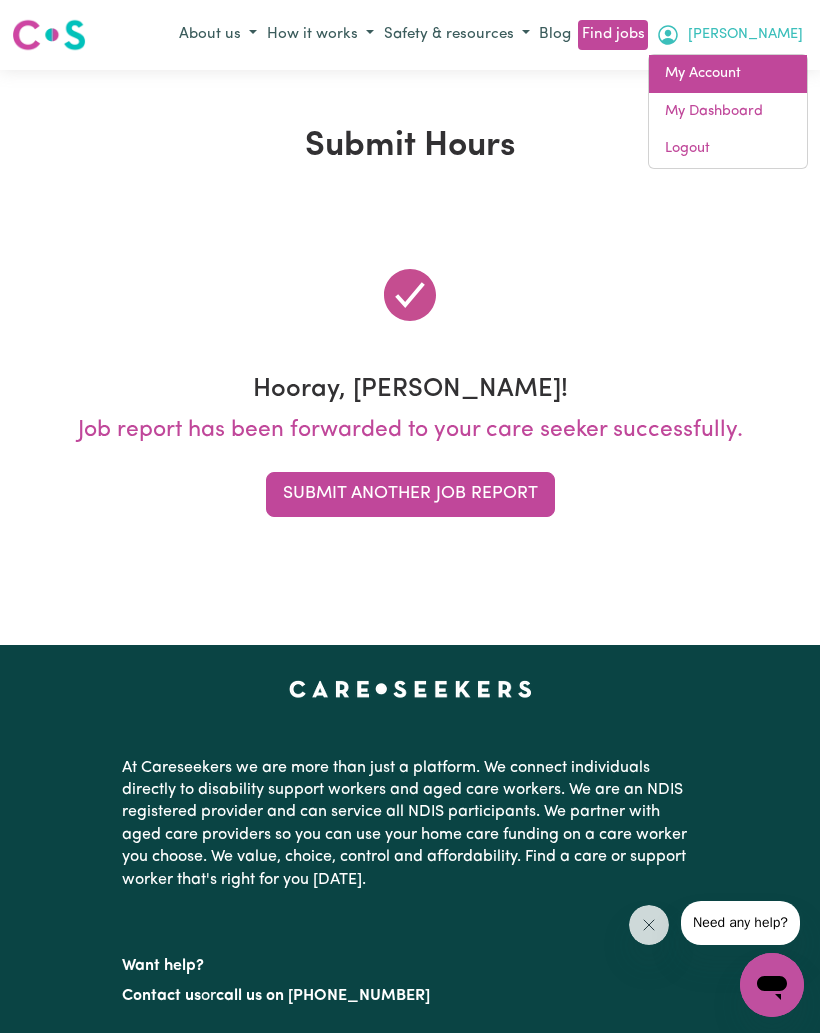 click on "My Account" at bounding box center (728, 74) 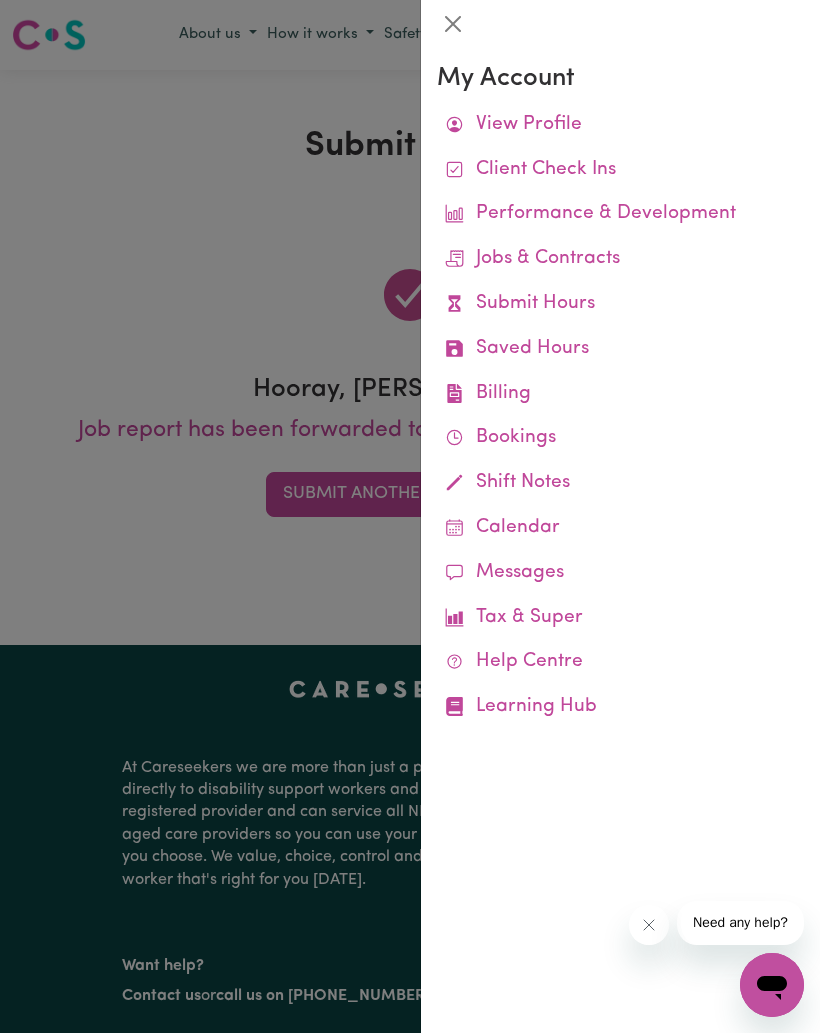 click on "Job Reports" at bounding box center [0, 0] 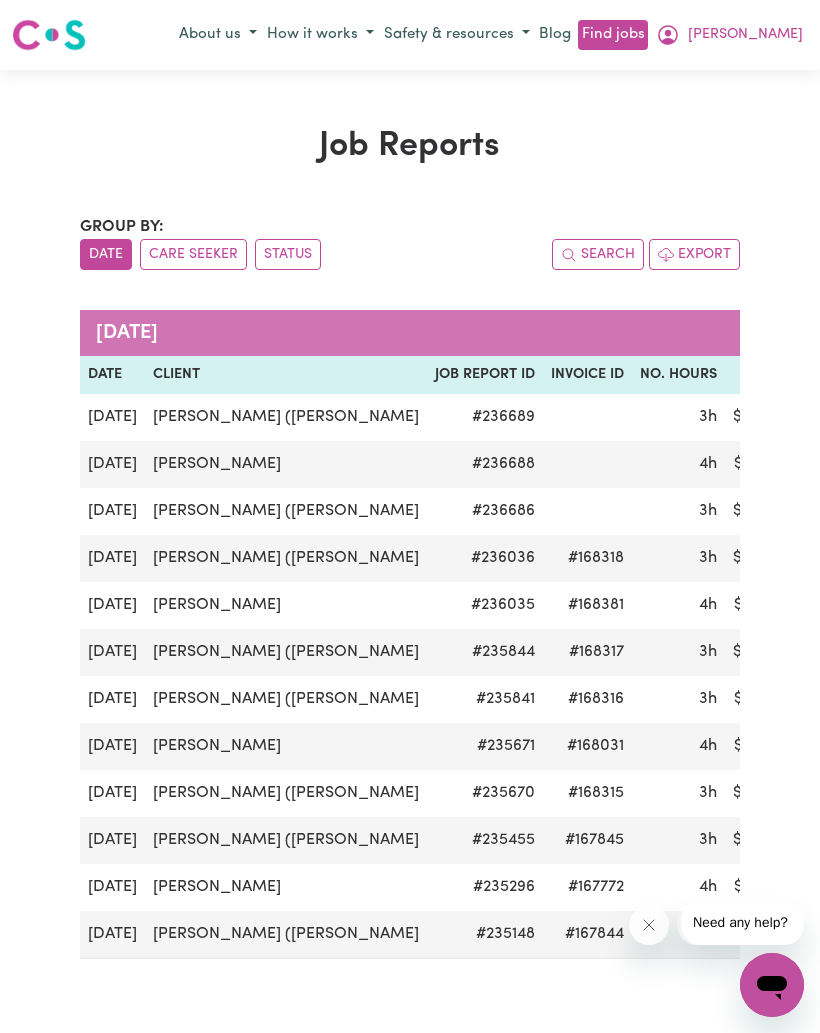 click on "[PERSON_NAME]" at bounding box center (729, 35) 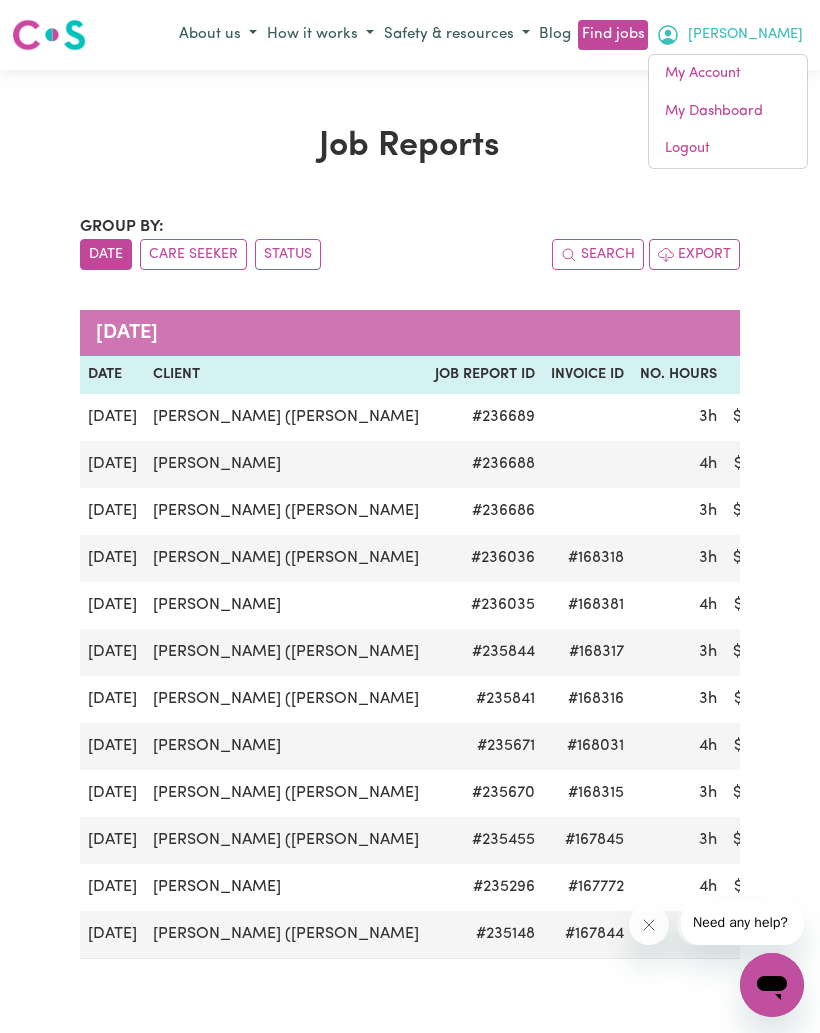 click on "[PERSON_NAME]" at bounding box center [729, 35] 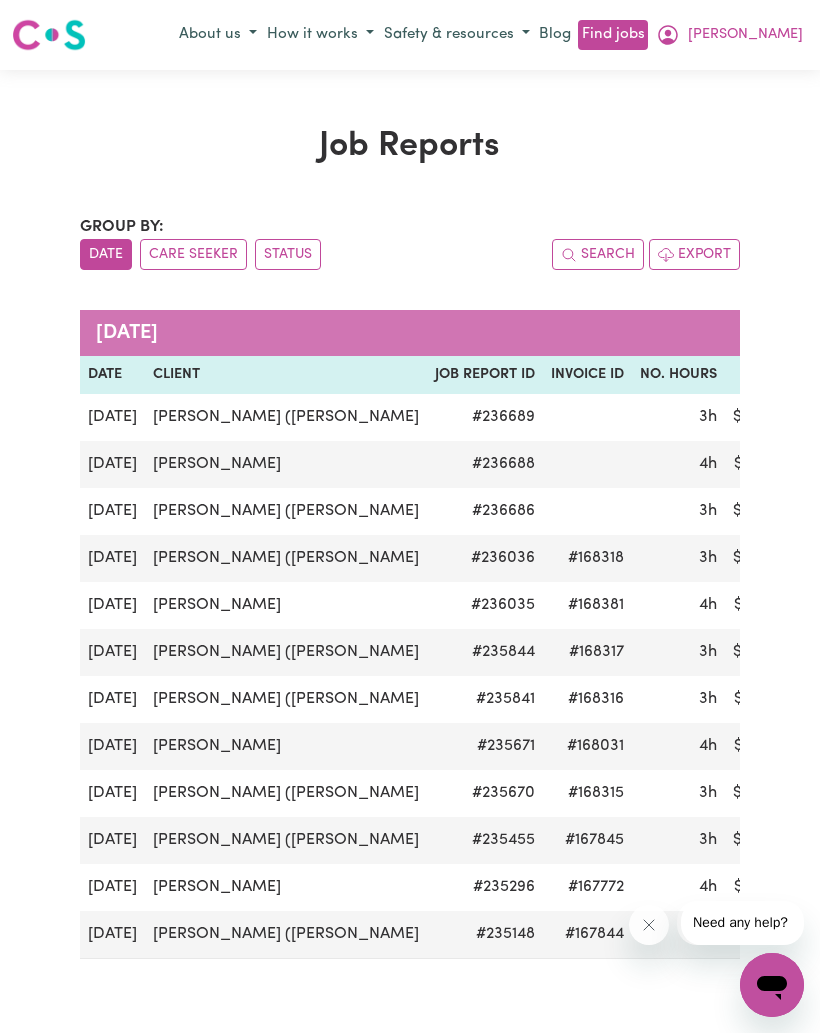 click on "[PERSON_NAME]" at bounding box center (745, 35) 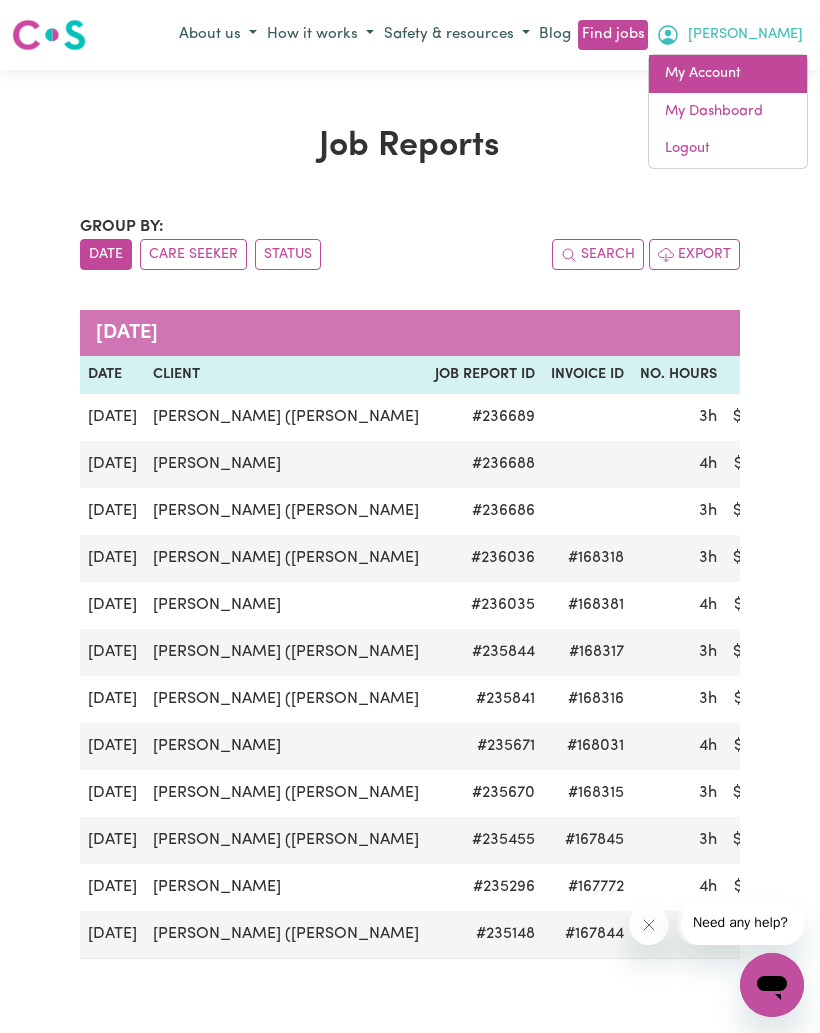 click on "My Account" at bounding box center (728, 74) 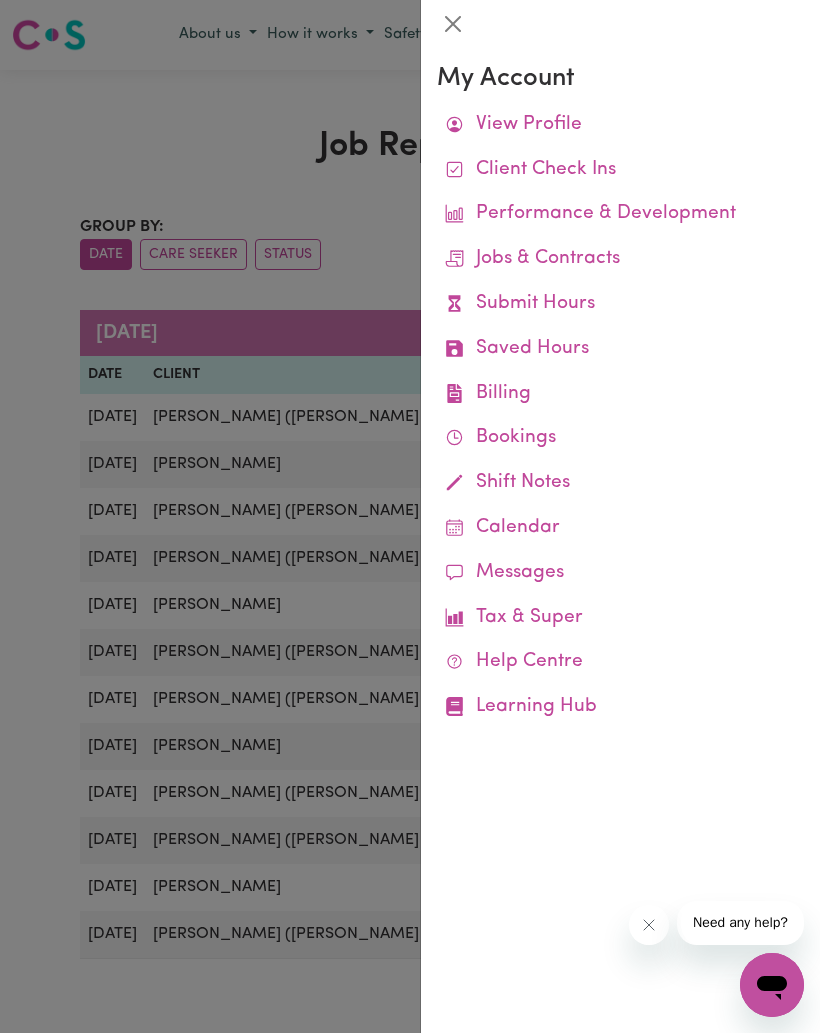 click on "Remittances" at bounding box center [0, 0] 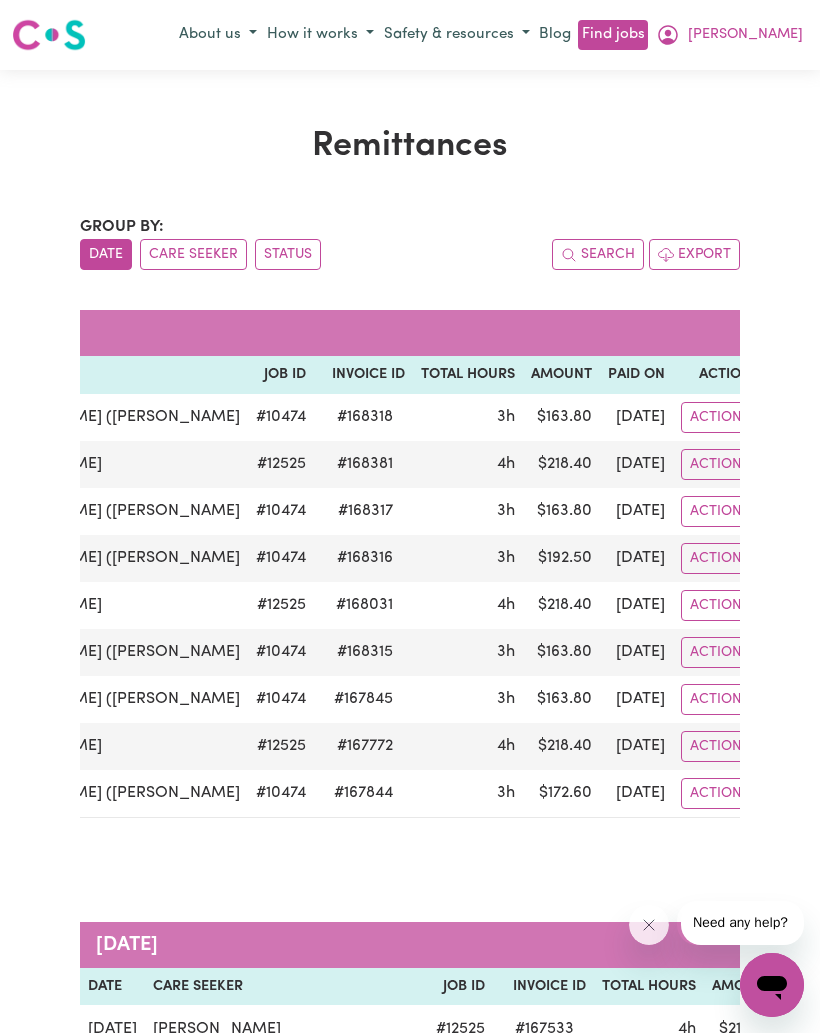 scroll, scrollTop: 0, scrollLeft: 177, axis: horizontal 